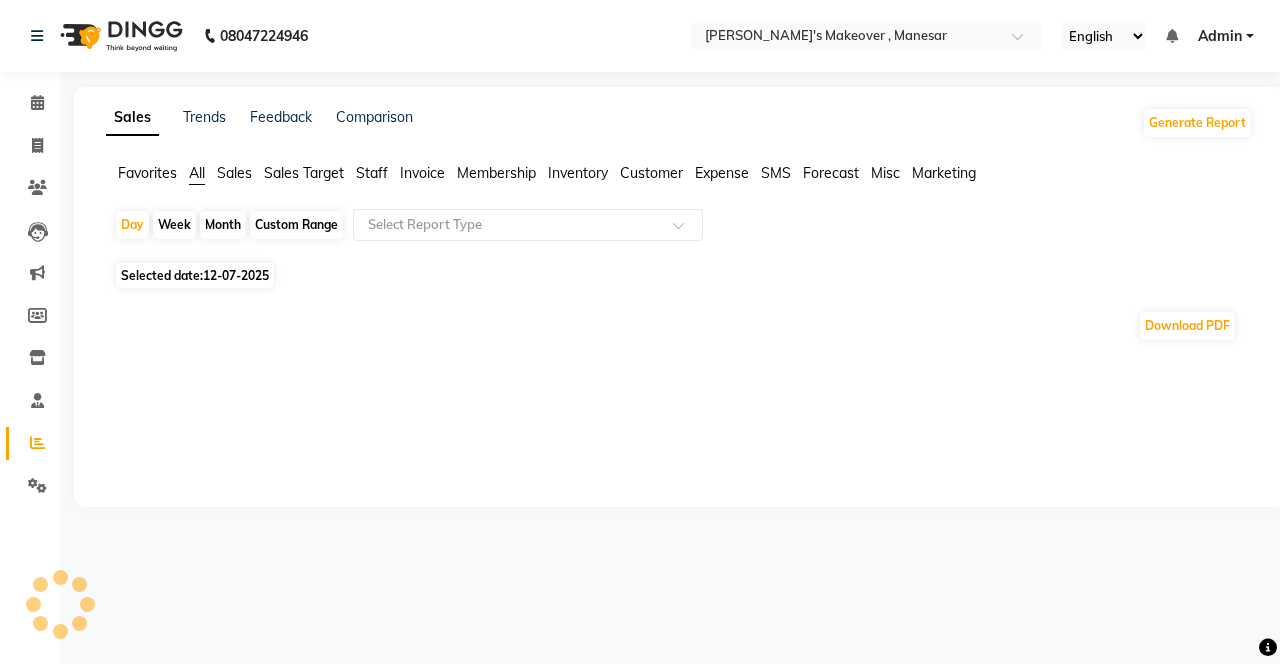 scroll, scrollTop: 0, scrollLeft: 0, axis: both 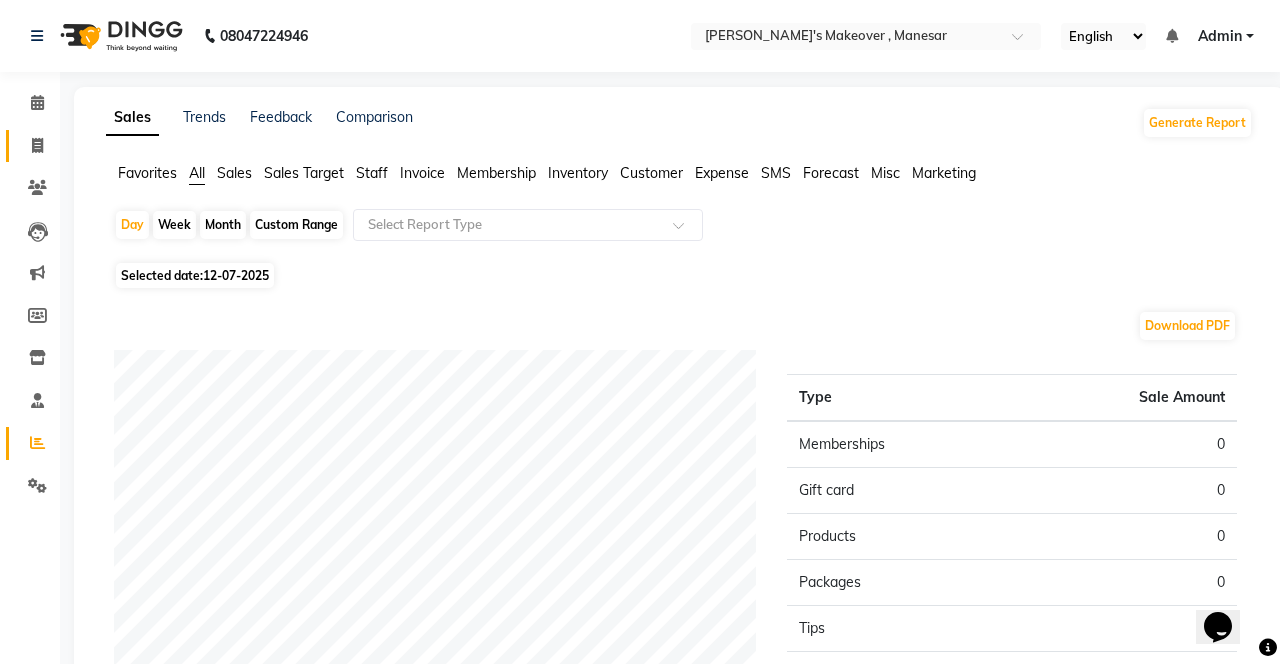 click 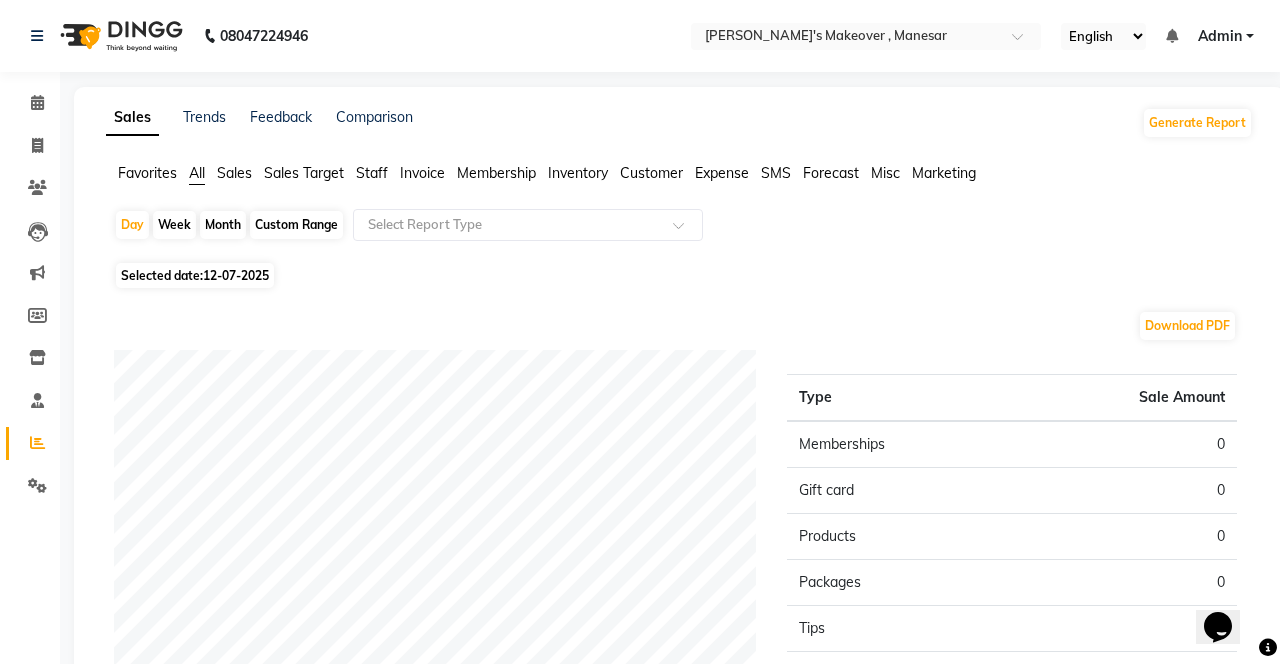 select on "service" 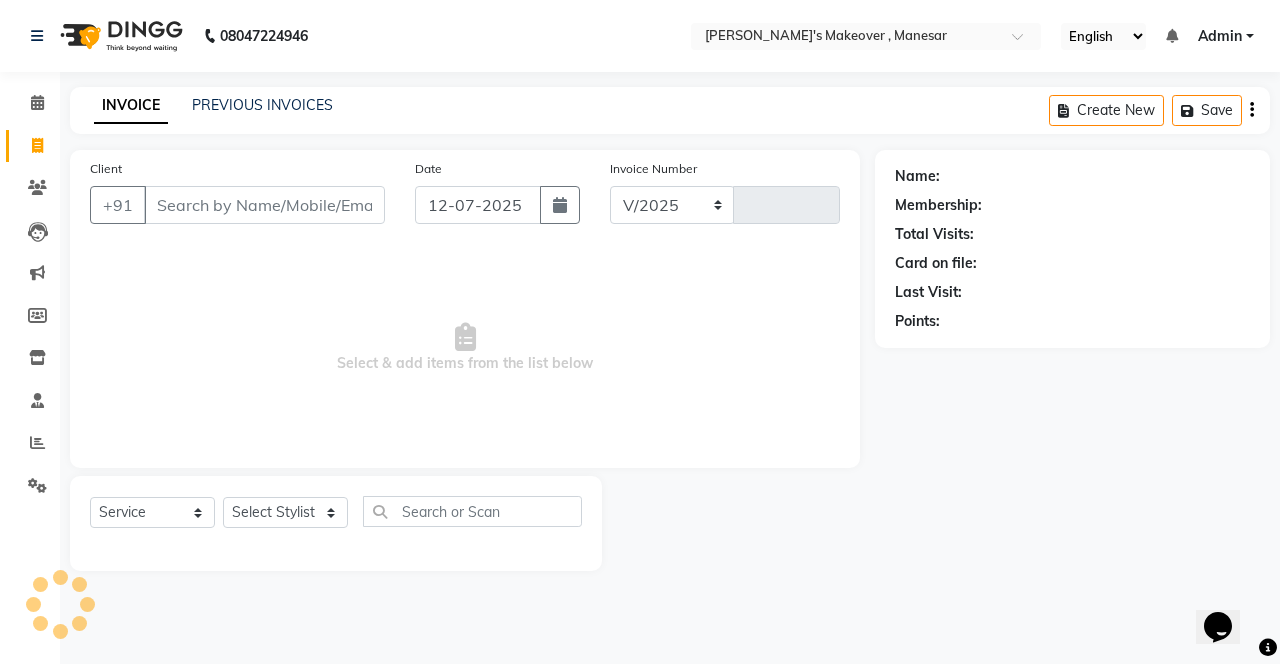 select on "820" 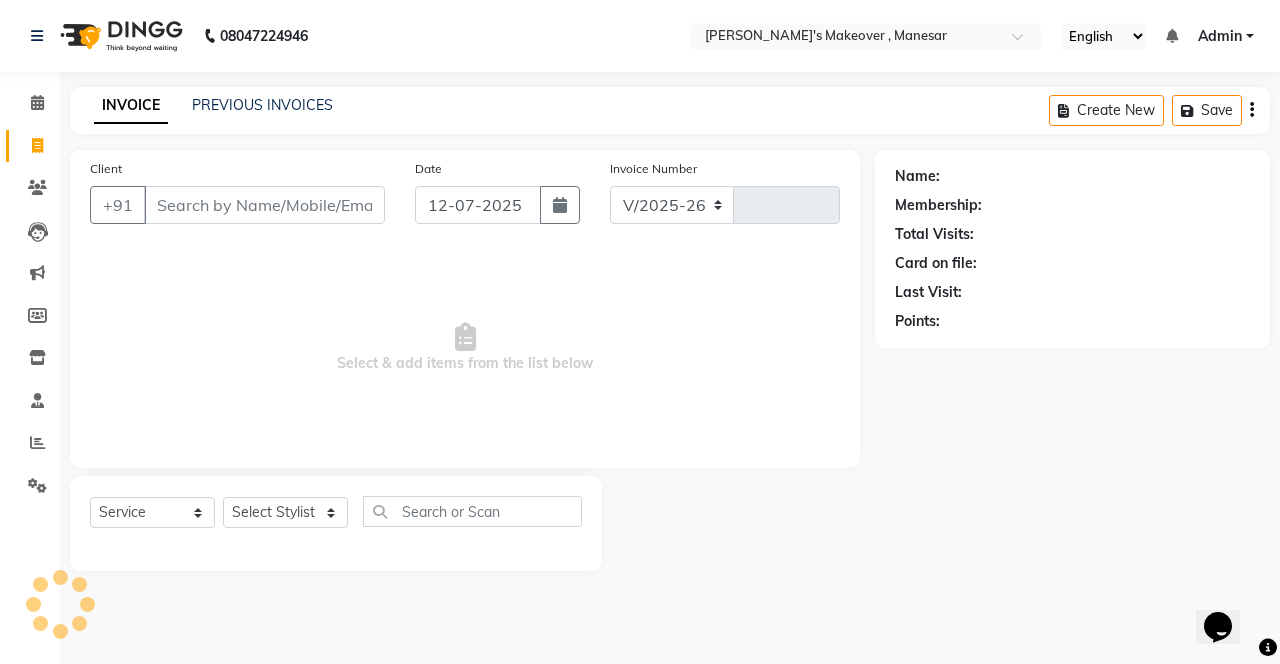 type on "2630" 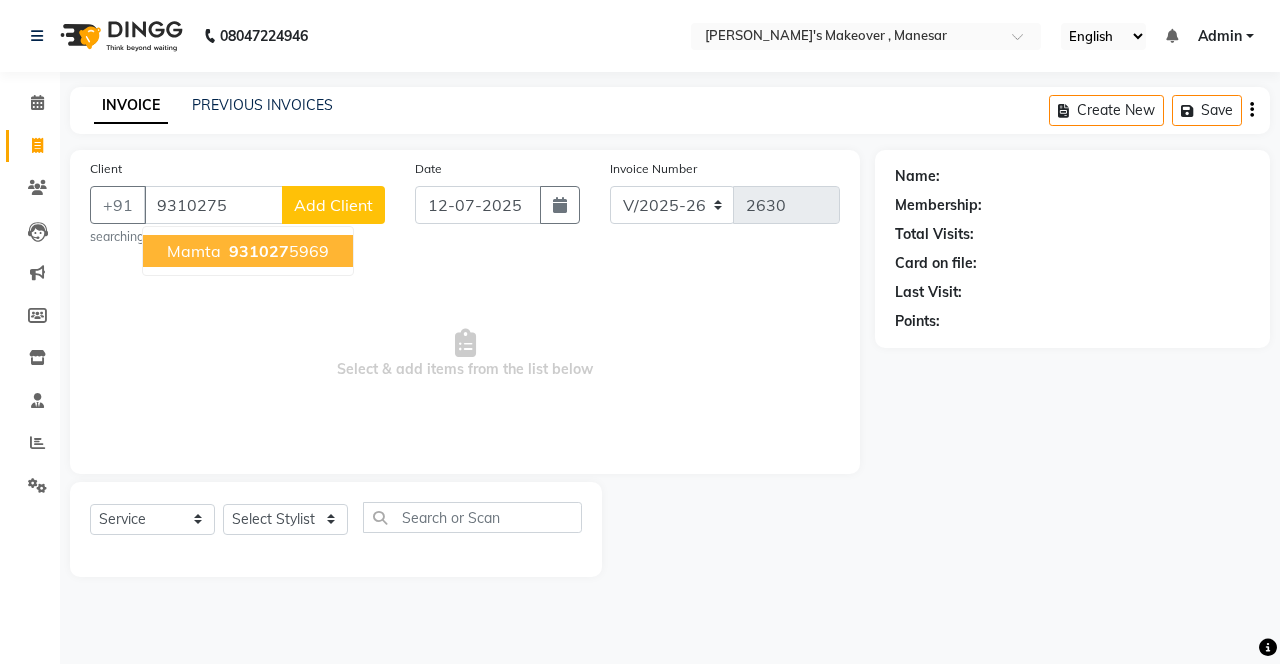 click on "931027 5969" at bounding box center [277, 251] 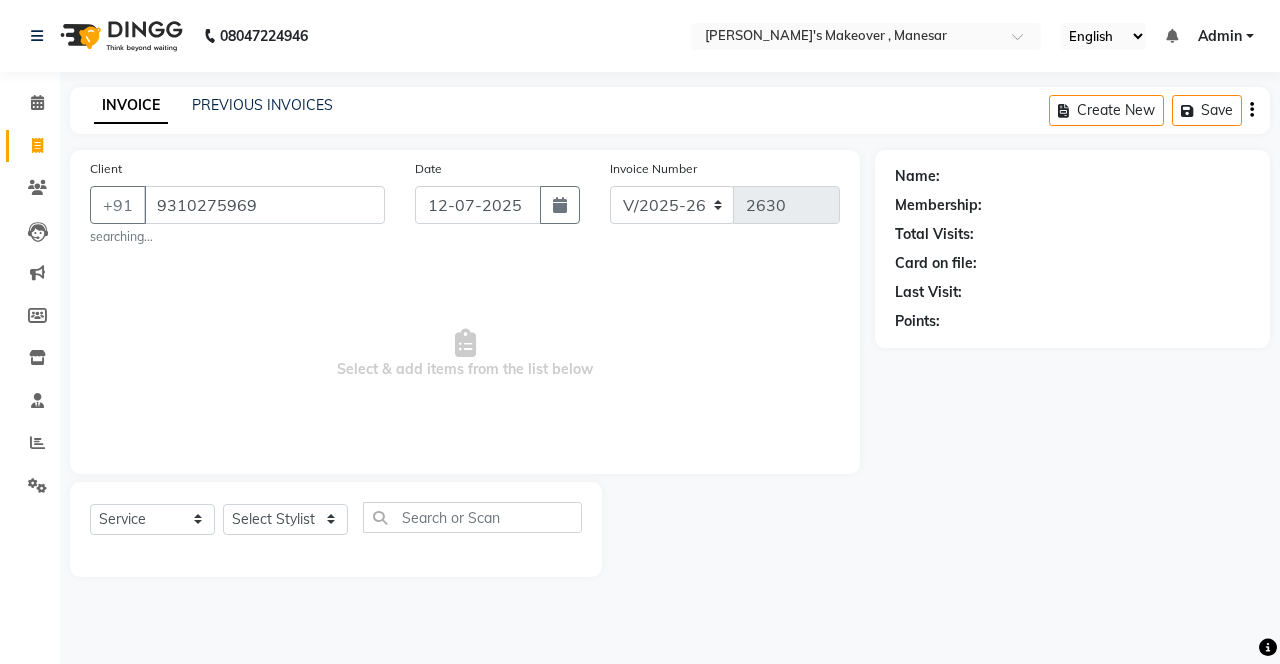 type on "9310275969" 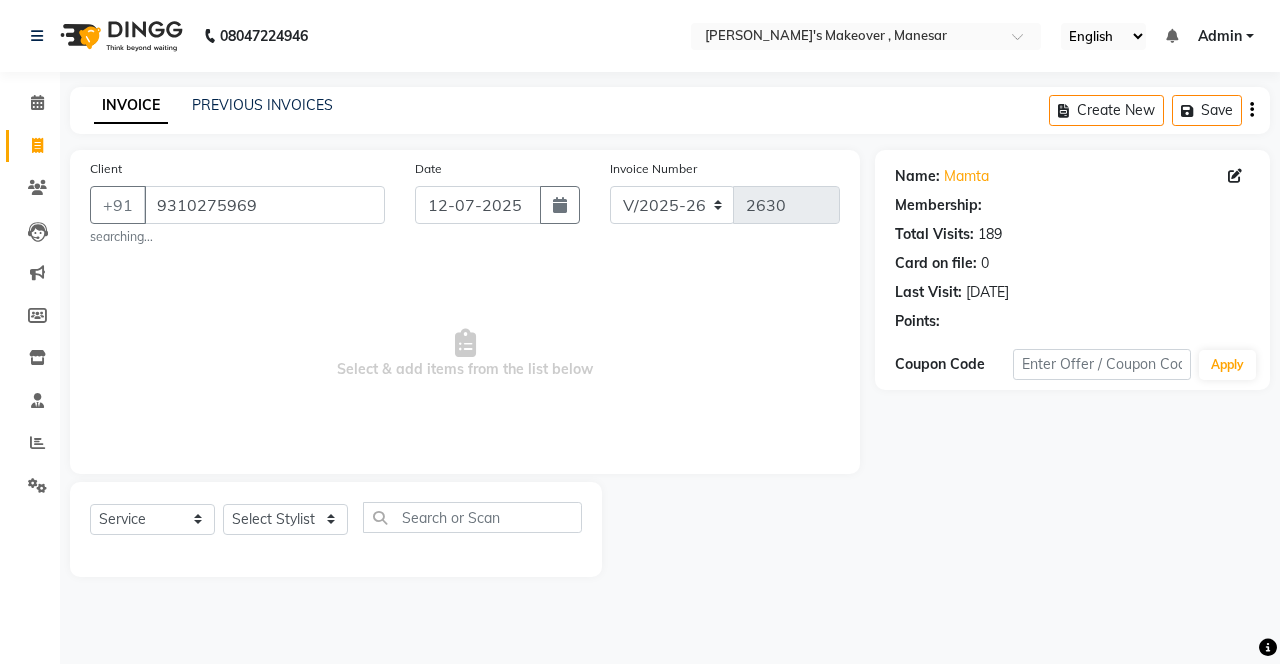select on "1: Object" 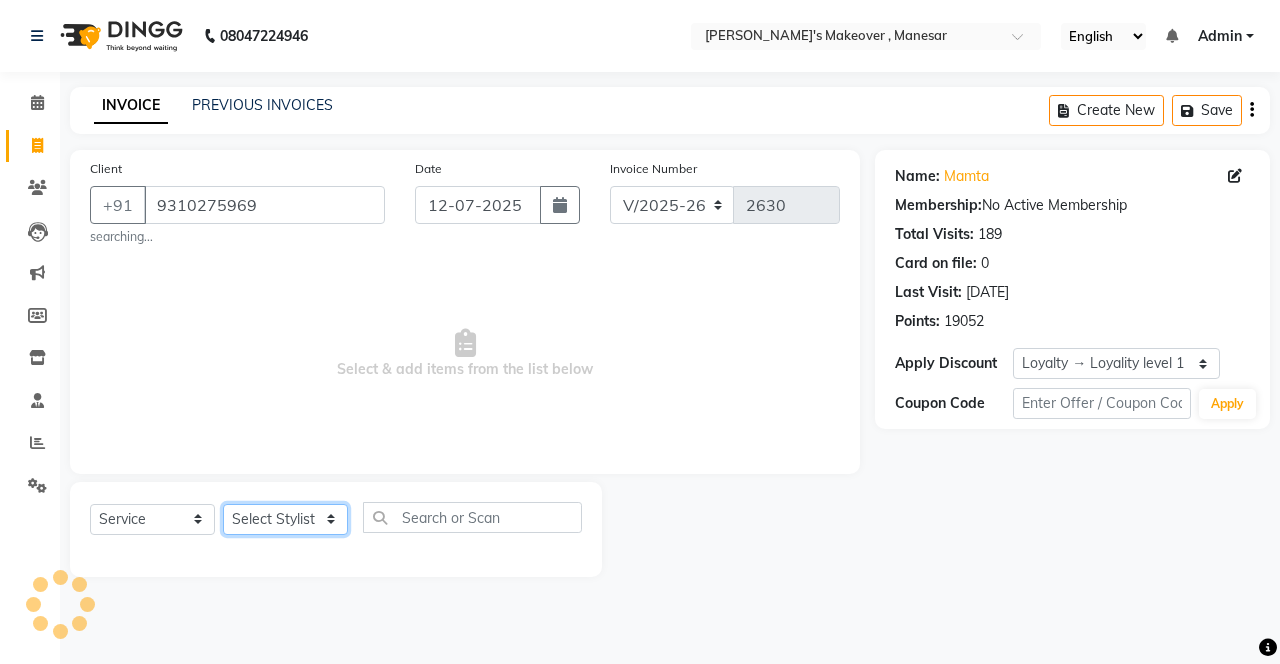 click on "Select Stylist Danish Shavej [PERSON_NAME] Krishna [PERSON_NAME] [PERSON_NAME] Mdm [PERSON_NAME] [PERSON_NAME] [MEDICAL_DATA] Pooja [PERSON_NAME] [PERSON_NAME] ([DATE])" 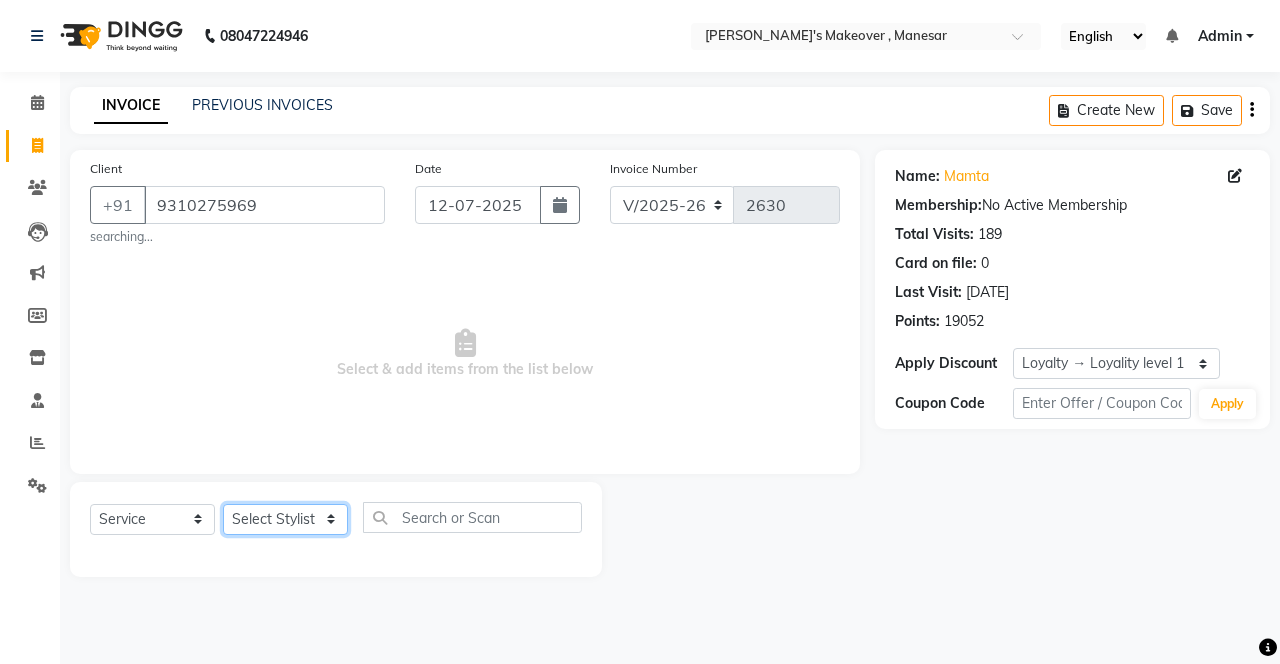 select on "14429" 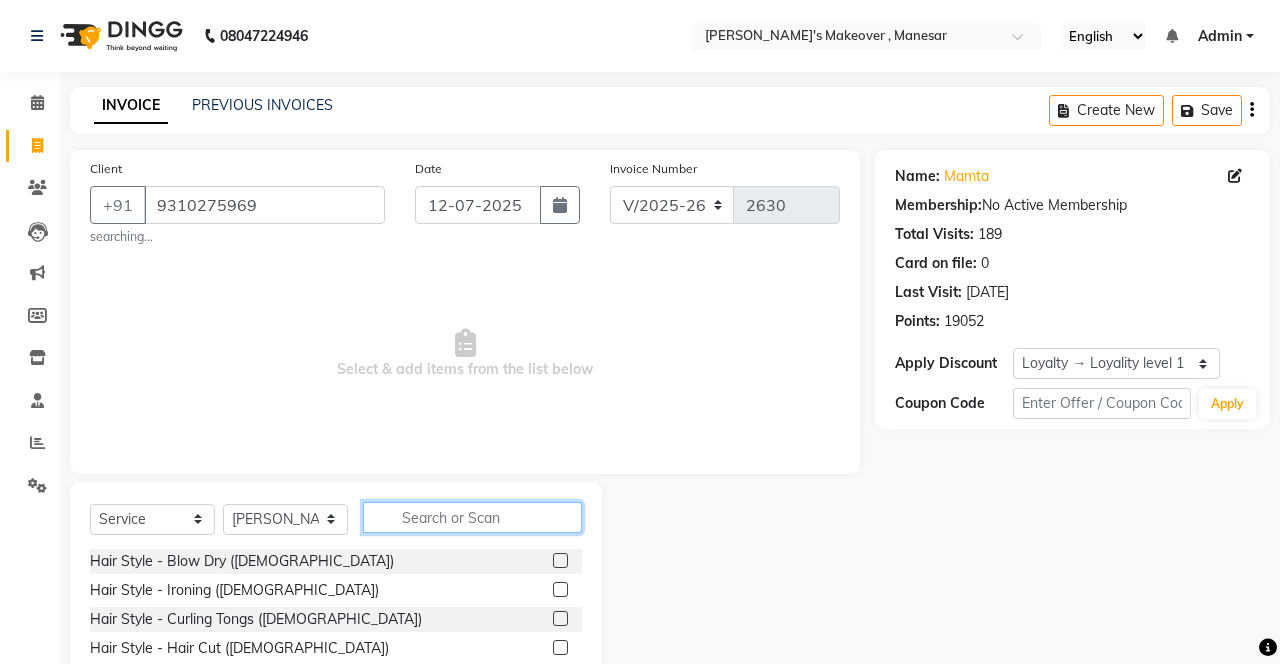 click 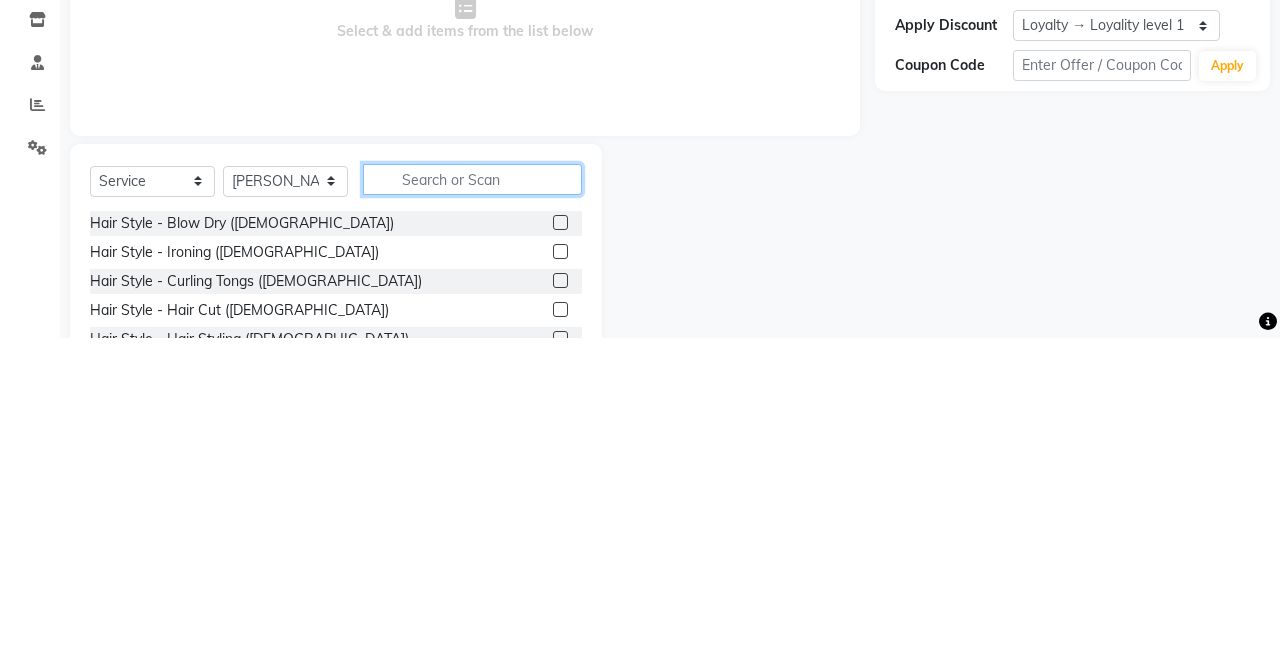 scroll, scrollTop: 21, scrollLeft: 0, axis: vertical 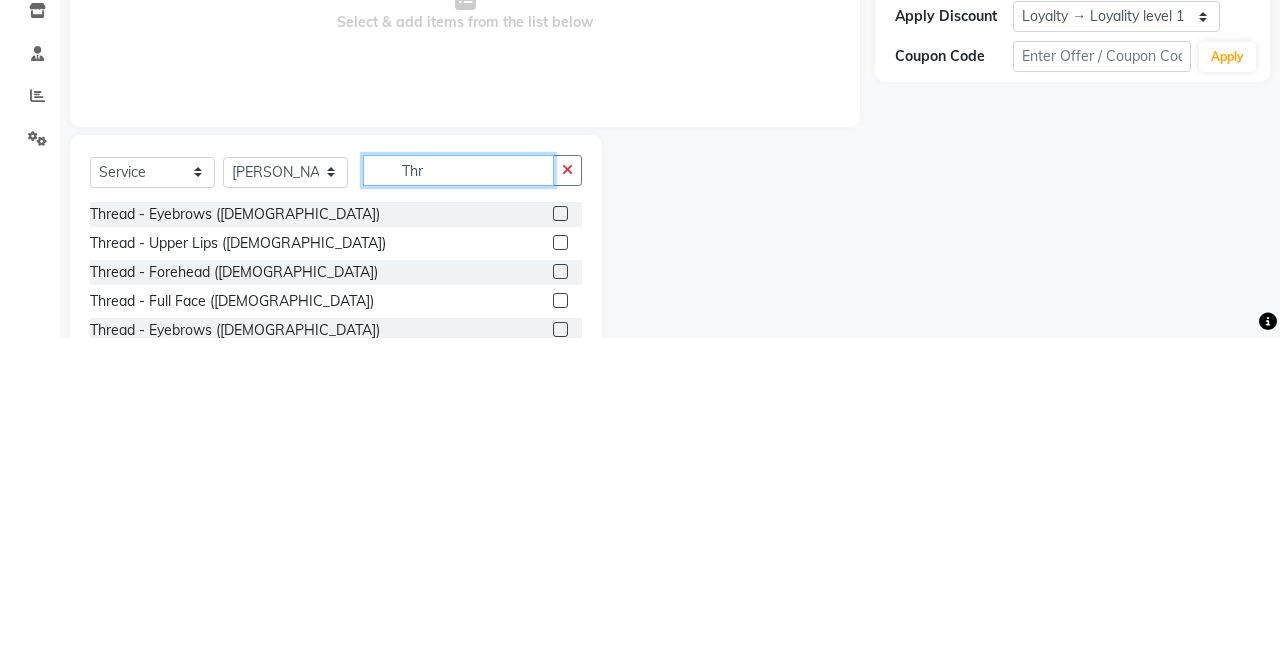 type on "Thr" 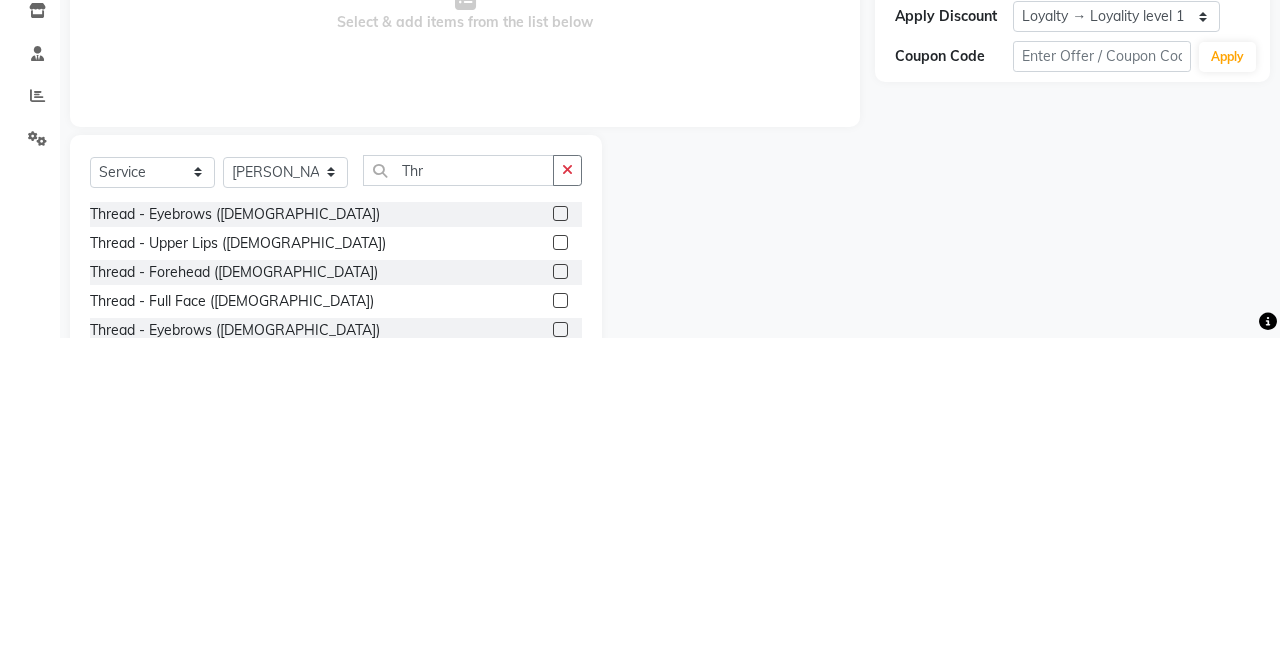 click 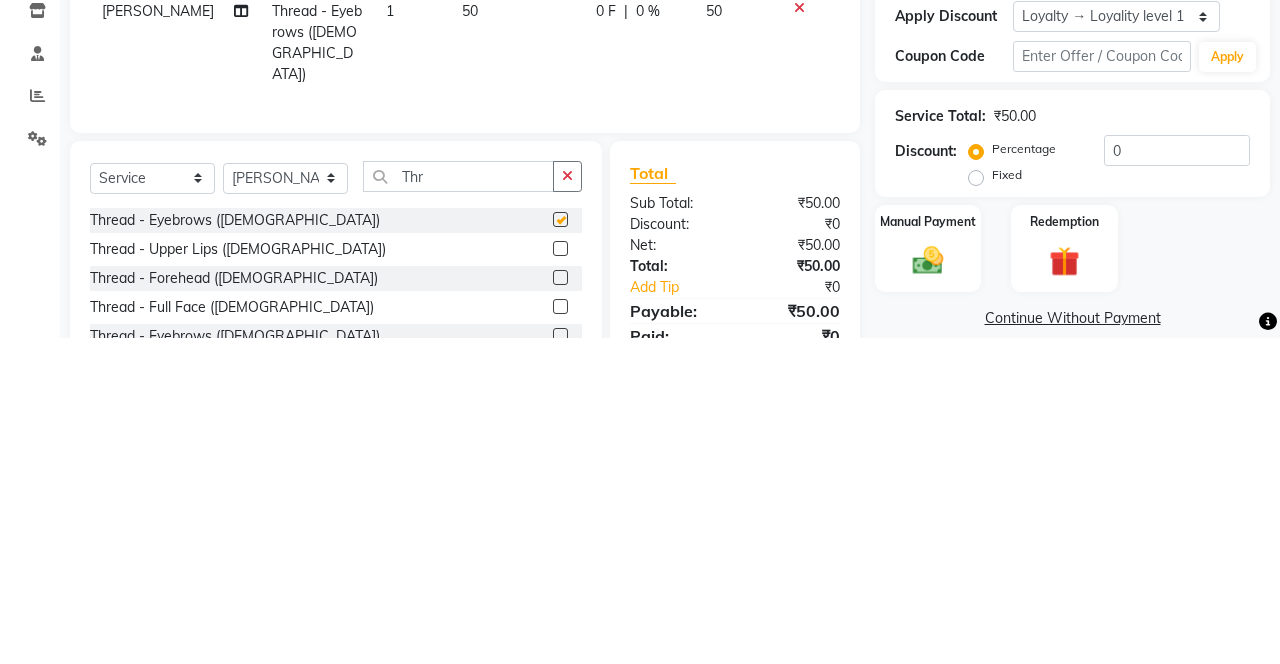 scroll, scrollTop: 21, scrollLeft: 0, axis: vertical 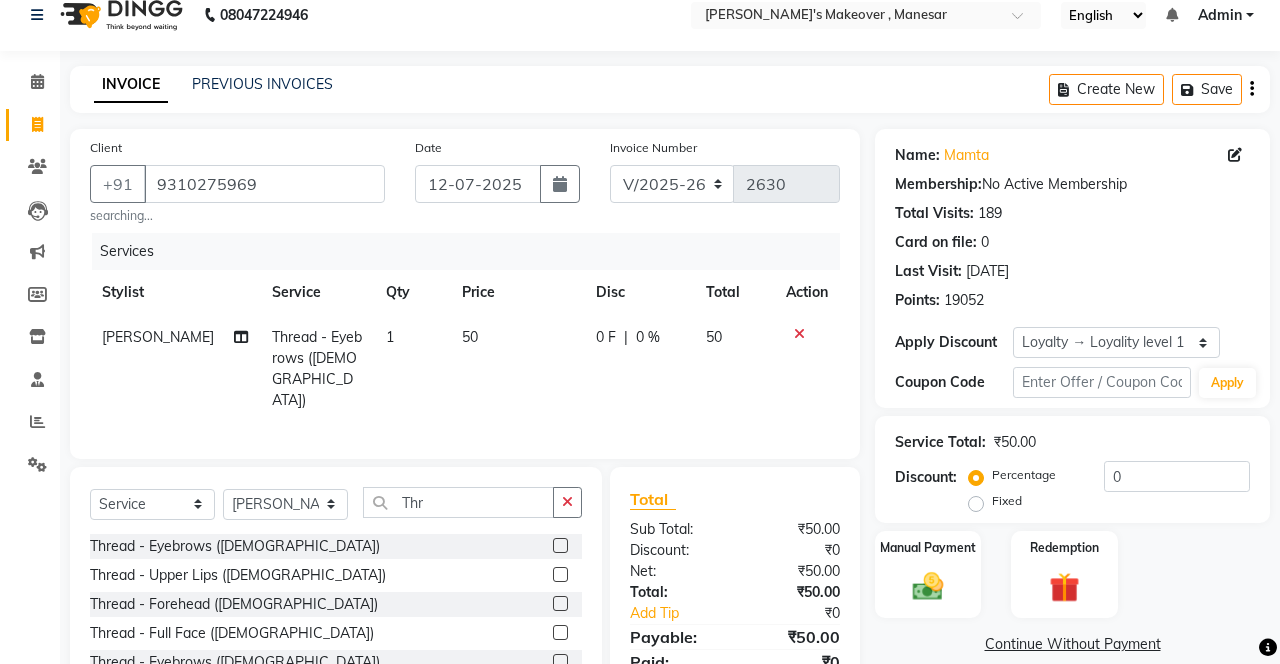 checkbox on "false" 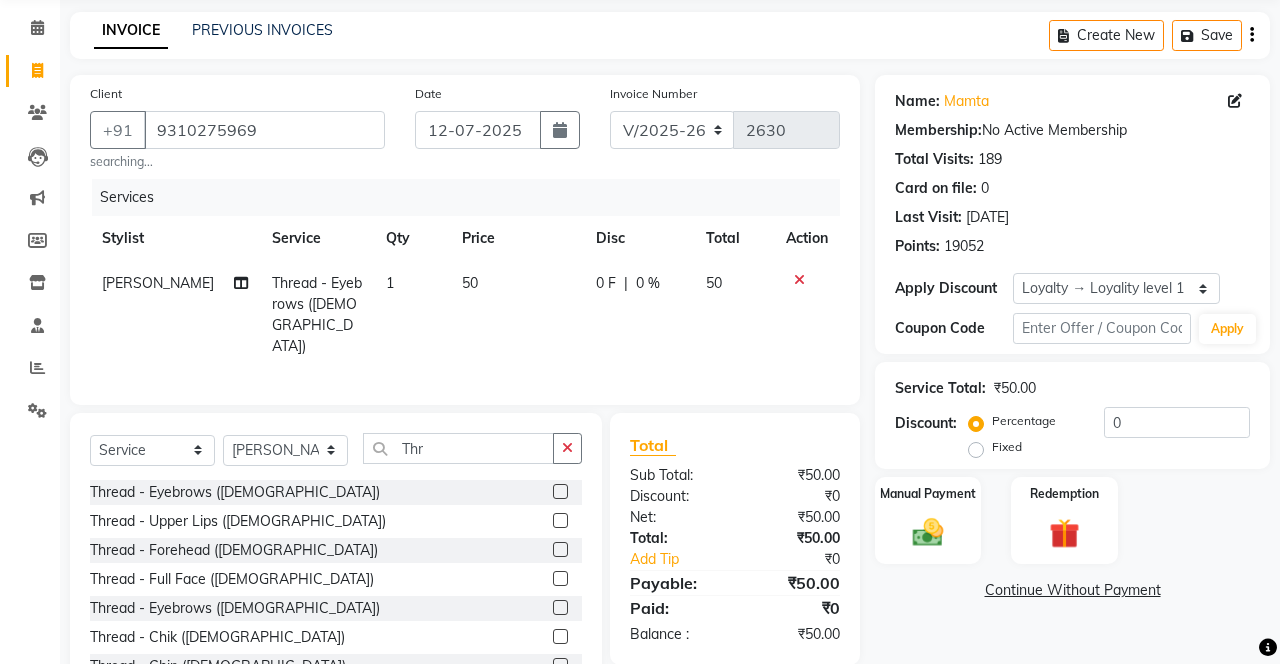 scroll, scrollTop: 78, scrollLeft: 0, axis: vertical 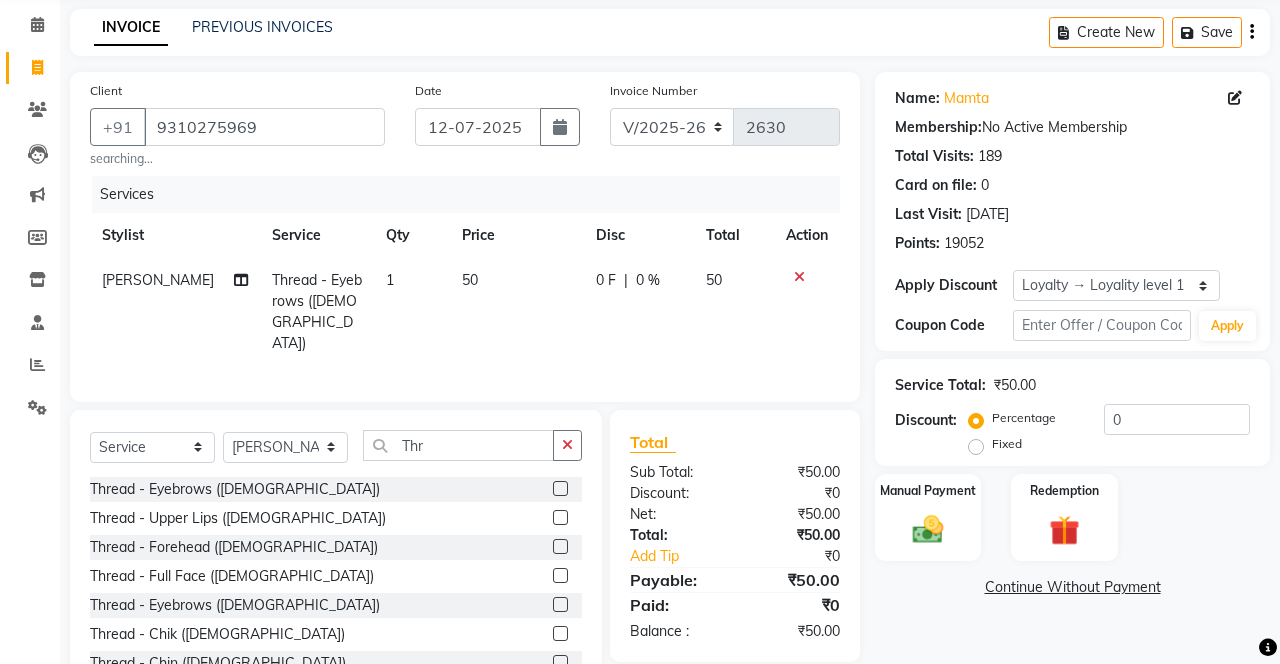 click 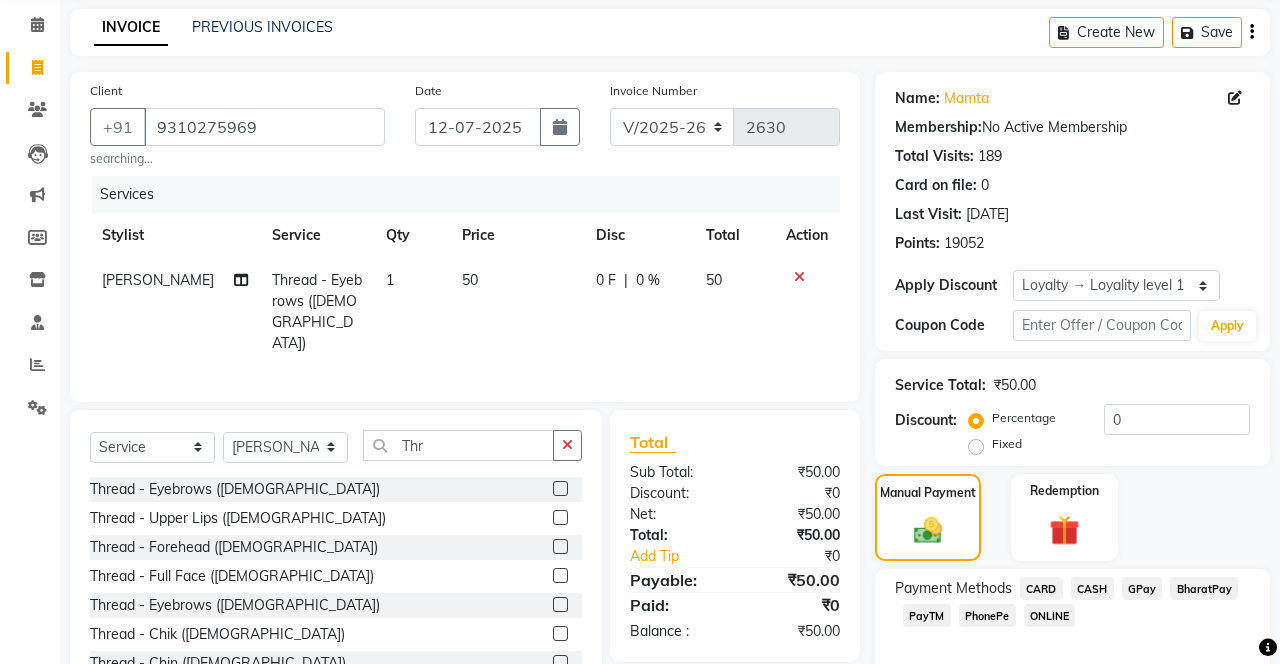 click on "CASH" 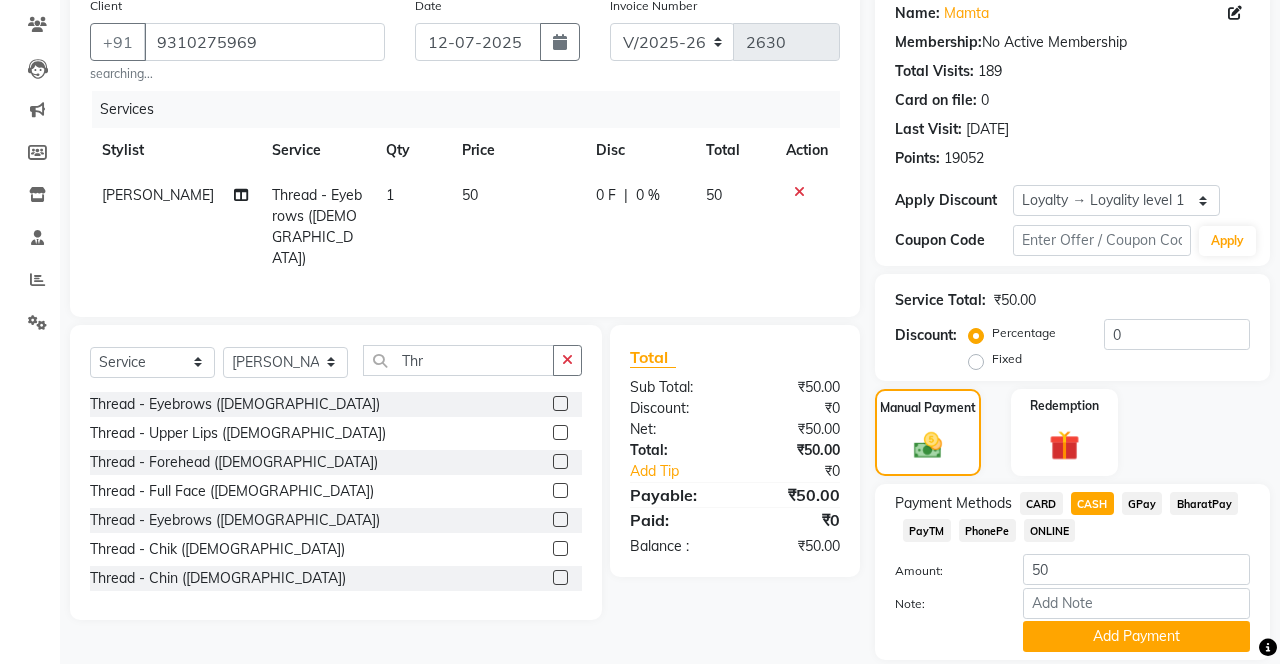 click on "Add Payment" 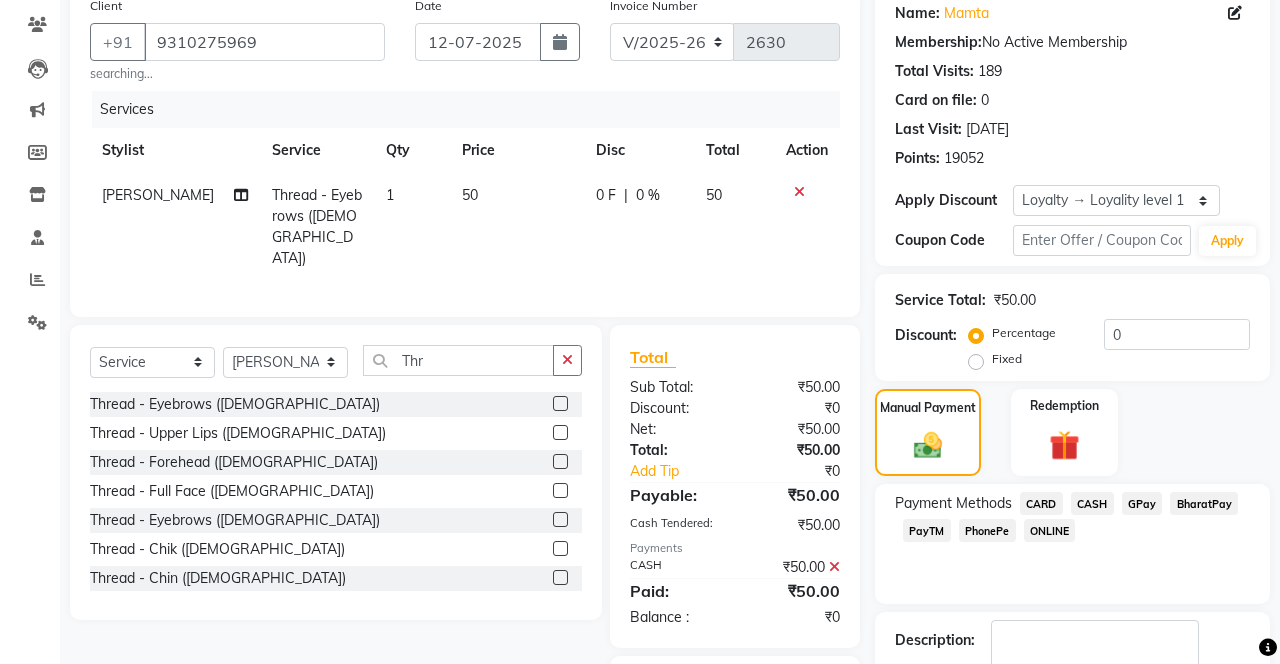 scroll, scrollTop: 245, scrollLeft: 0, axis: vertical 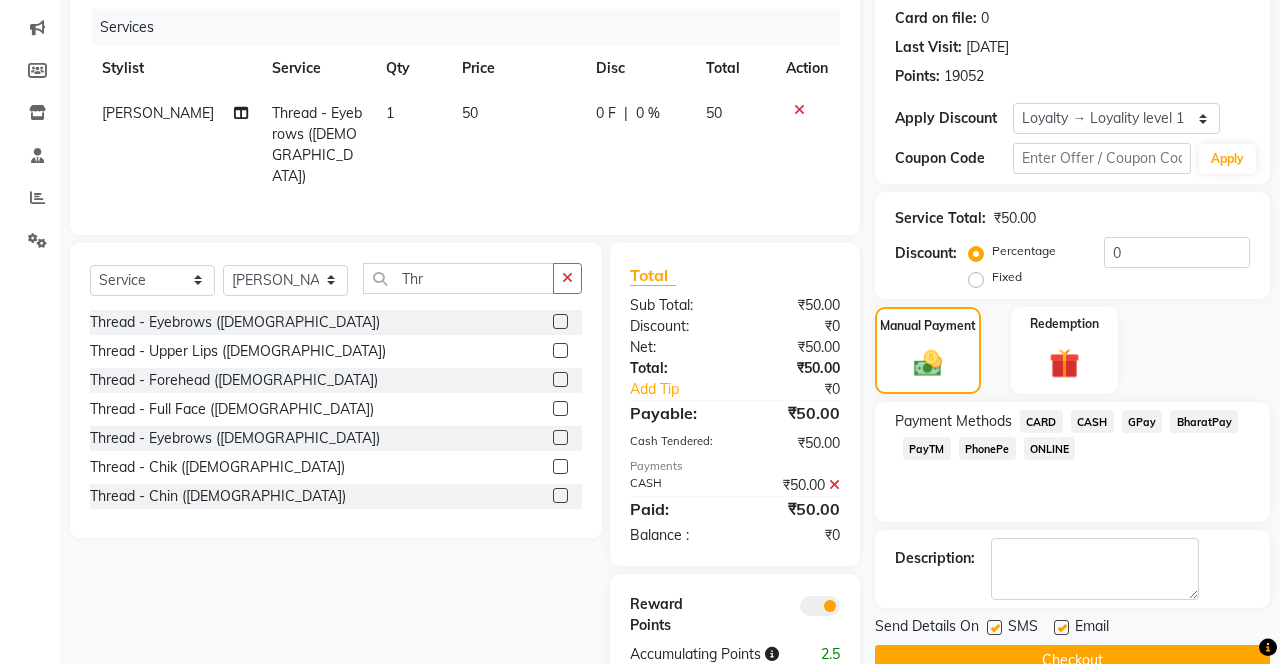 click 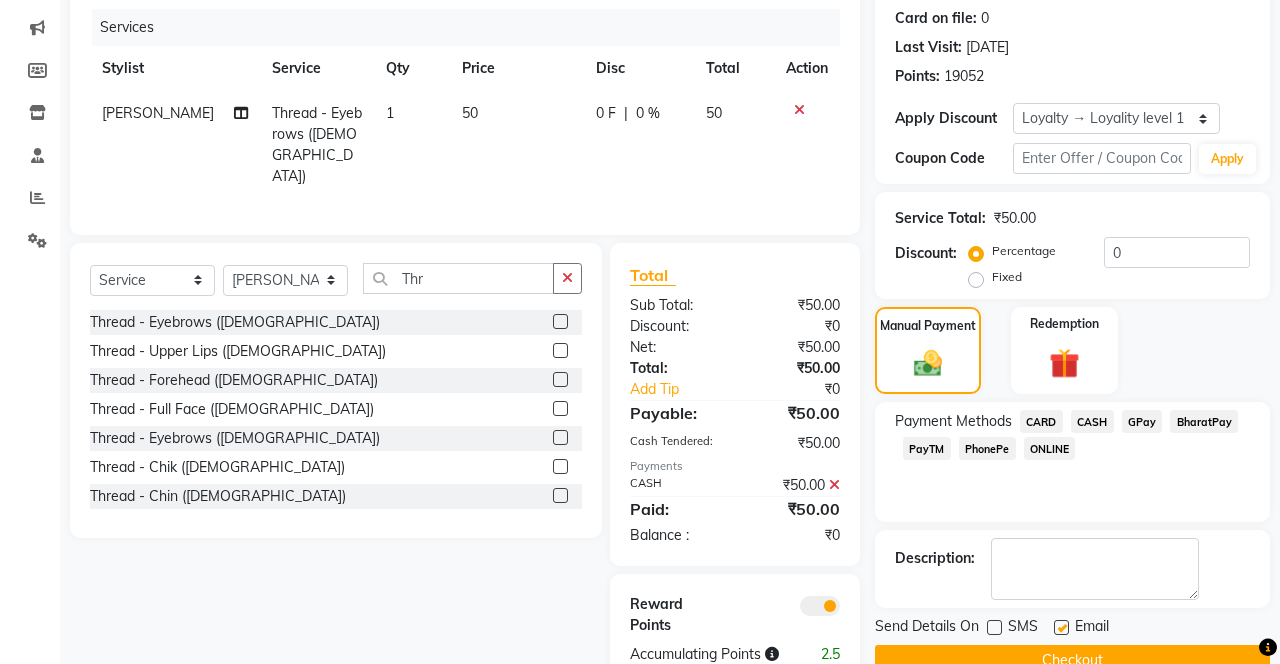 click on "Checkout" 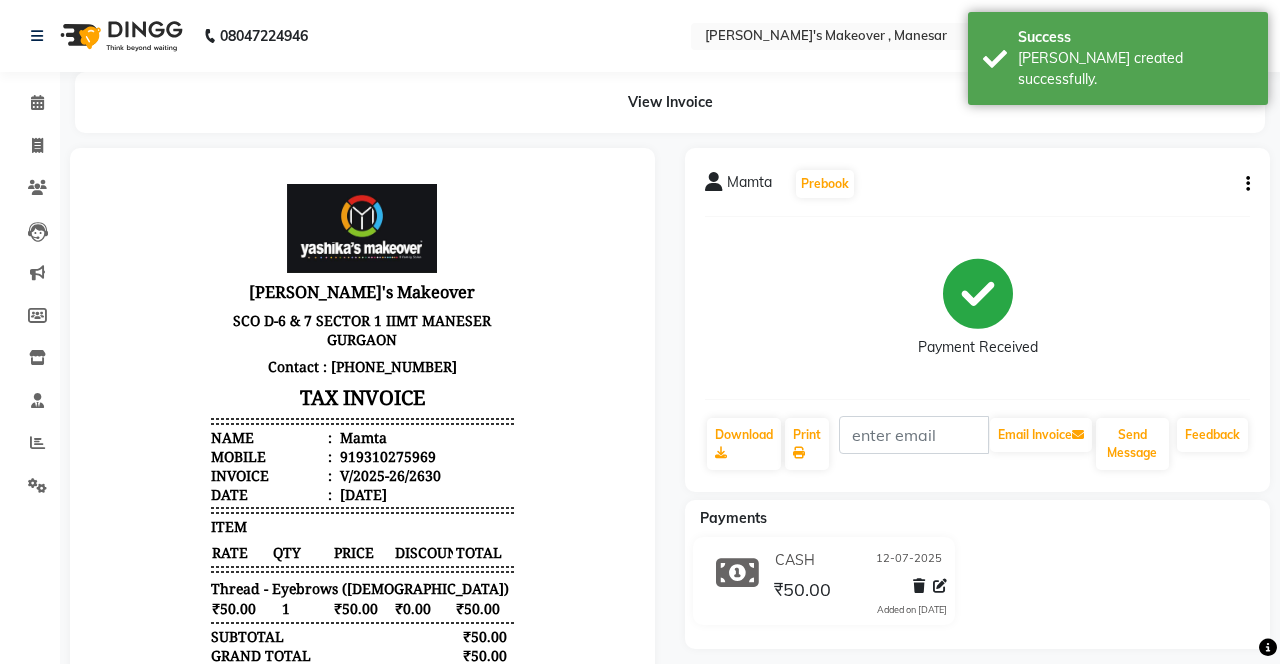 scroll, scrollTop: 0, scrollLeft: 0, axis: both 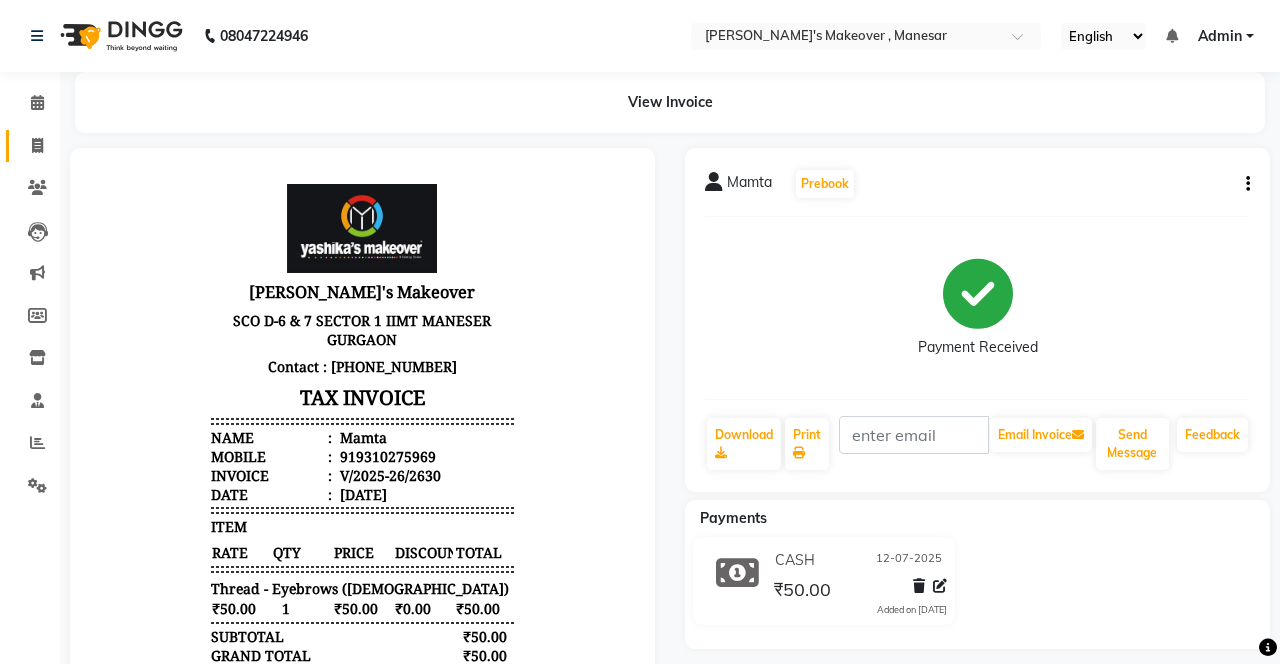 click 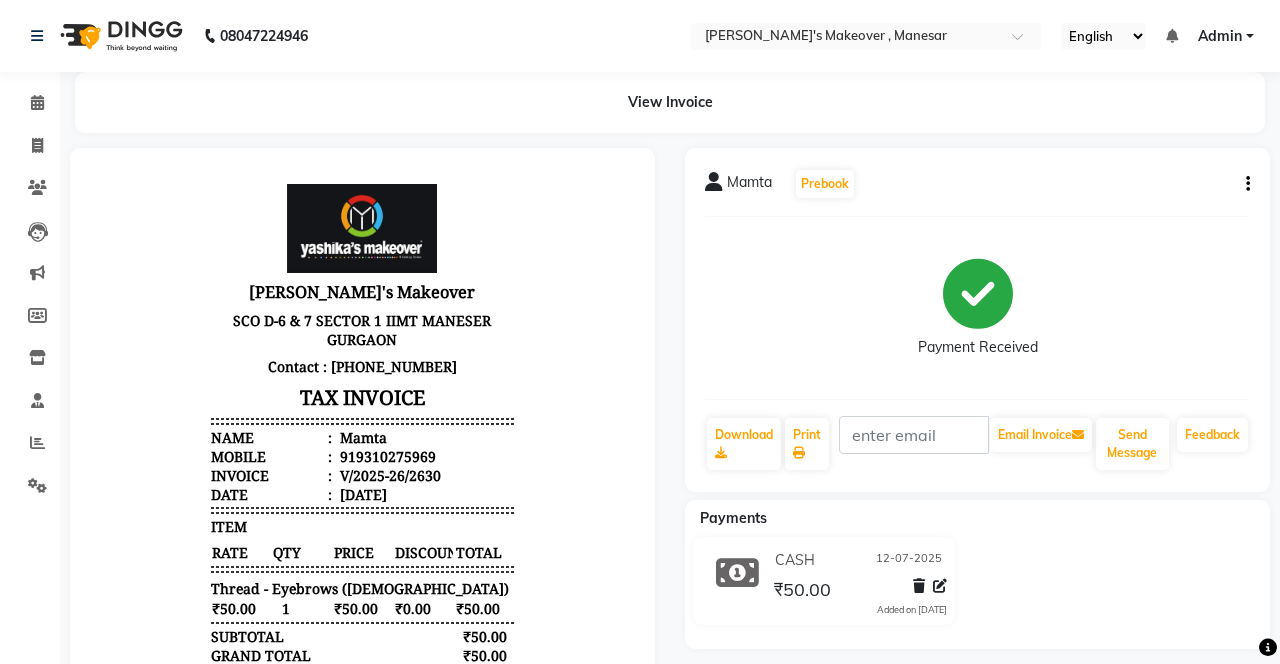 select on "service" 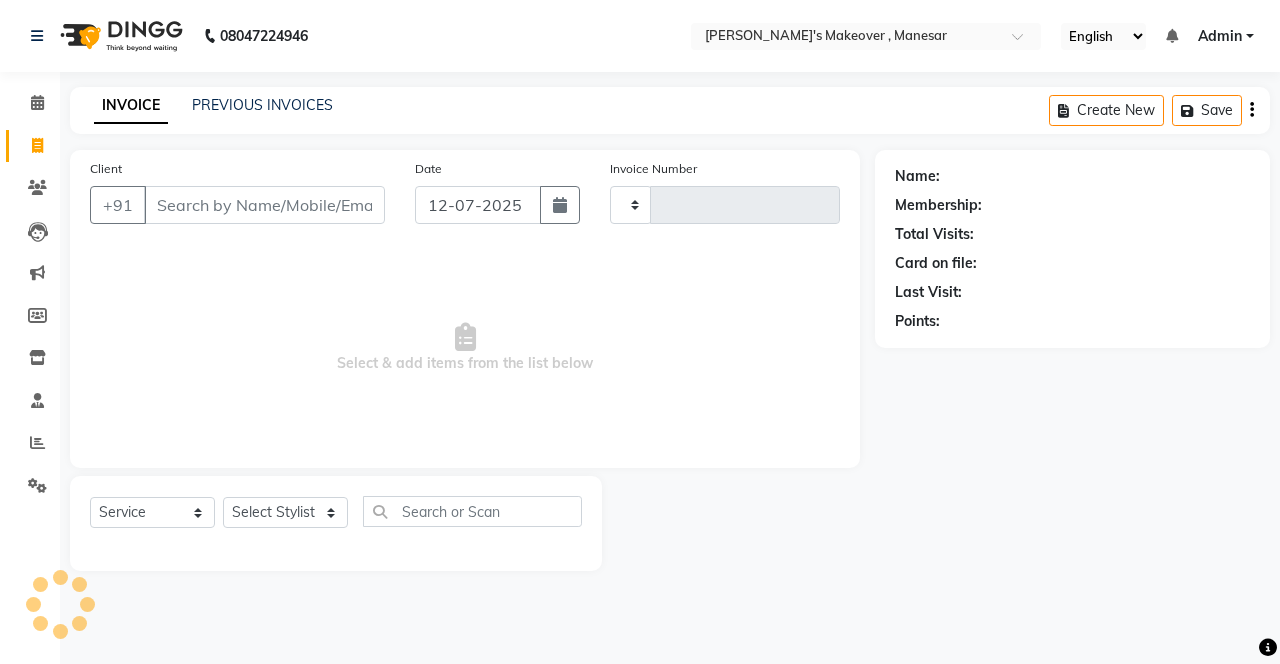 type on "2631" 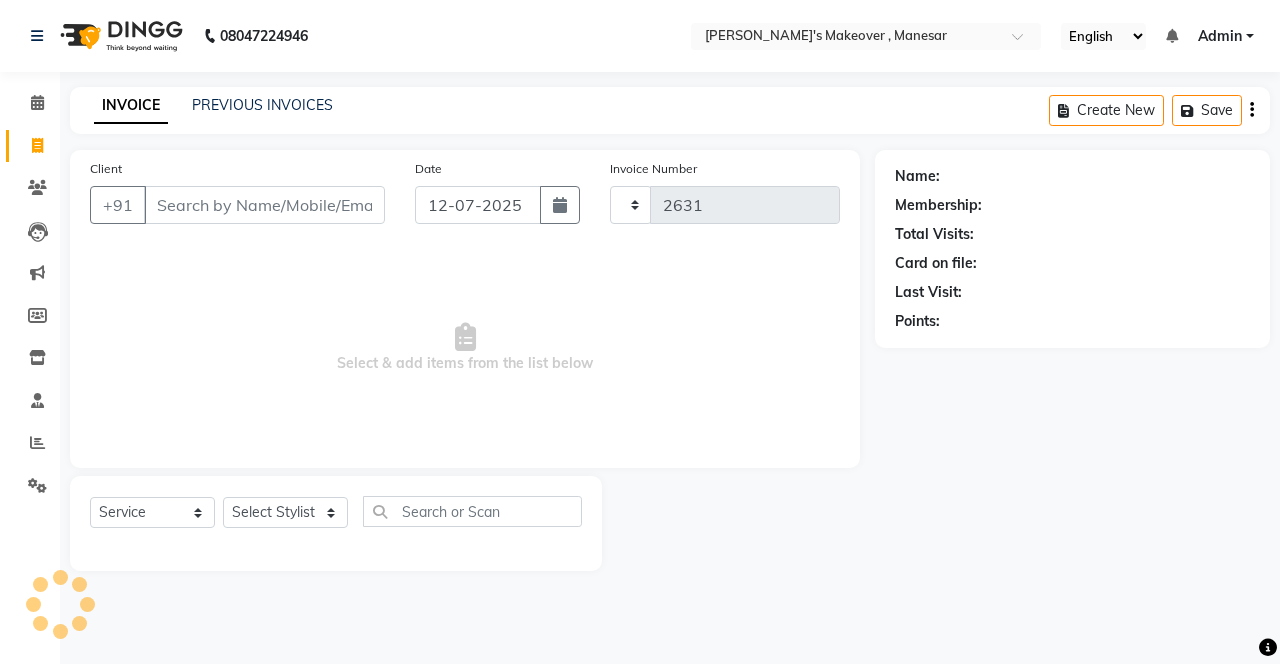 select on "820" 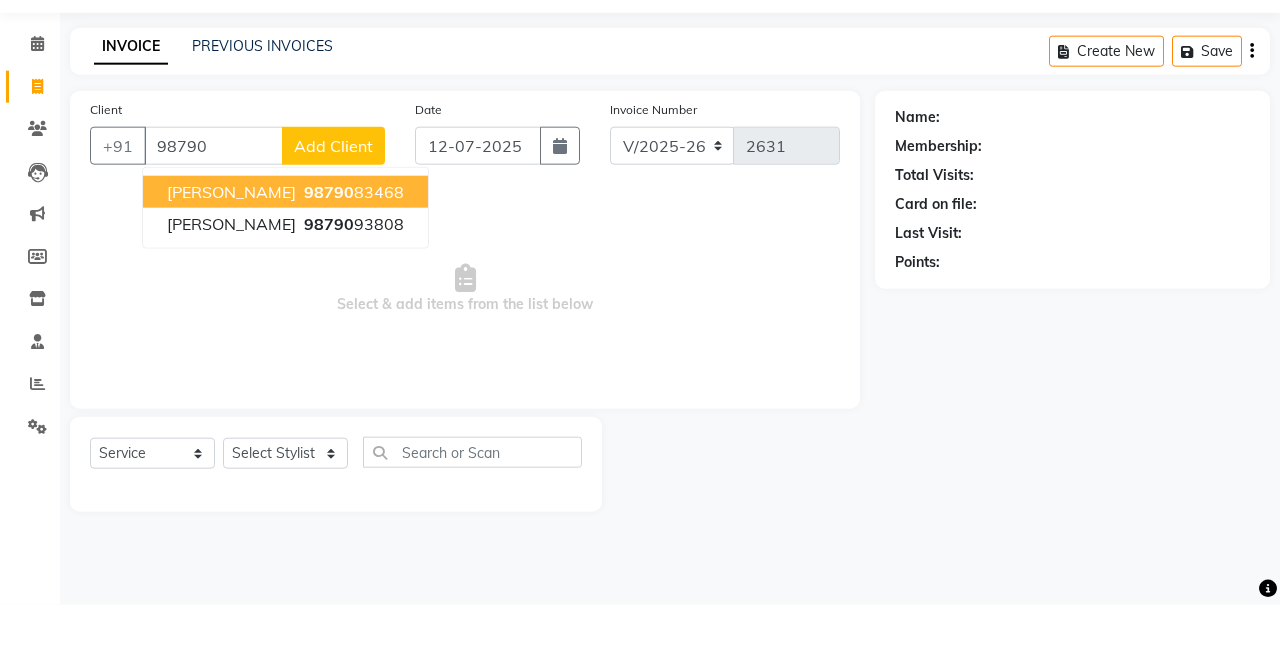 click on "98790 93808" at bounding box center (352, 283) 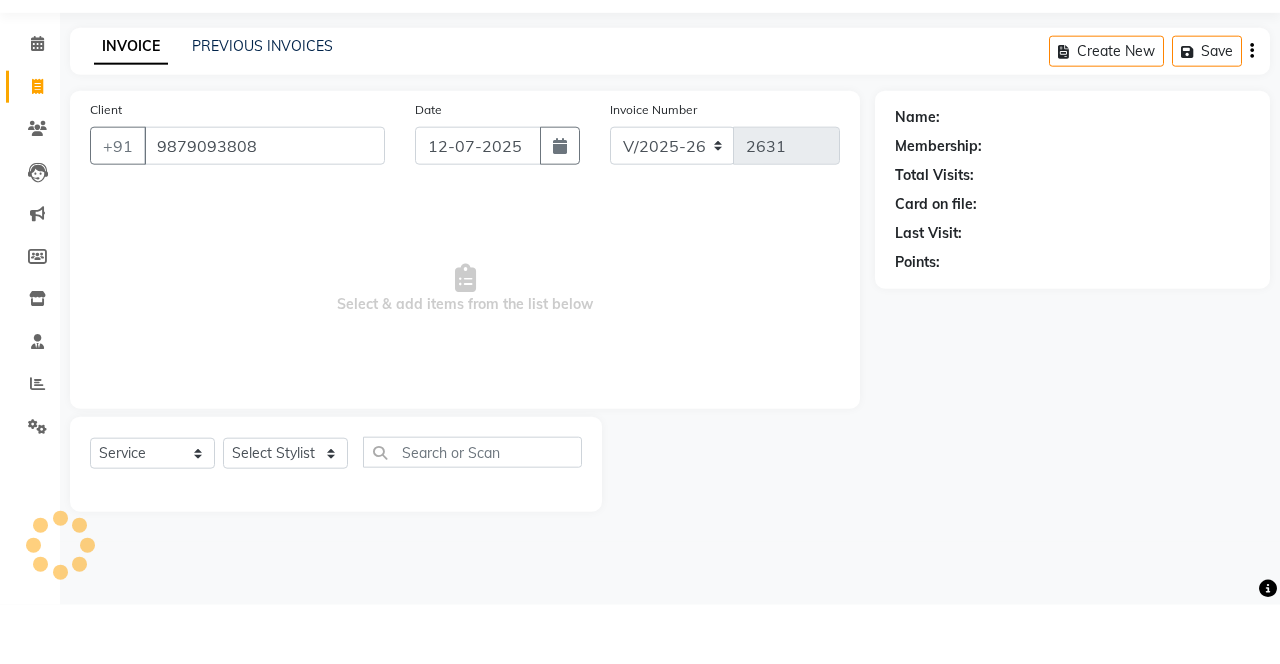 type on "9879093808" 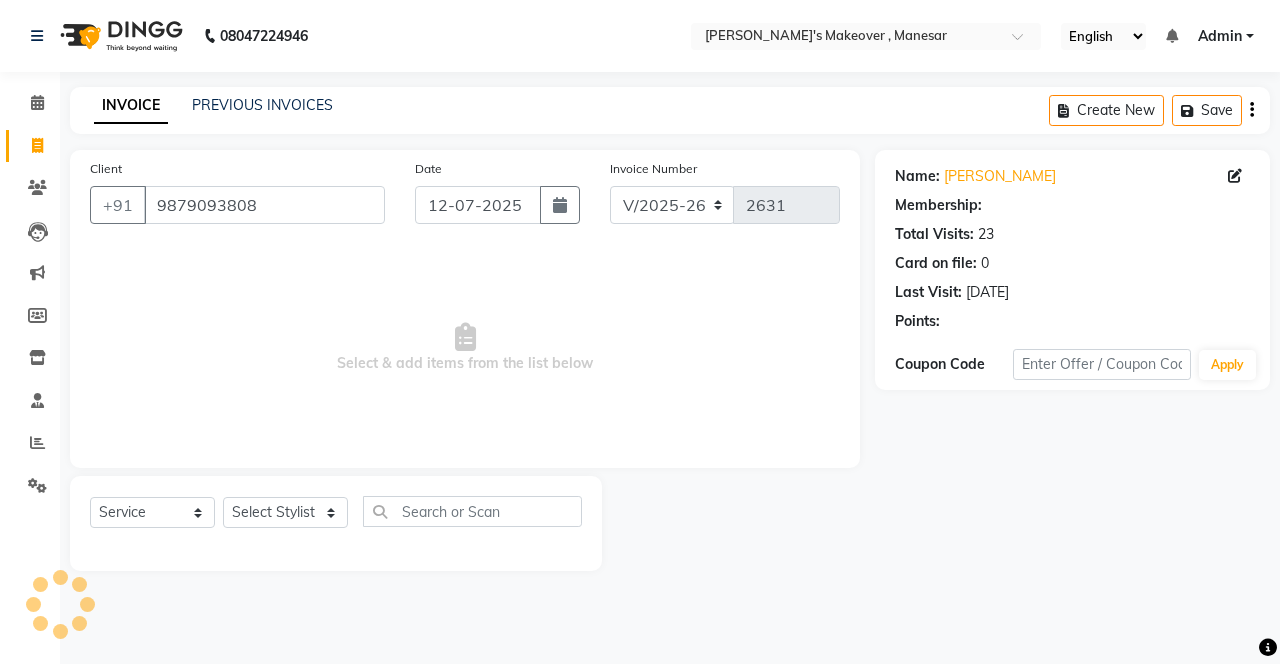 select on "1: Object" 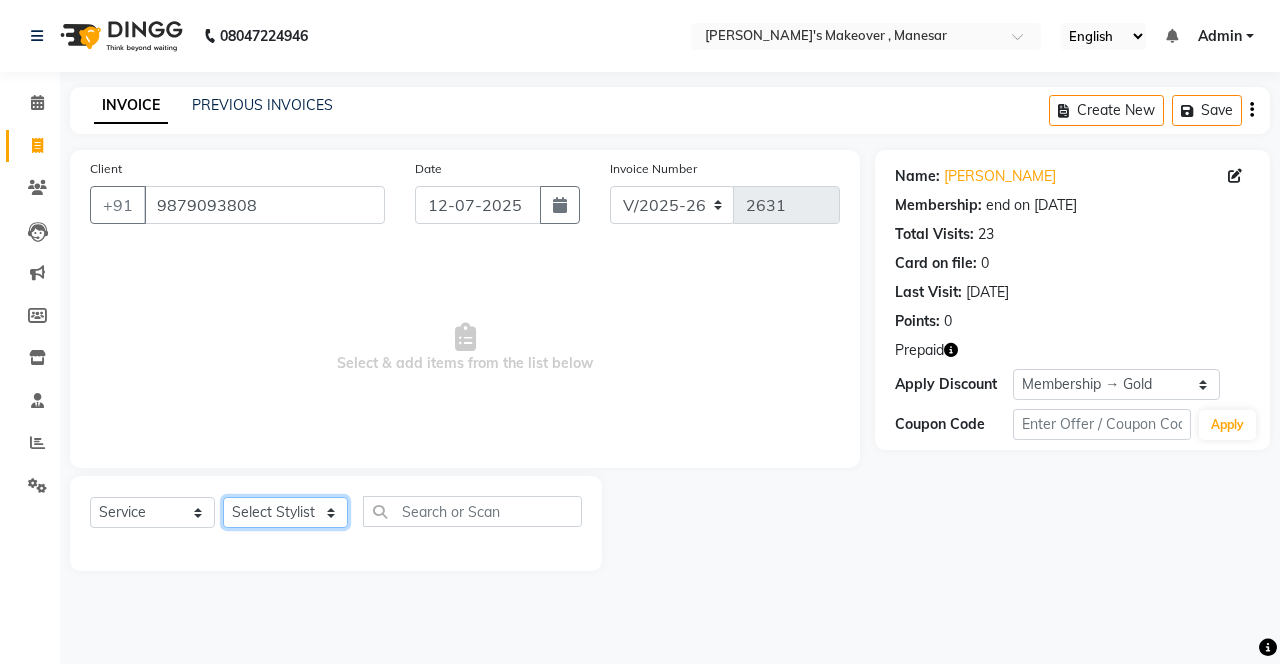 click on "Select Stylist Danish Shavej [PERSON_NAME] Krishna [PERSON_NAME] [PERSON_NAME] Mdm [PERSON_NAME] [PERSON_NAME] [MEDICAL_DATA] Pooja [PERSON_NAME] [PERSON_NAME] ([DATE])" 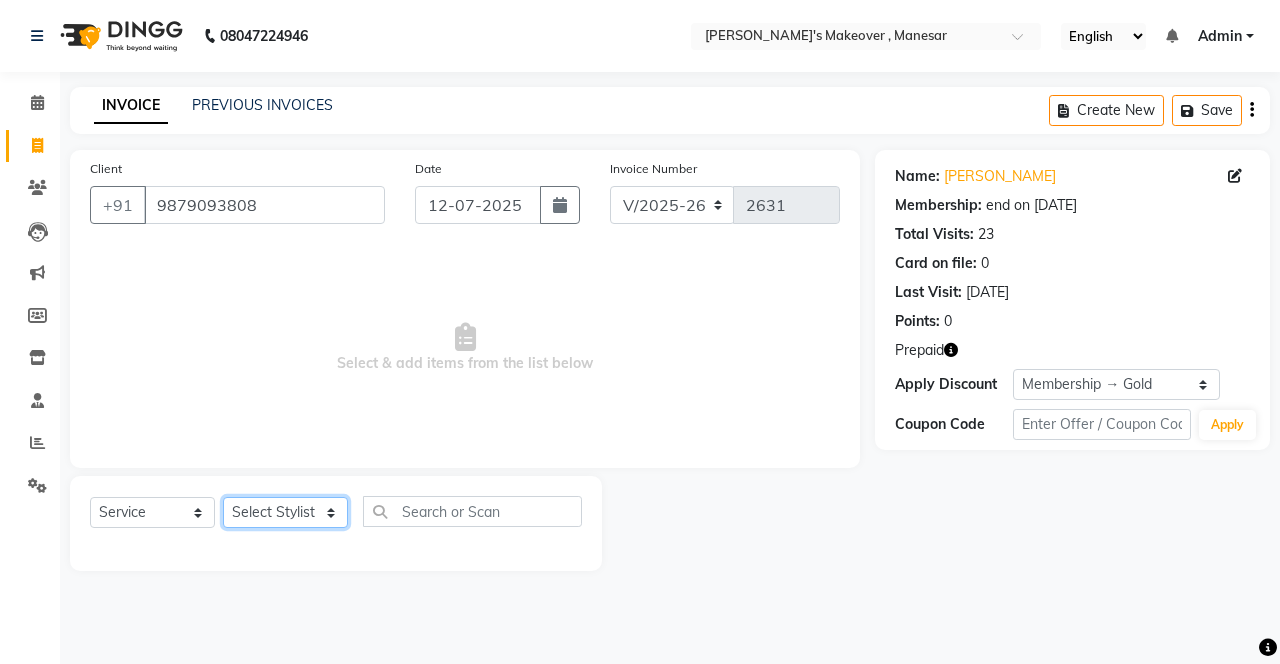 select on "14429" 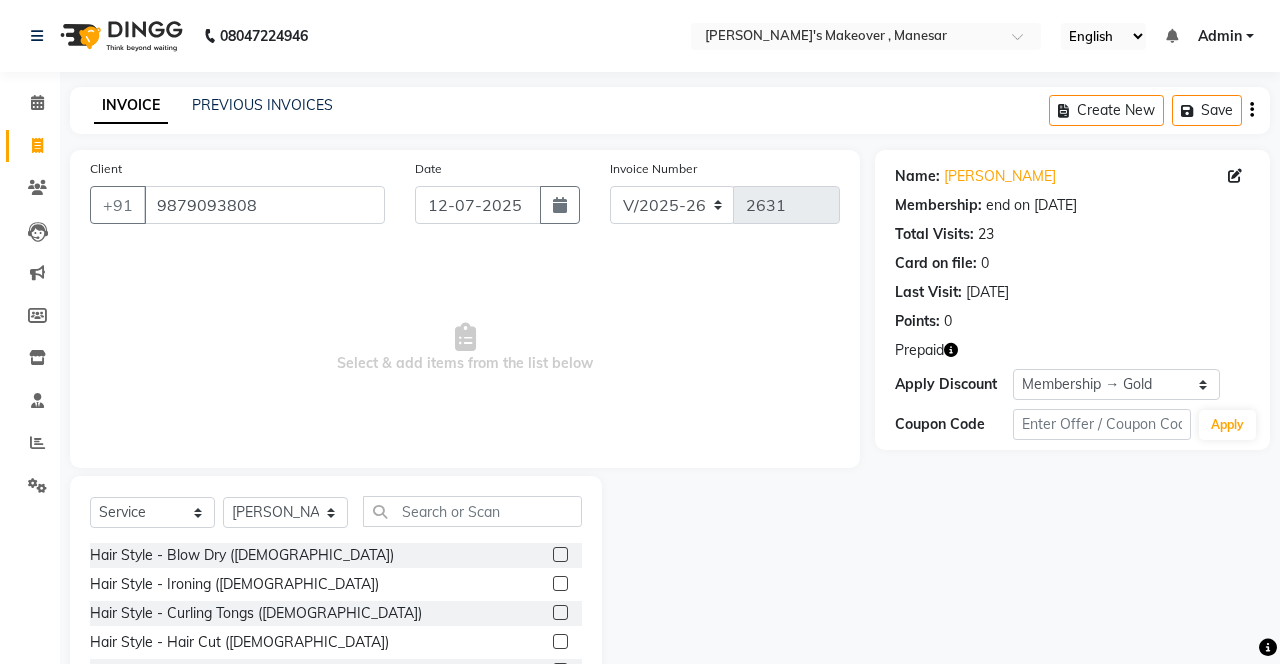 click 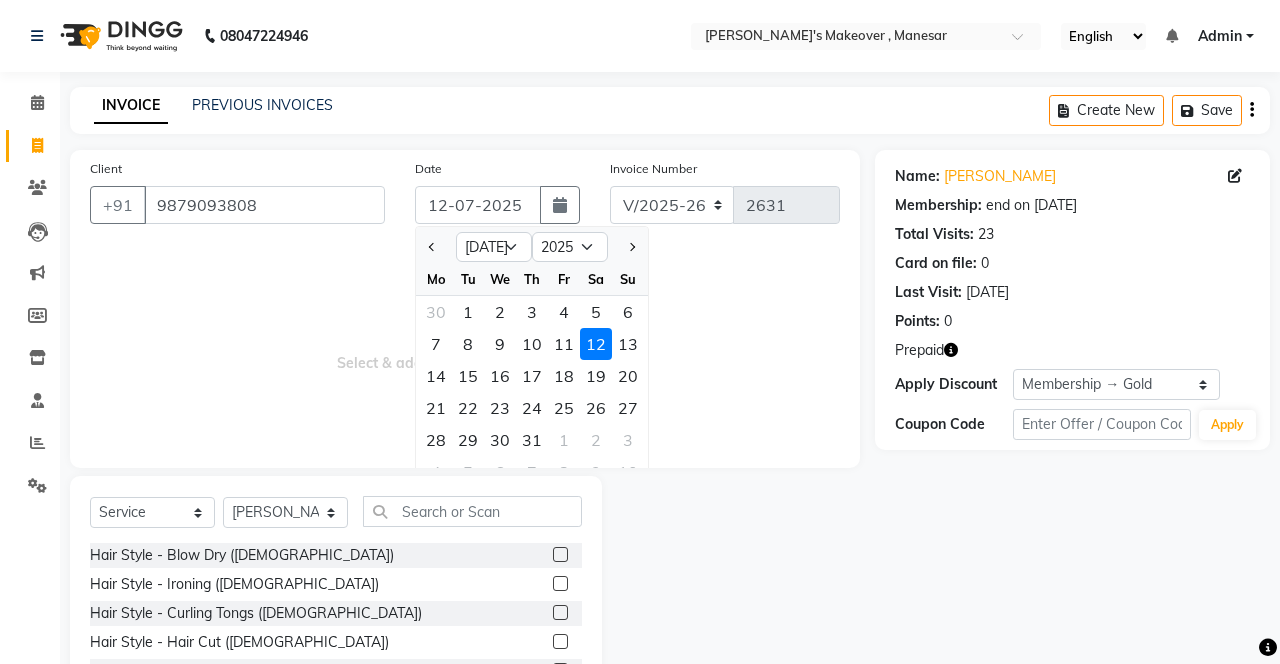 click on "8" 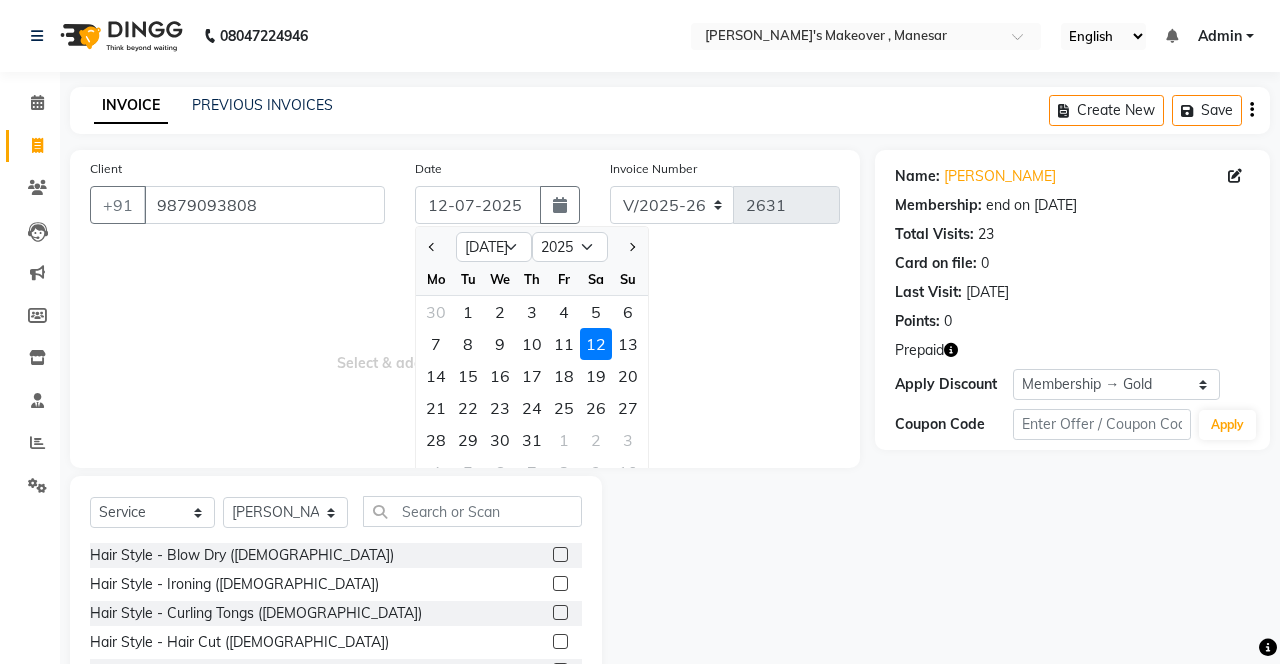 type on "[DATE]" 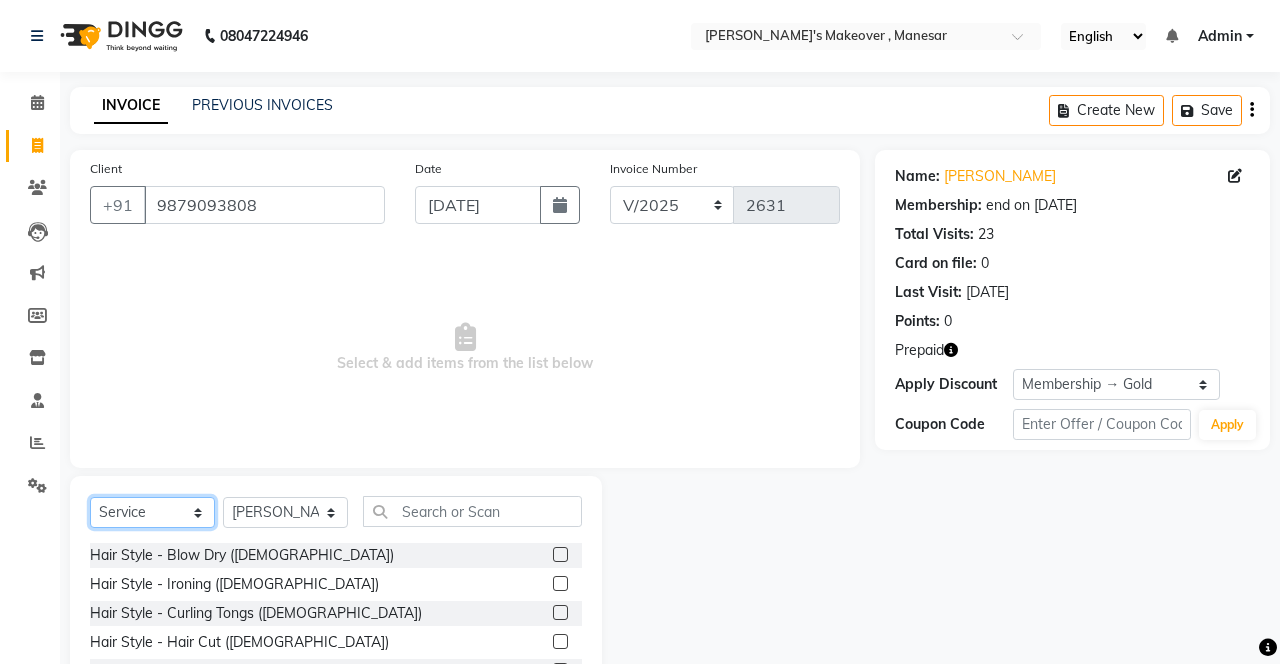 click on "Select  Service  Product  Membership  Package Voucher Prepaid Gift Card" 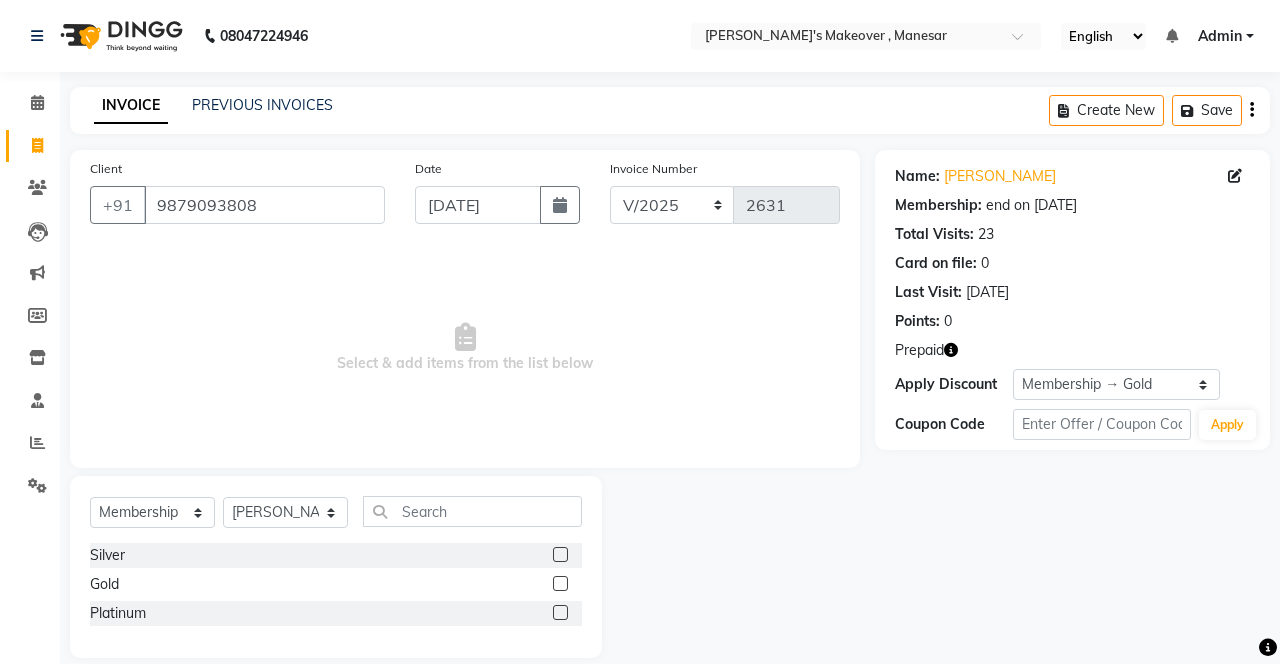 click 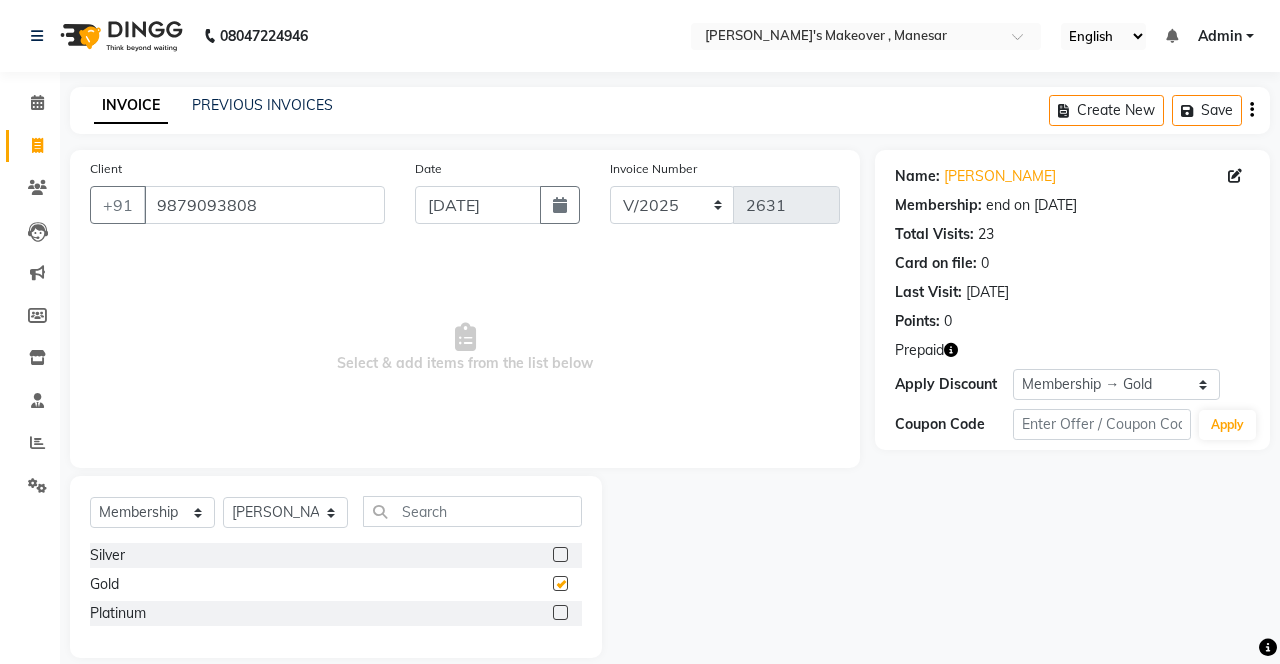 select on "select" 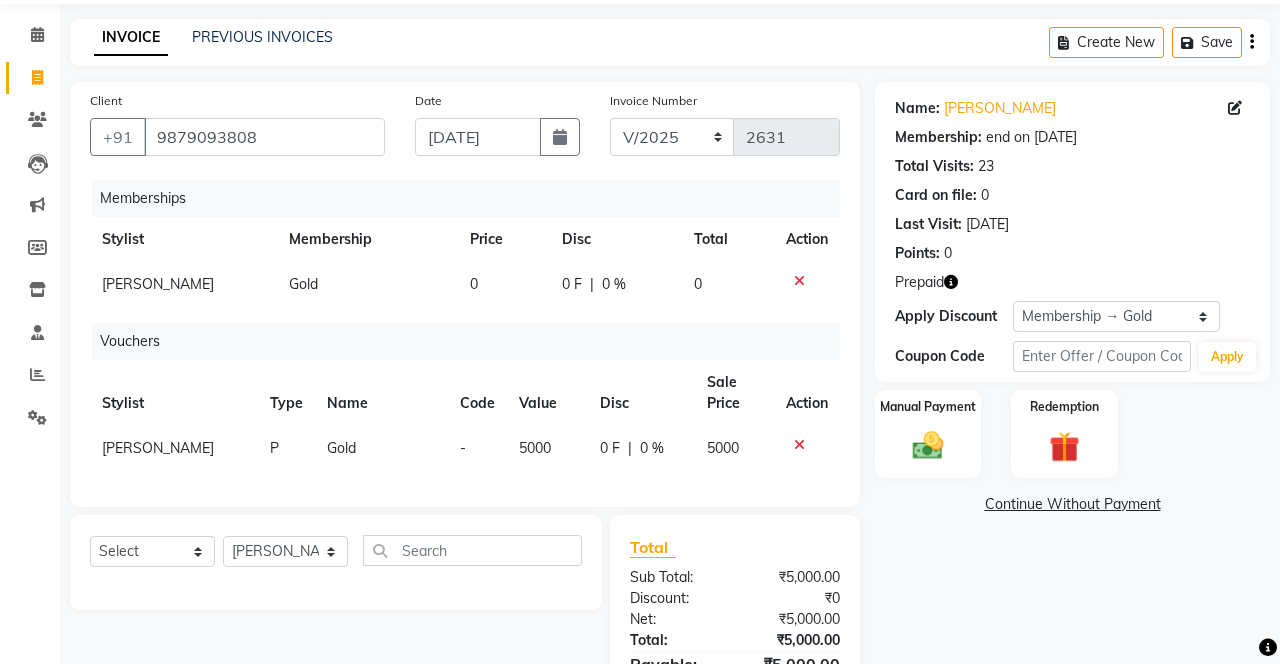 scroll, scrollTop: 114, scrollLeft: 0, axis: vertical 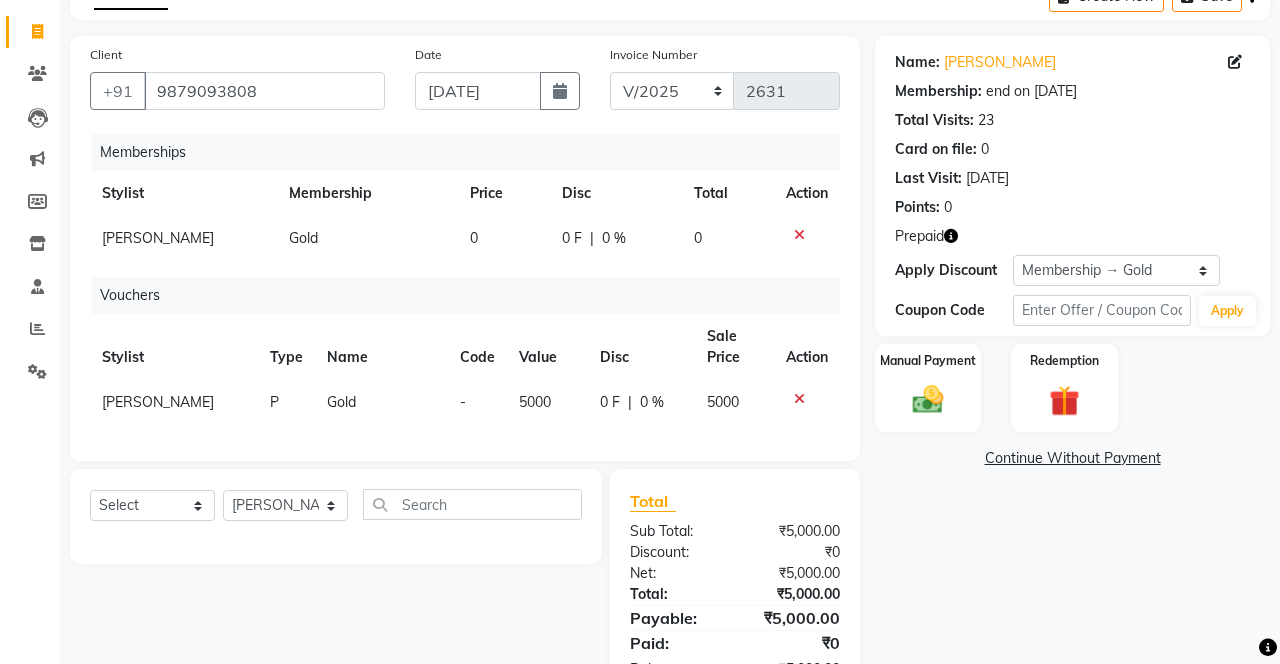 click 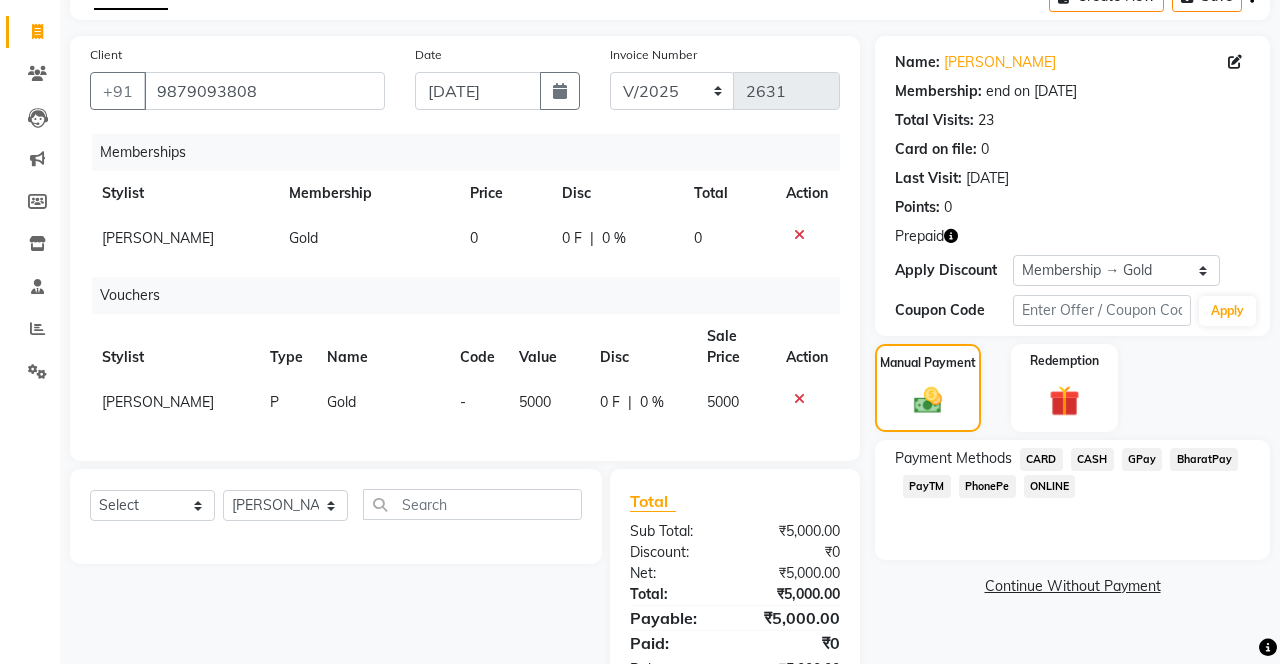 click on "BharatPay" 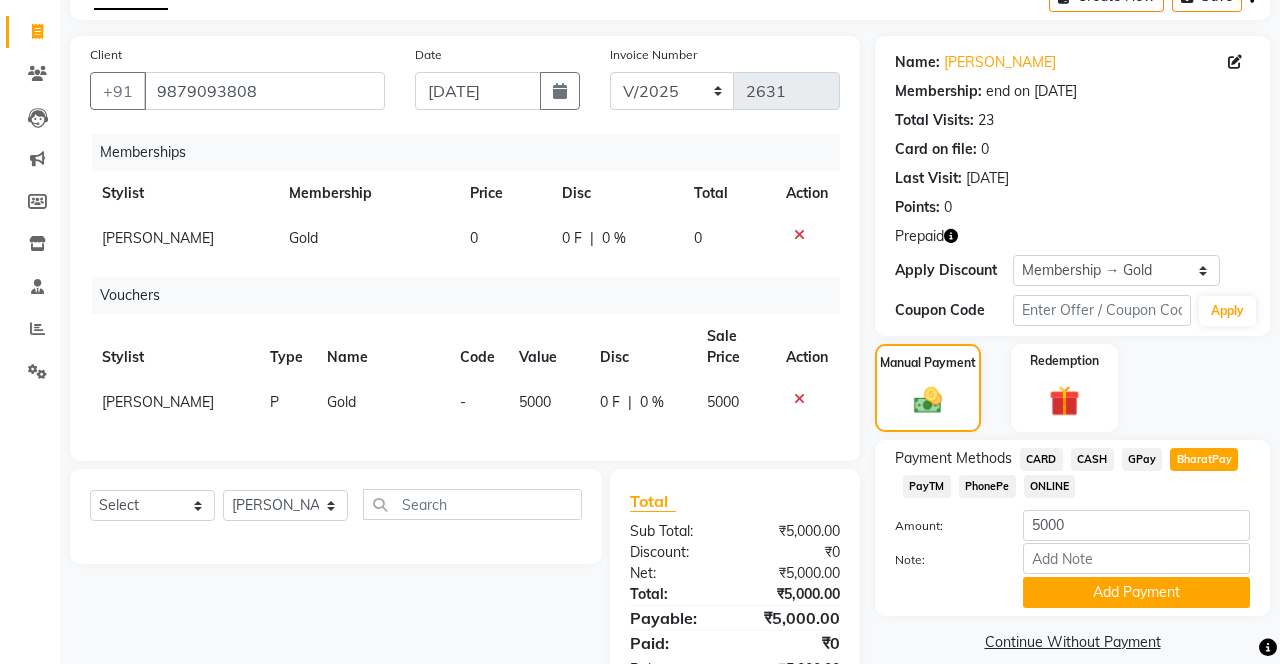 click on "Add Payment" 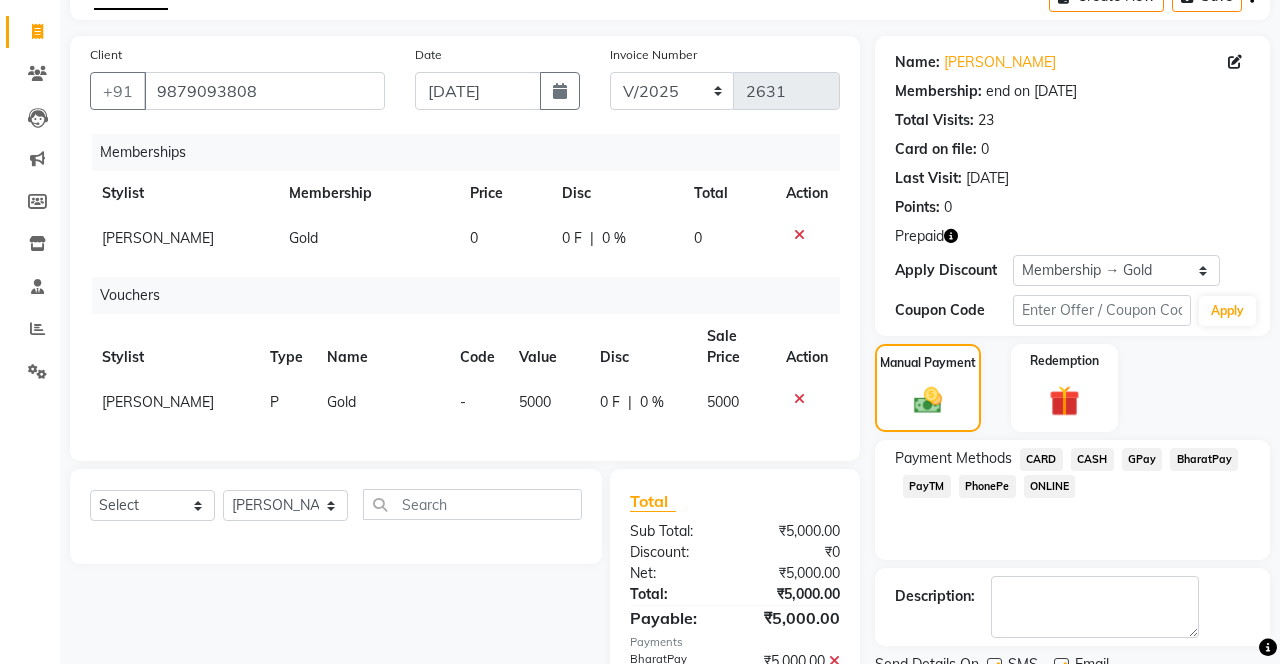 click on "Checkout" 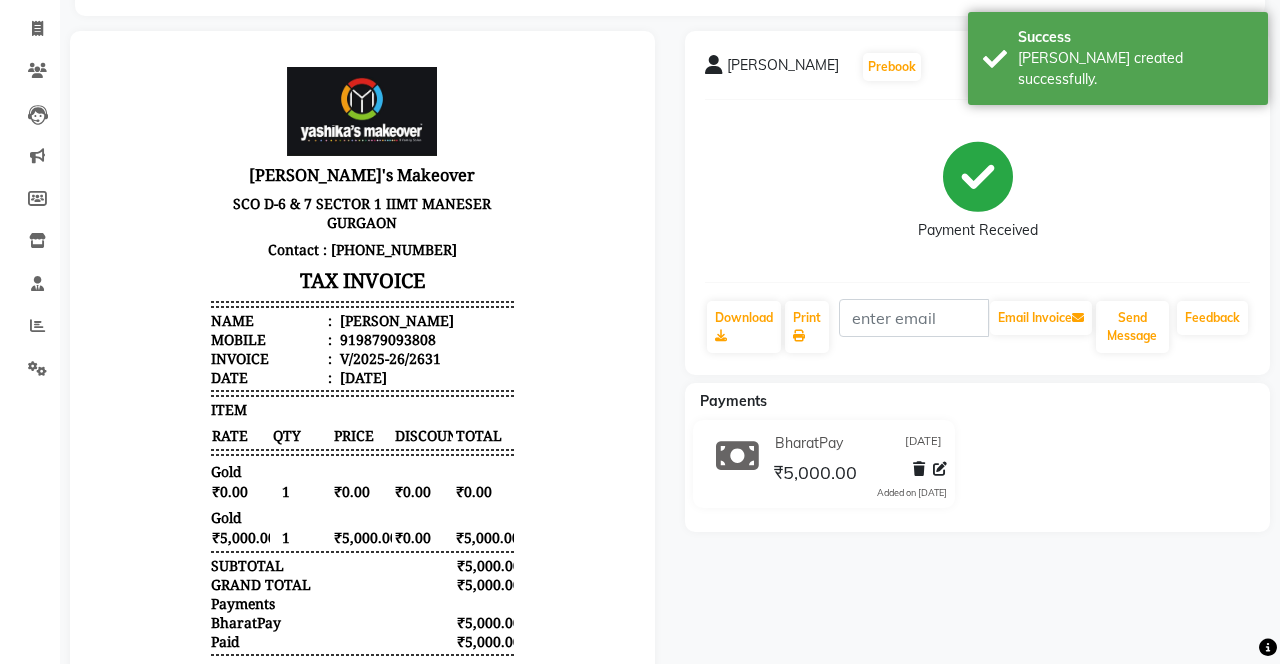 scroll, scrollTop: 0, scrollLeft: 0, axis: both 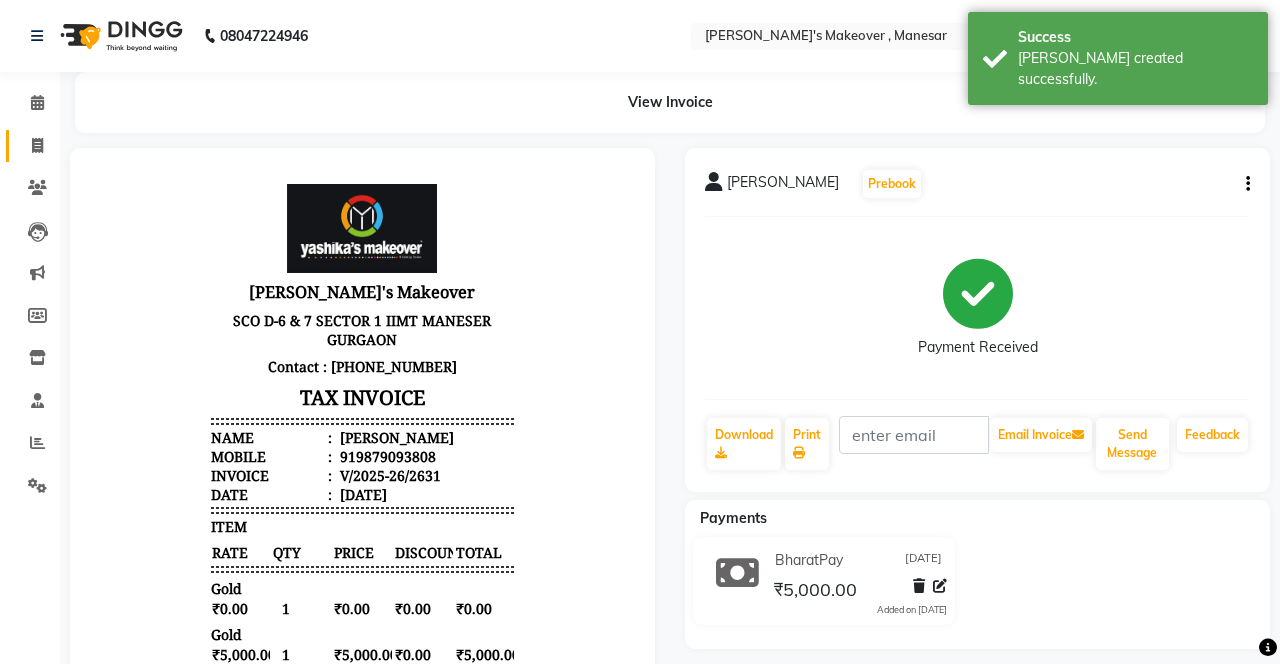 click 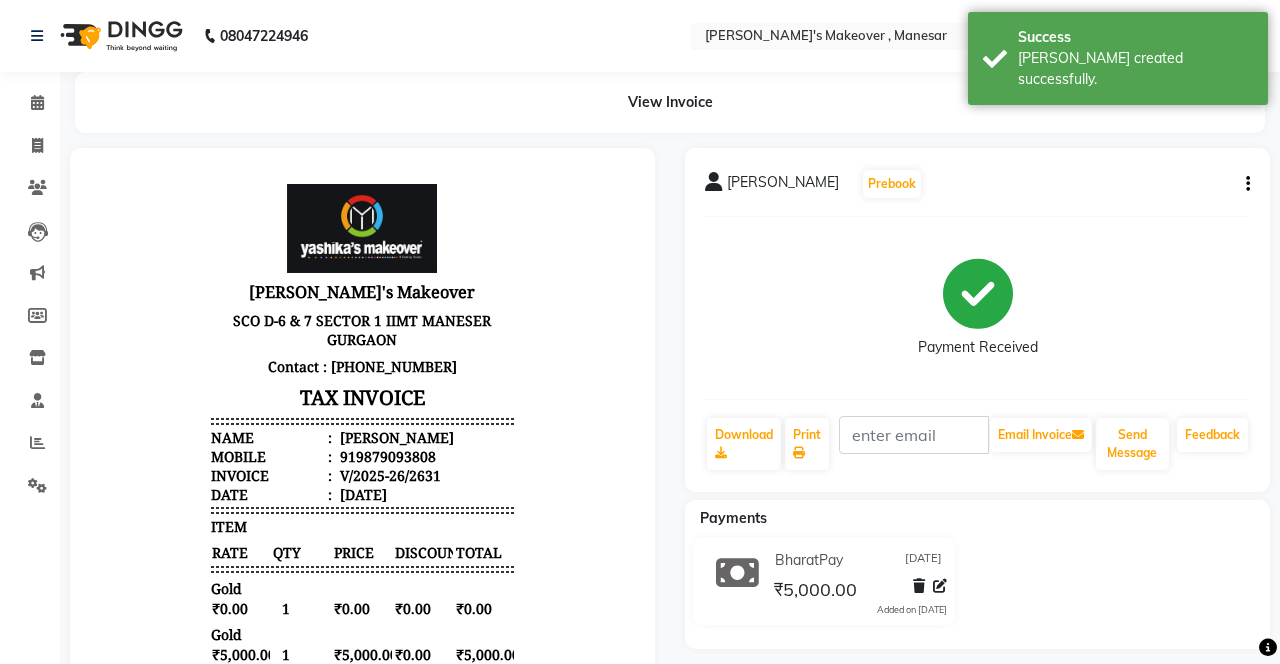 select on "service" 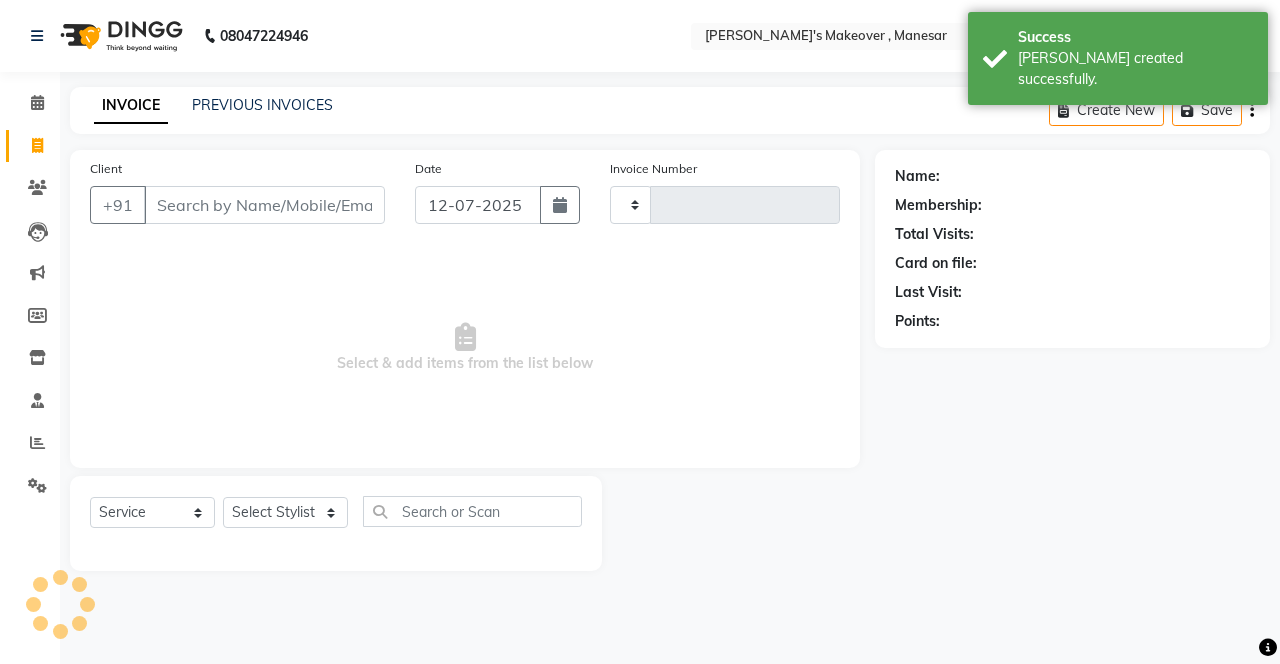 type on "2632" 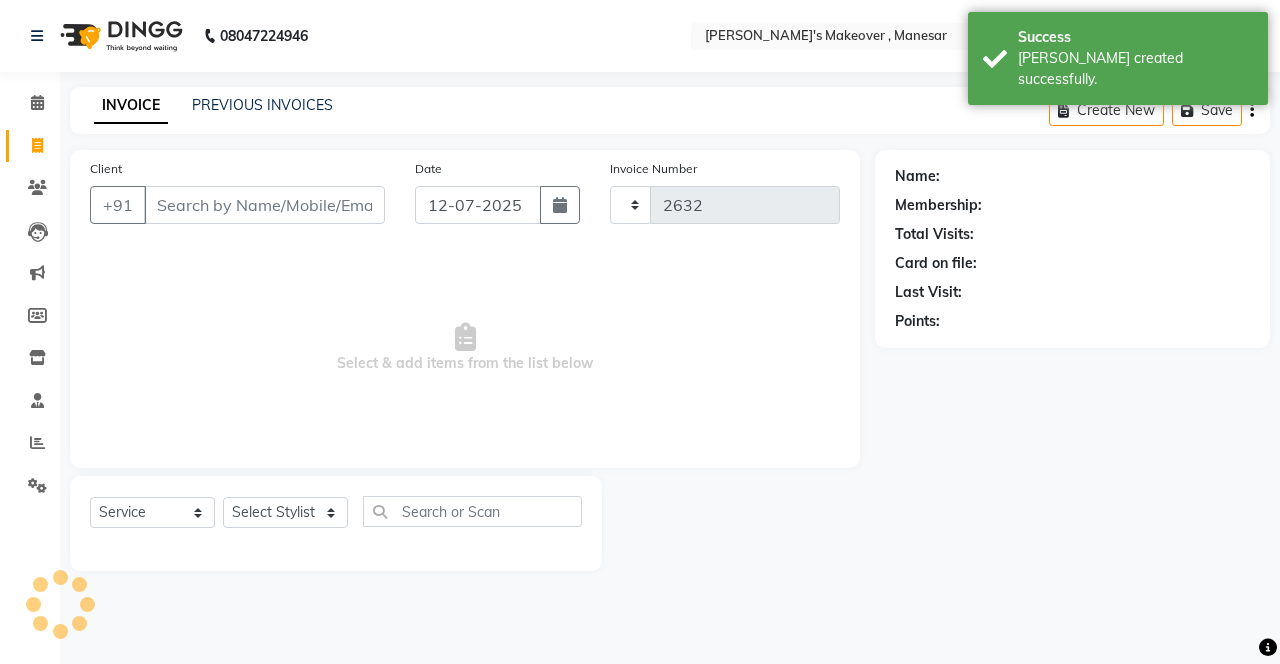 select on "820" 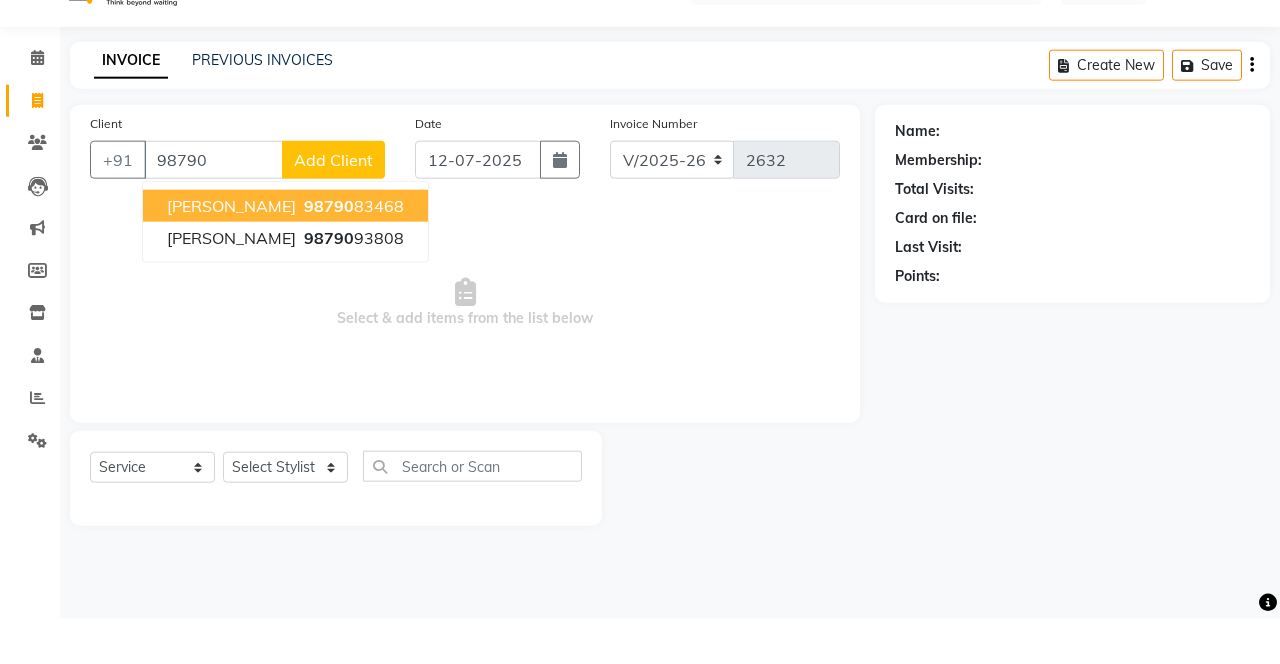 click on "98790 93808" at bounding box center (352, 283) 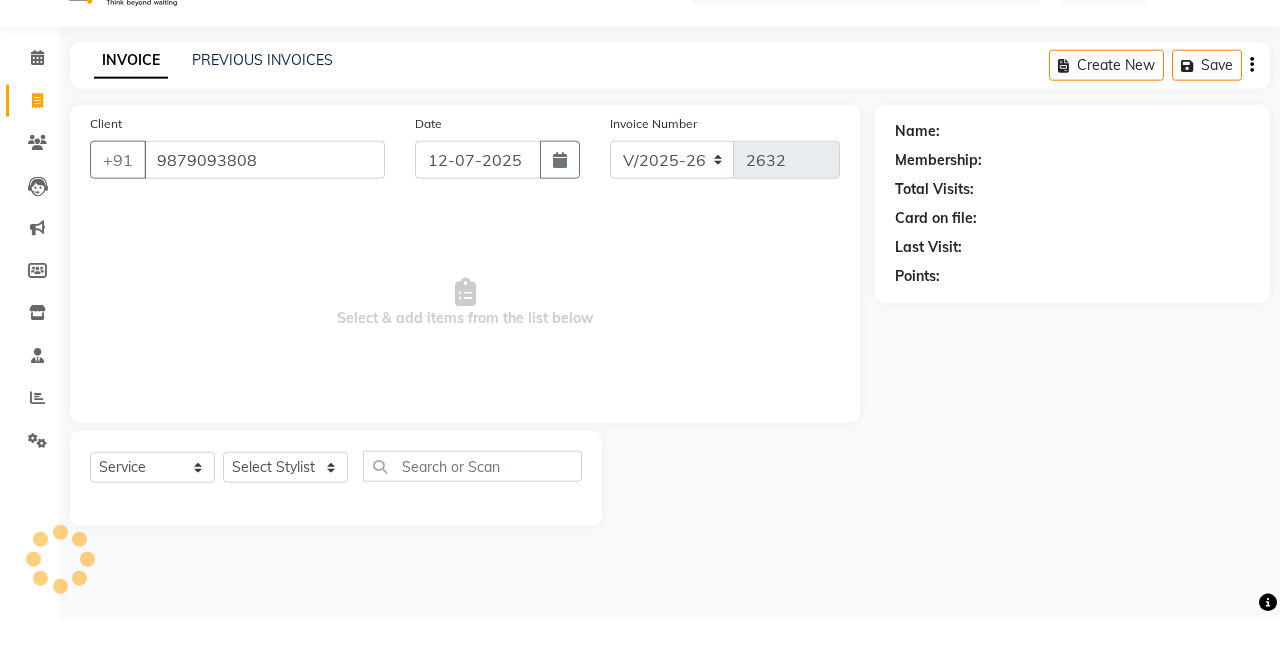 type on "9879093808" 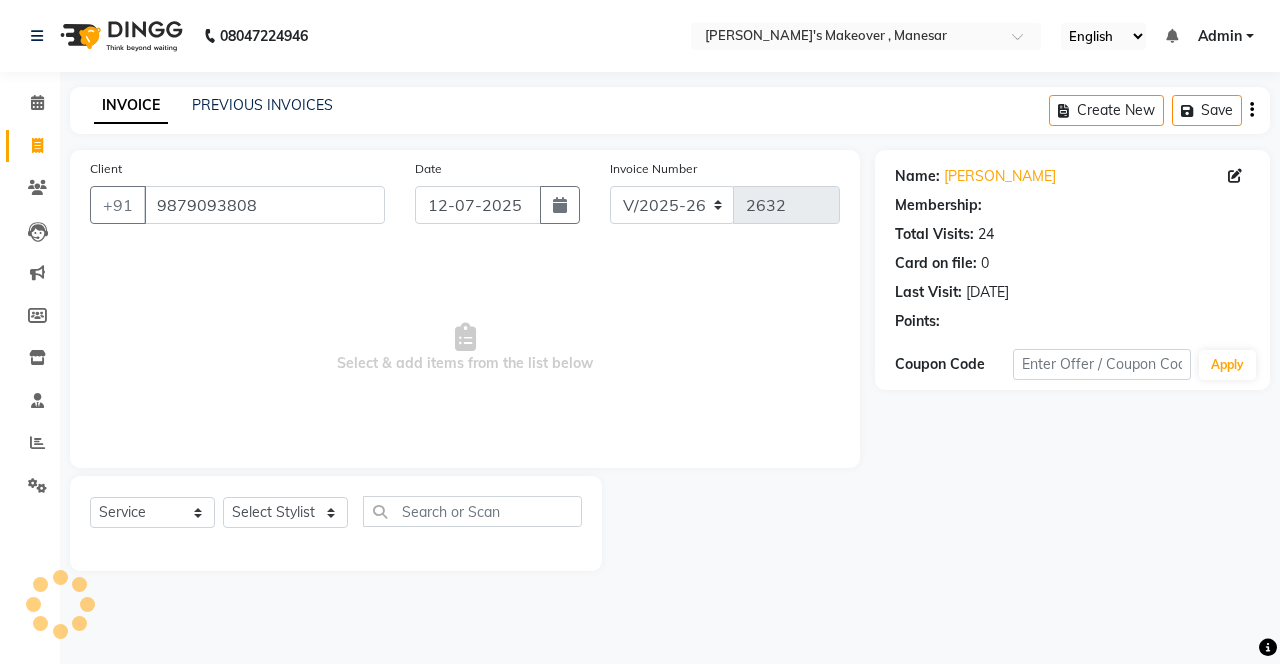 select on "1: Object" 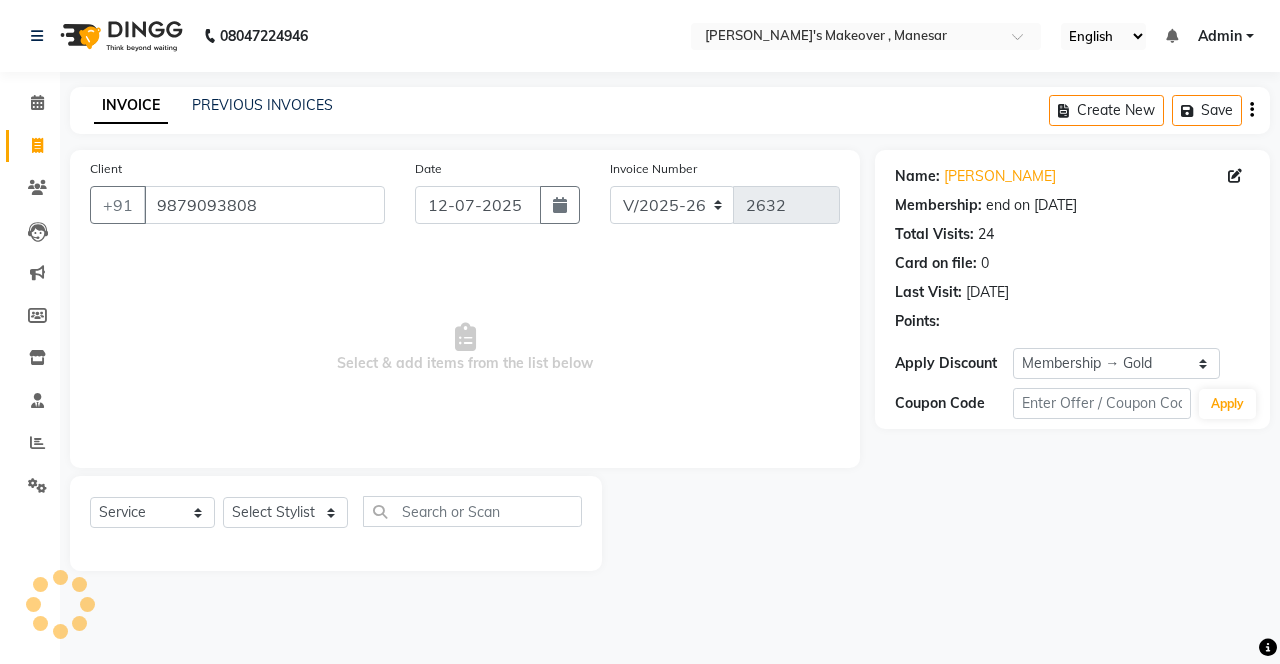 click 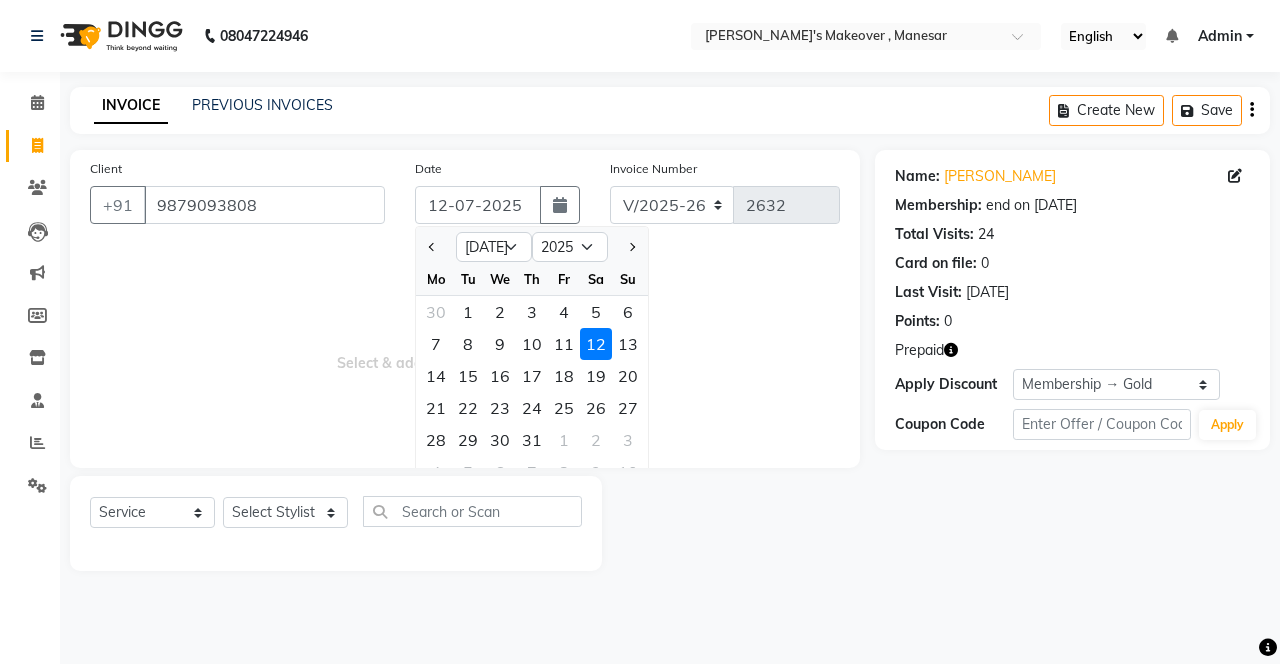 click on "8" 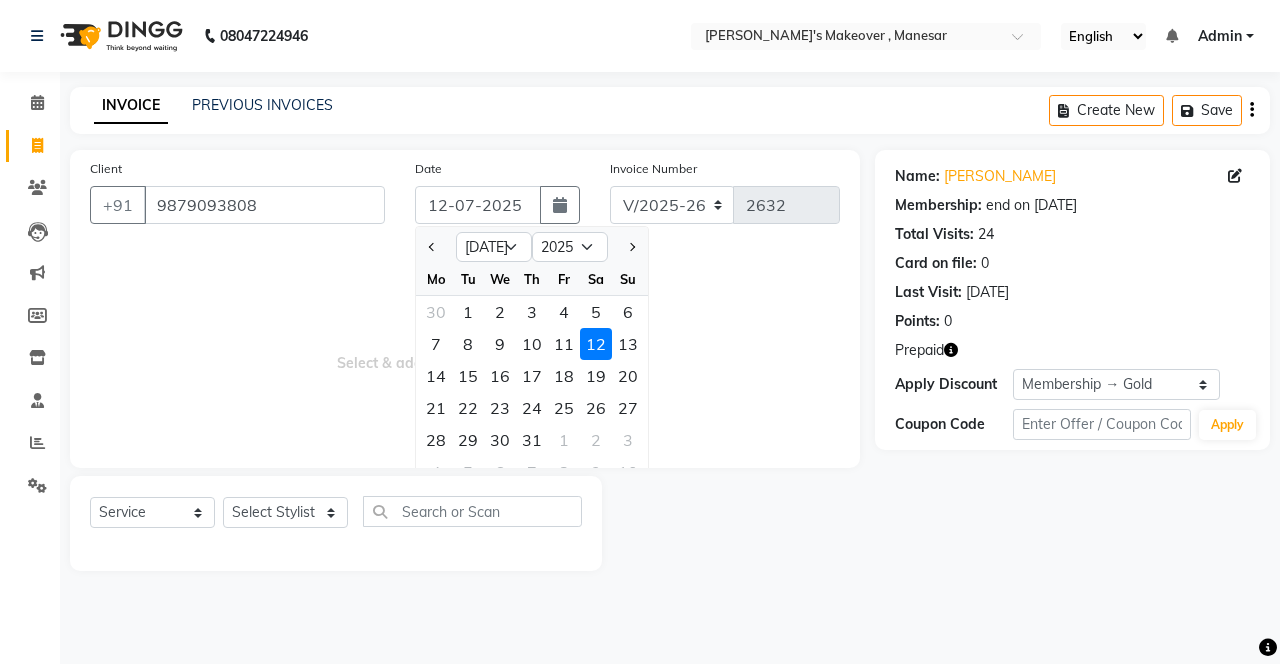 type on "[DATE]" 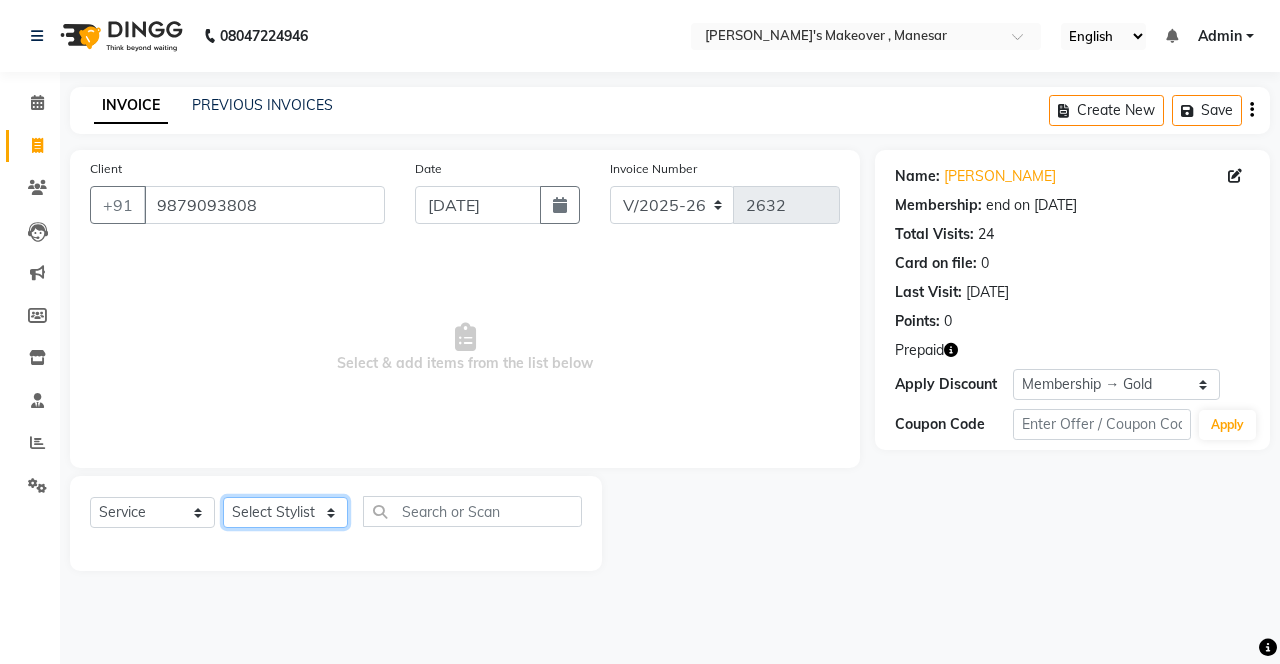 click on "Select Stylist Danish Shavej [PERSON_NAME] Krishna [PERSON_NAME] [PERSON_NAME] Mdm [PERSON_NAME] [PERSON_NAME] [MEDICAL_DATA] Pooja [PERSON_NAME] [PERSON_NAME] ([DATE])" 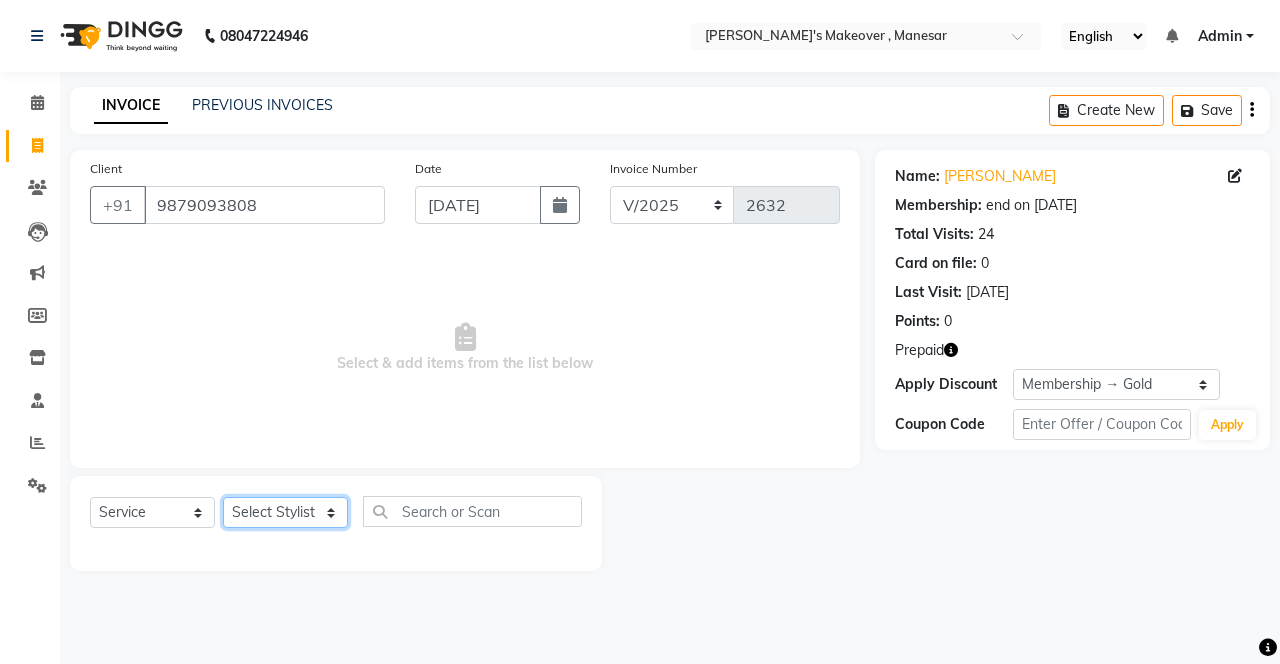 select on "79288" 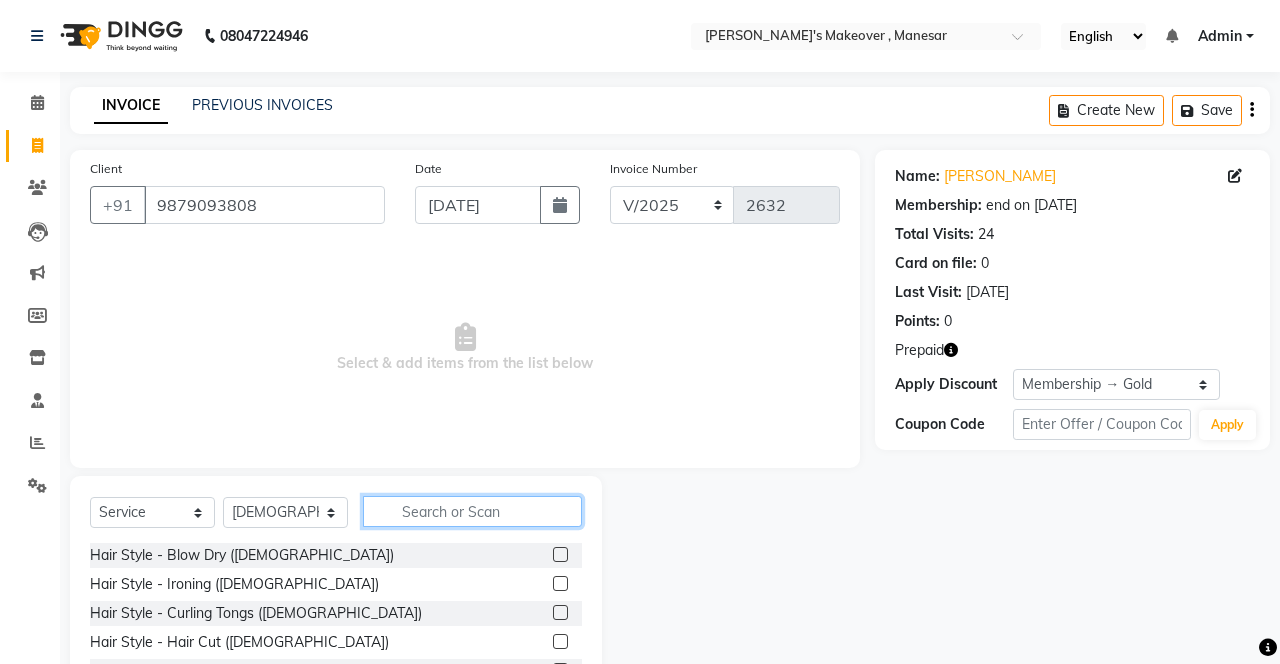 click 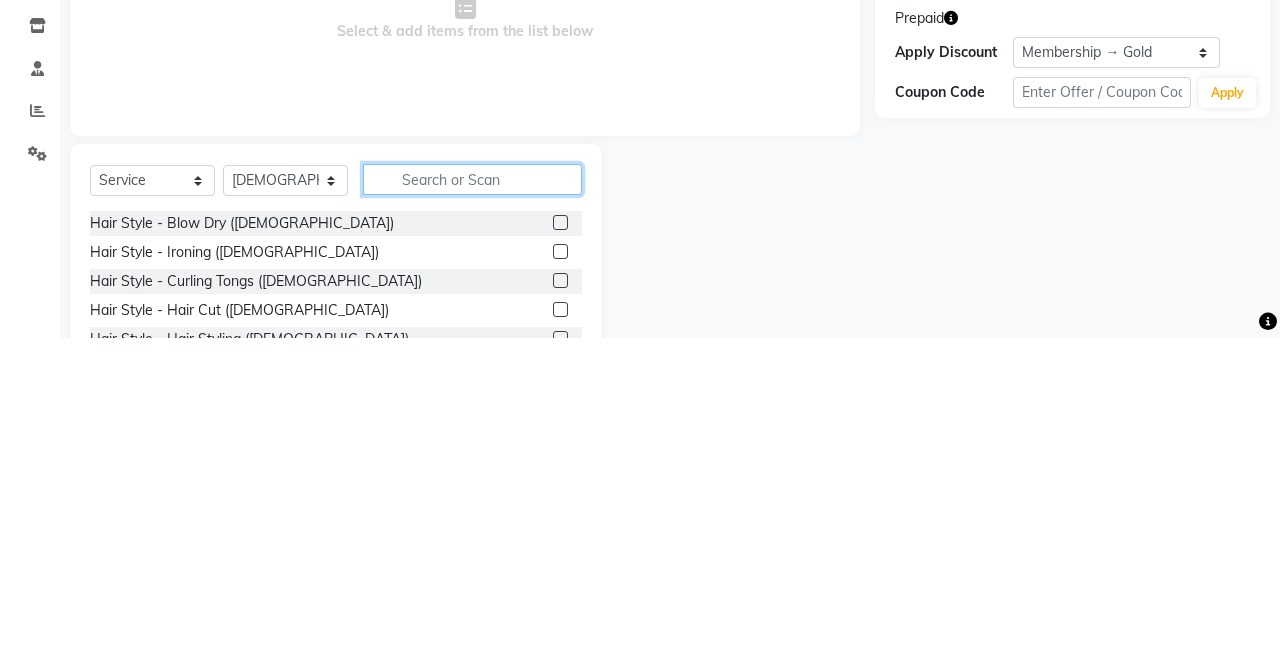 scroll, scrollTop: 15, scrollLeft: 0, axis: vertical 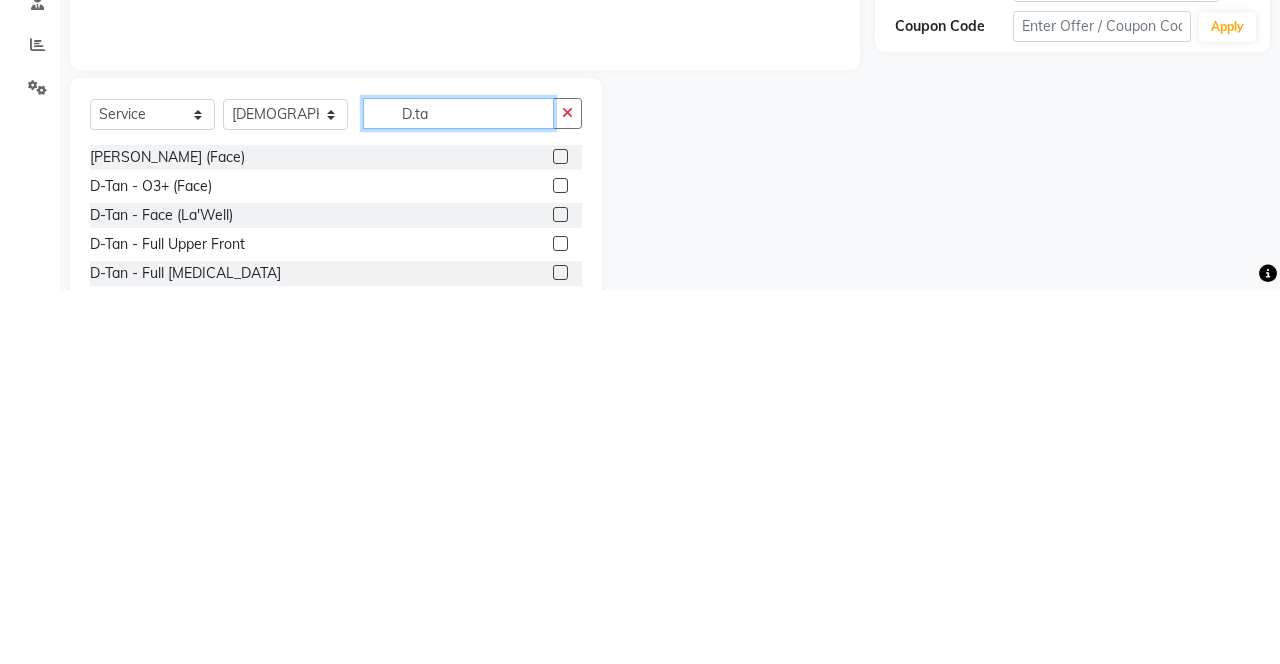 type on "D.ta" 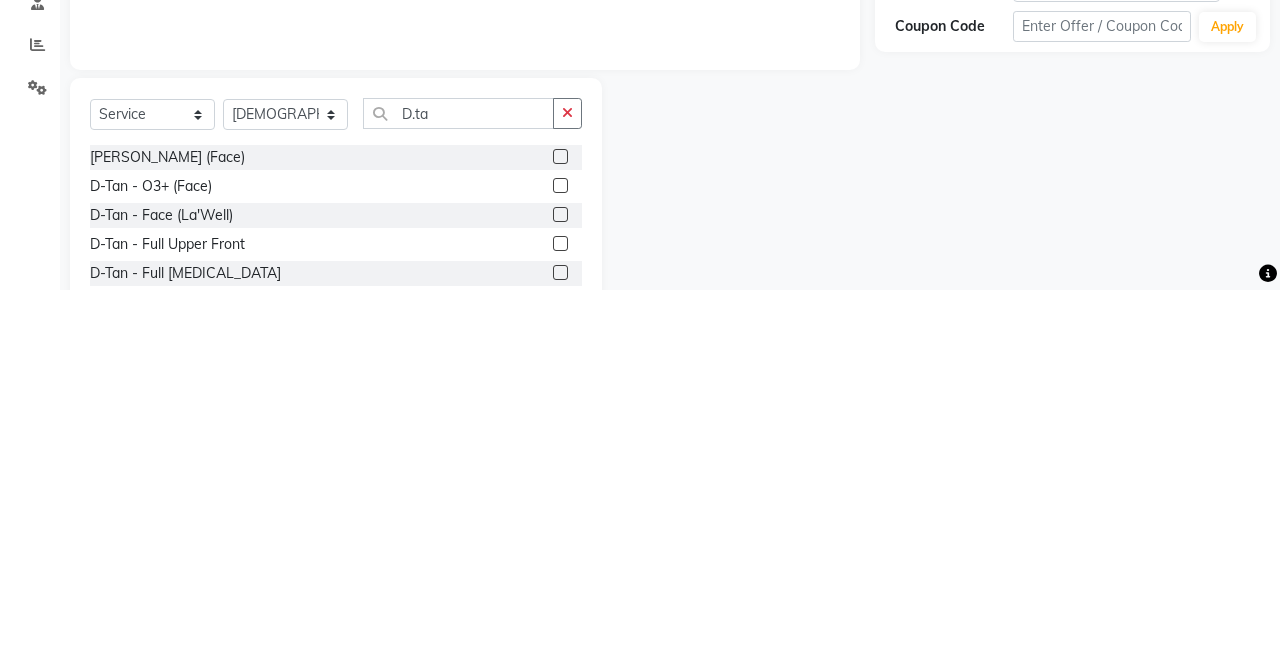 click 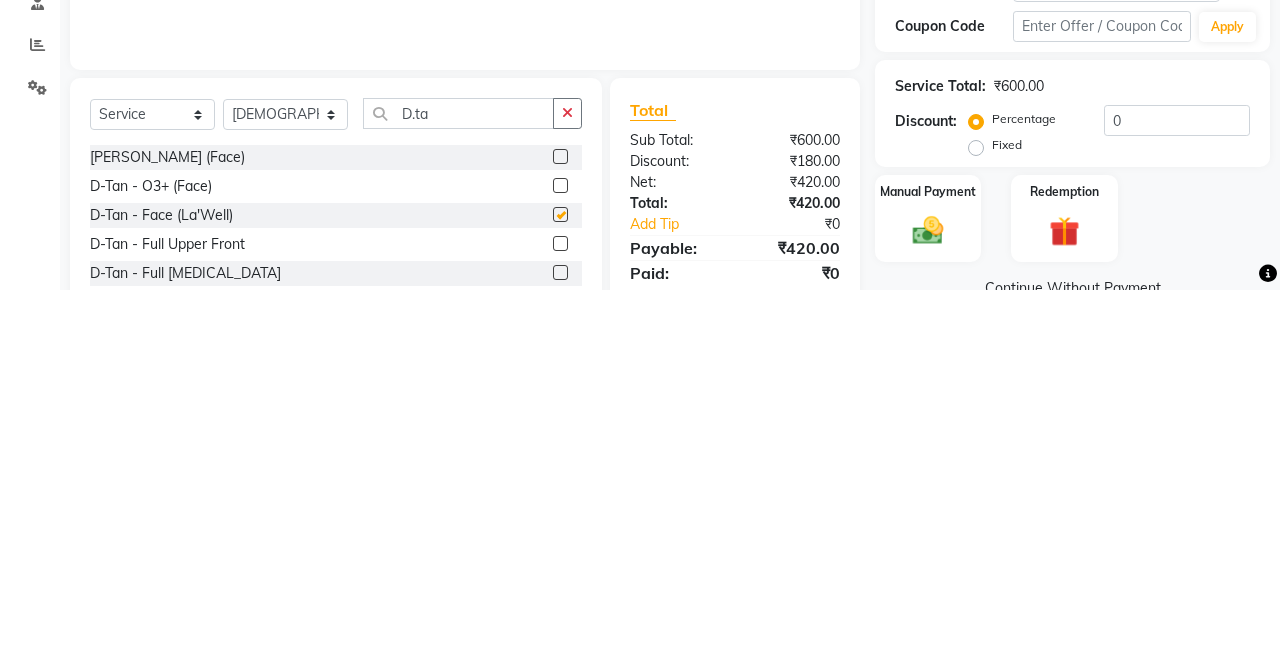 scroll, scrollTop: 24, scrollLeft: 0, axis: vertical 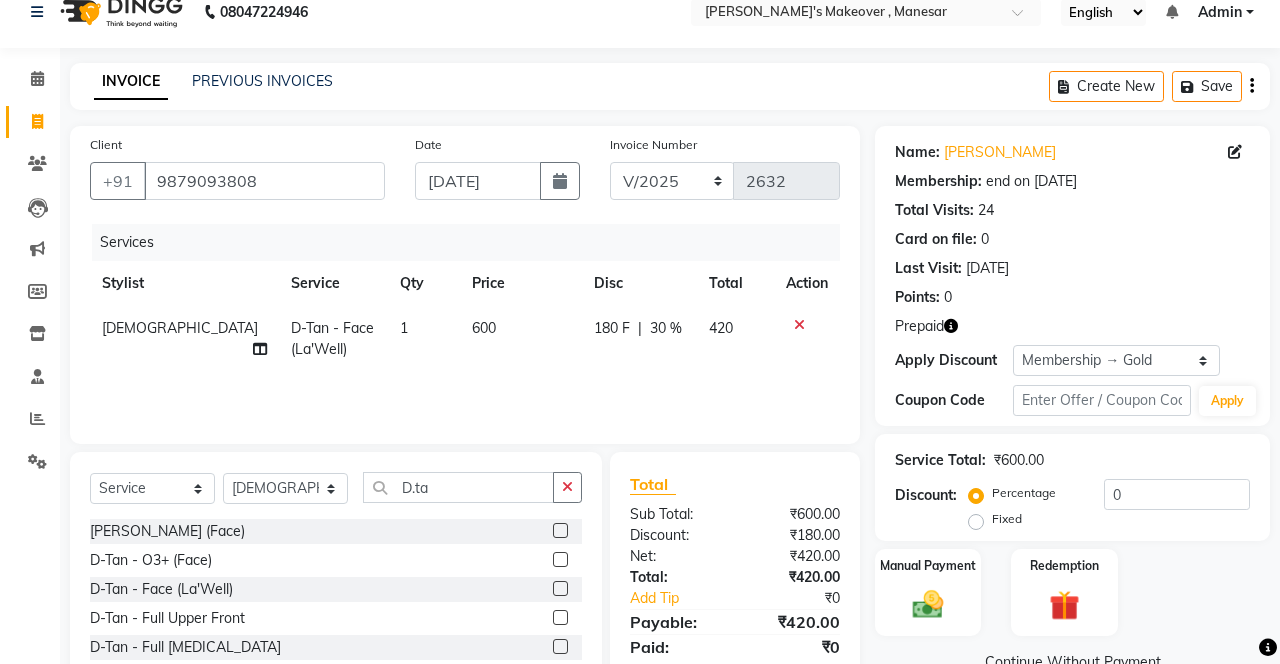 checkbox on "false" 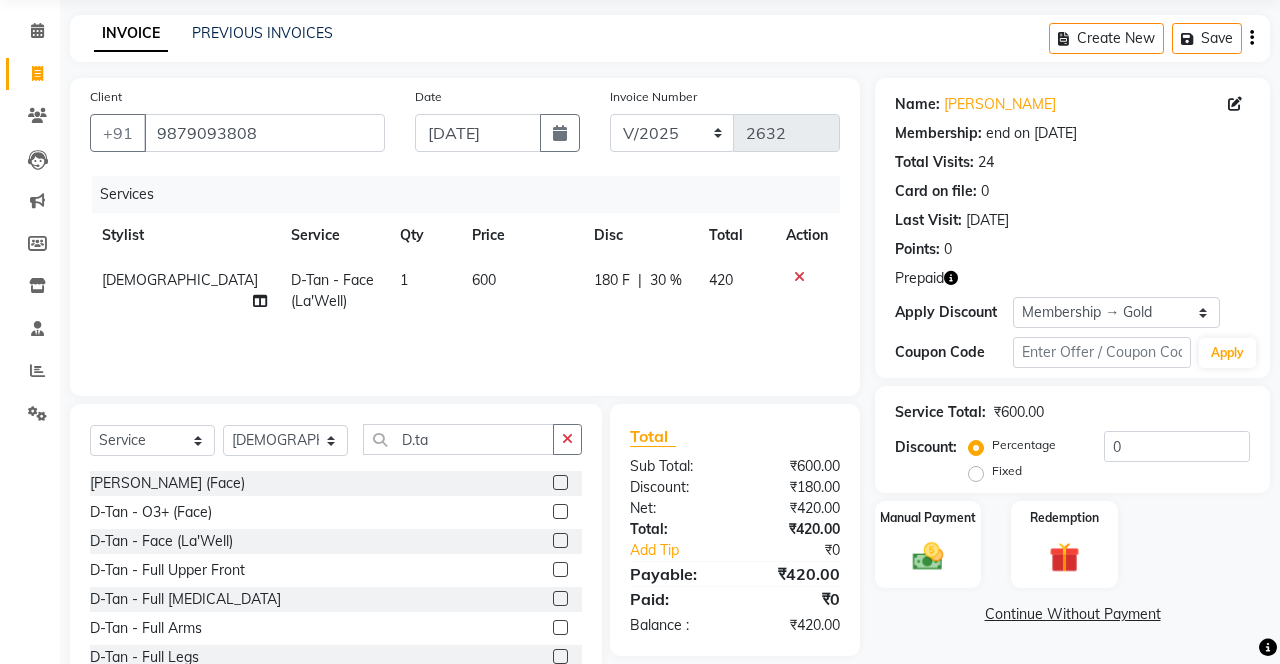 click 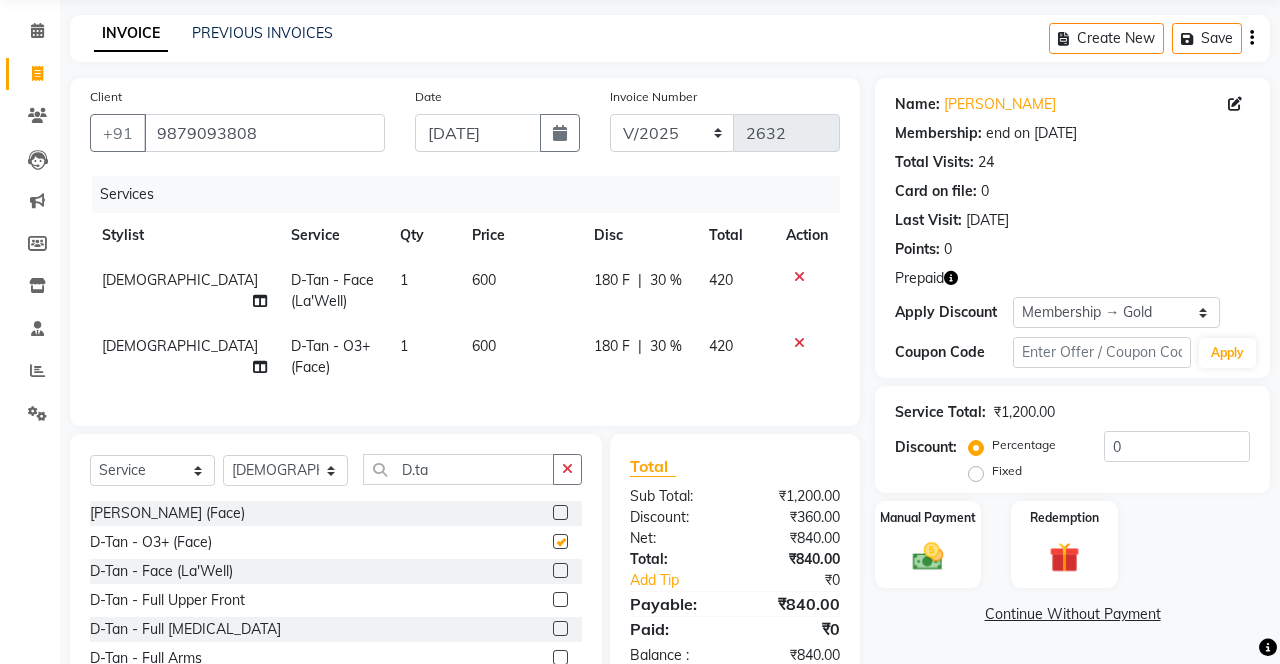 click 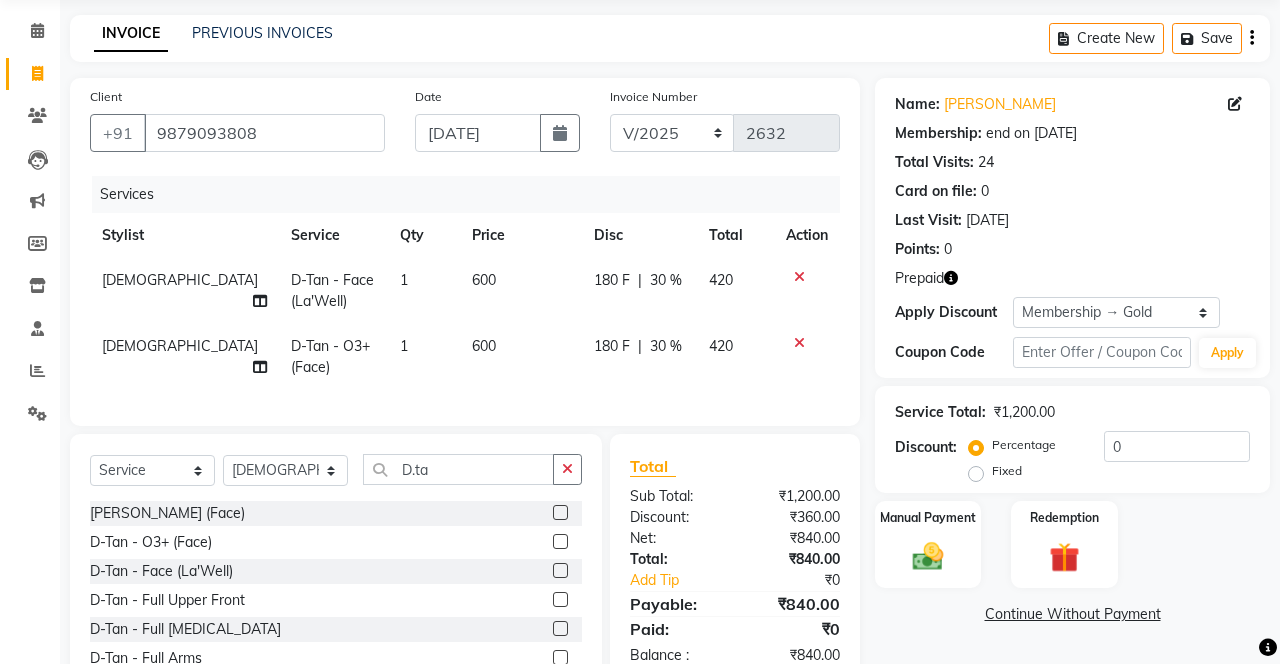 checkbox on "false" 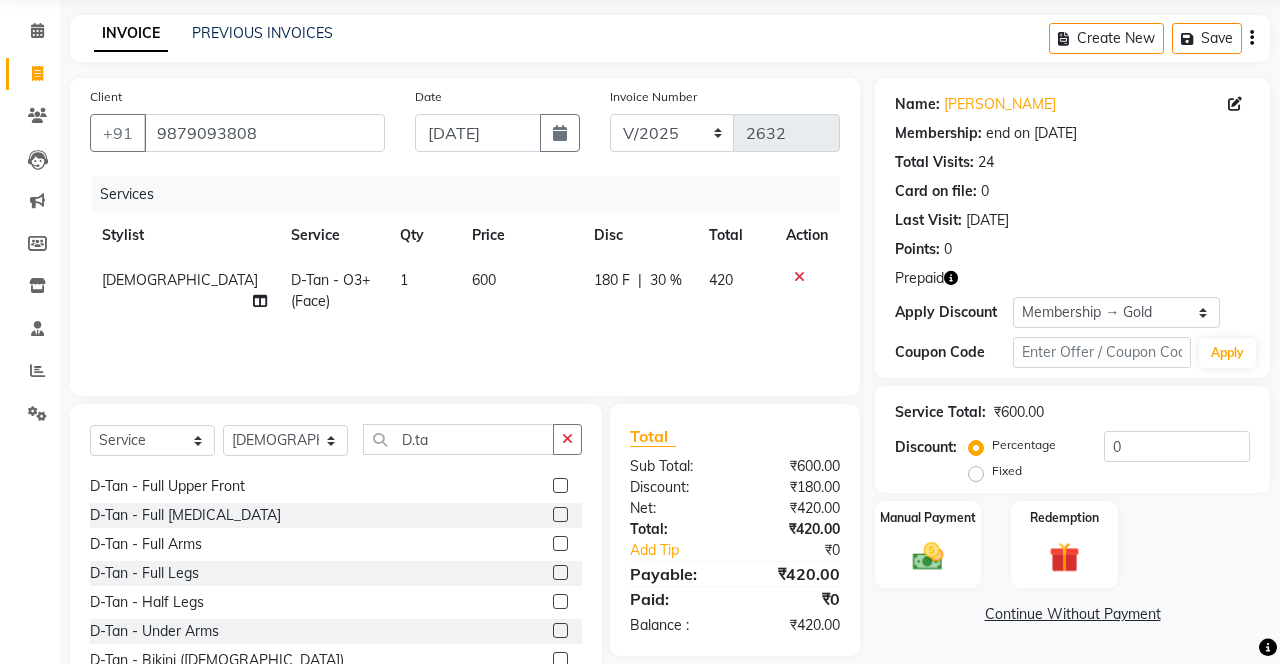 scroll, scrollTop: 84, scrollLeft: 0, axis: vertical 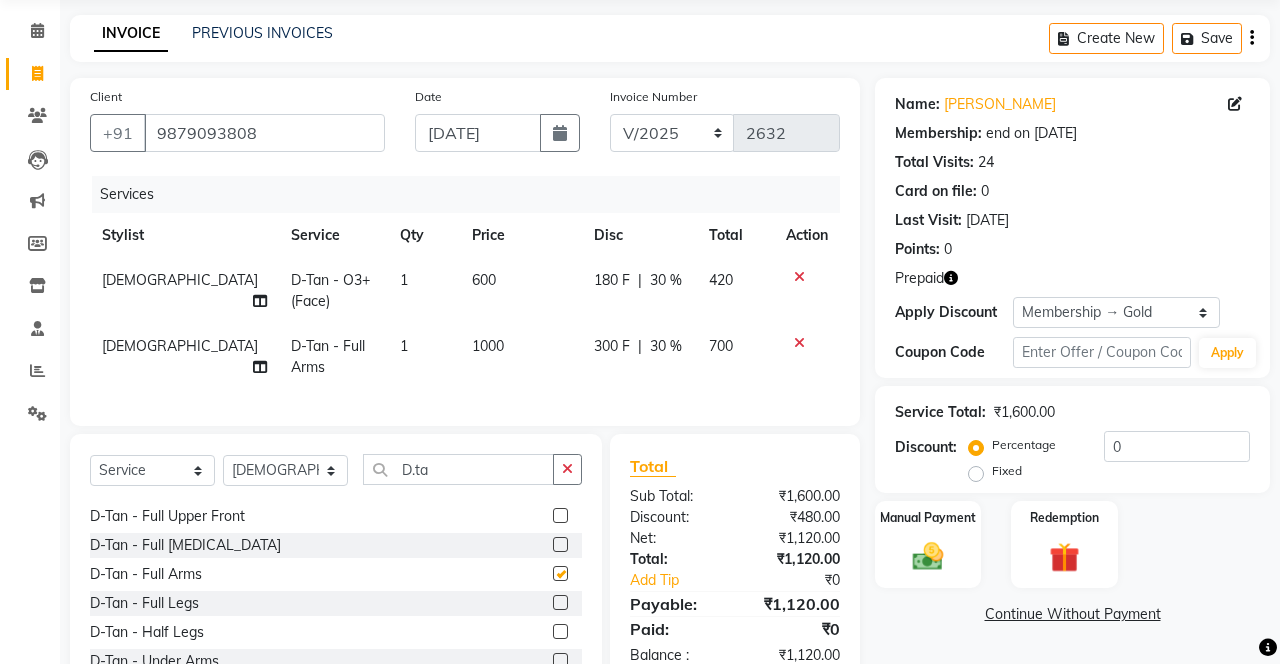 checkbox on "false" 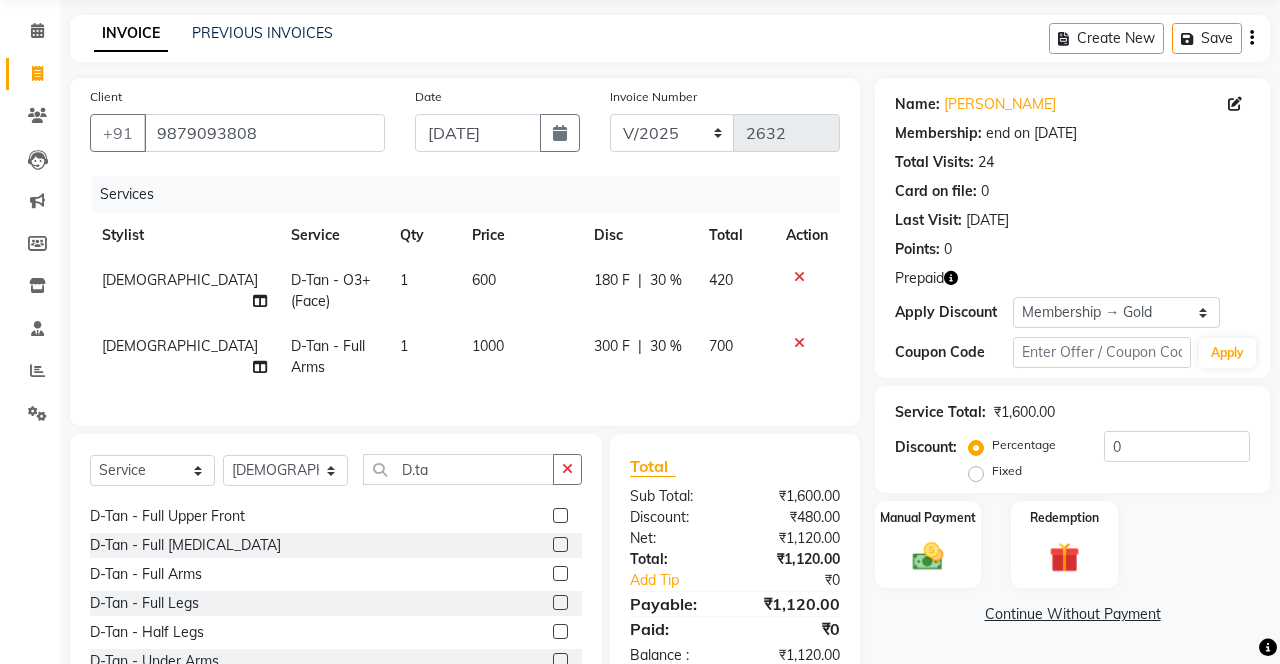 click 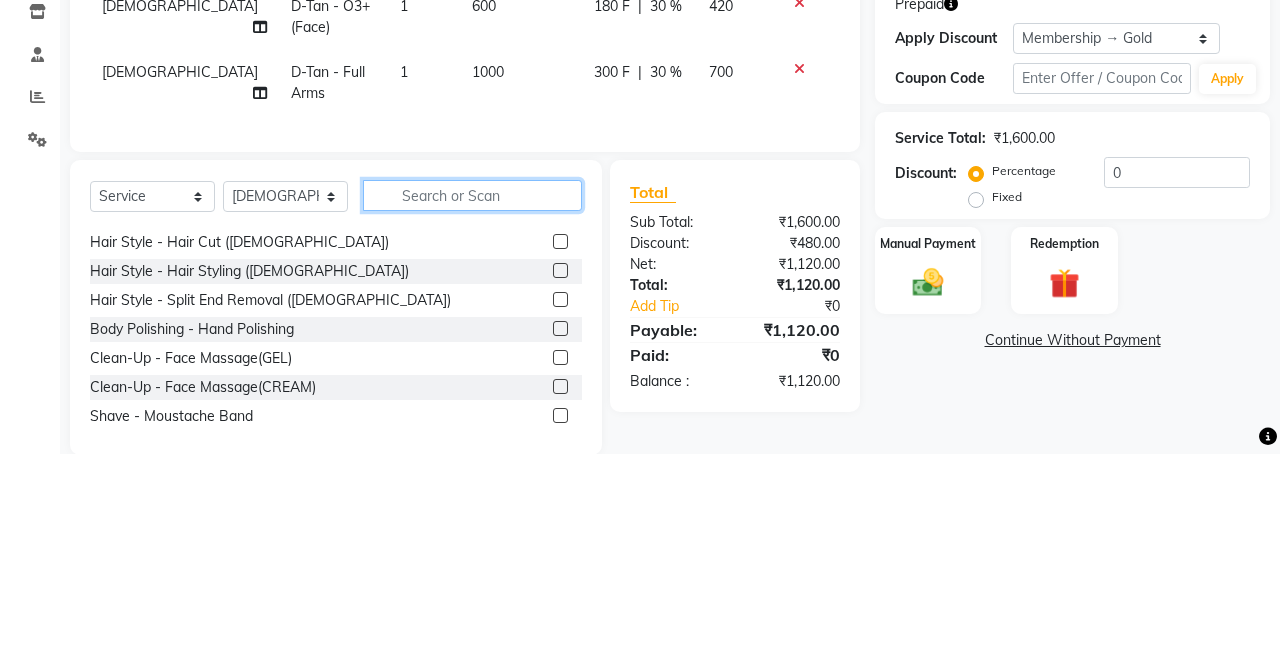 scroll, scrollTop: 136, scrollLeft: 0, axis: vertical 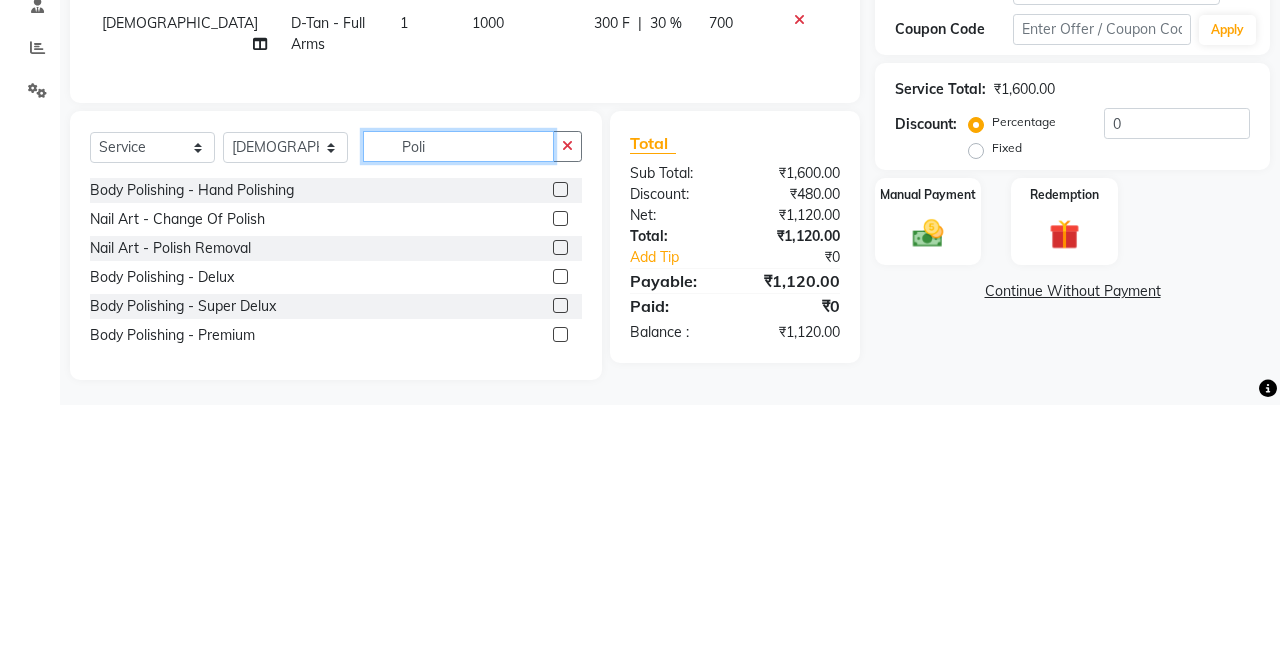 type on "Poli" 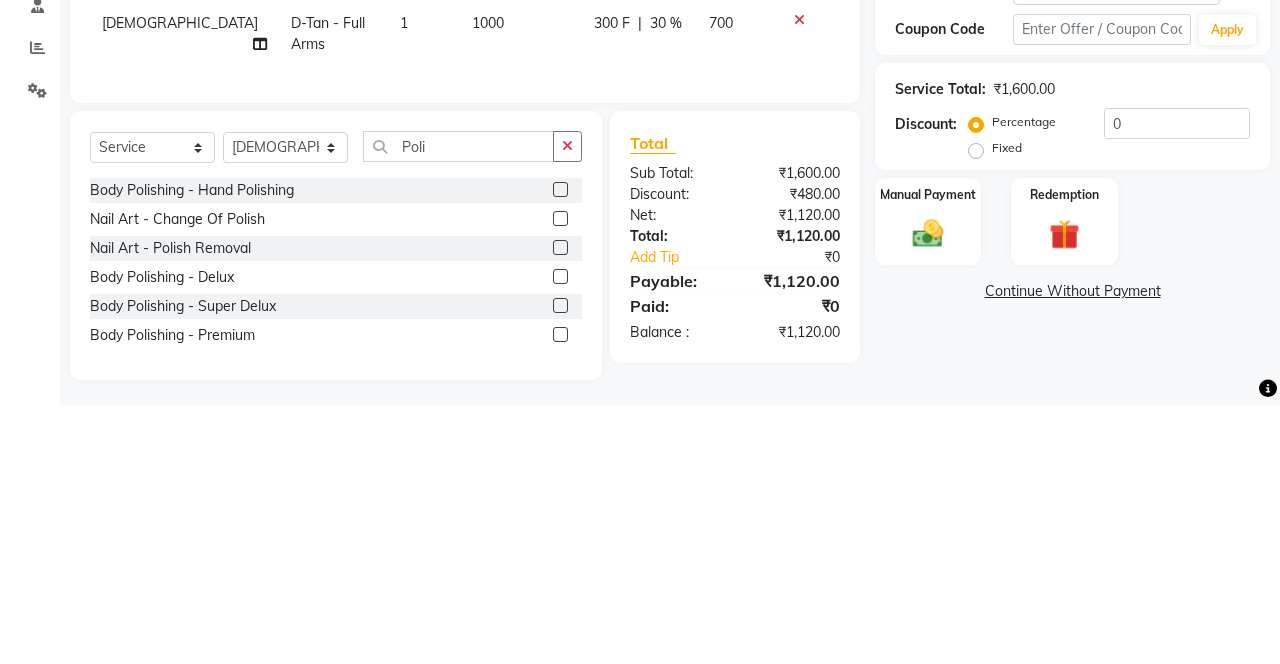 click 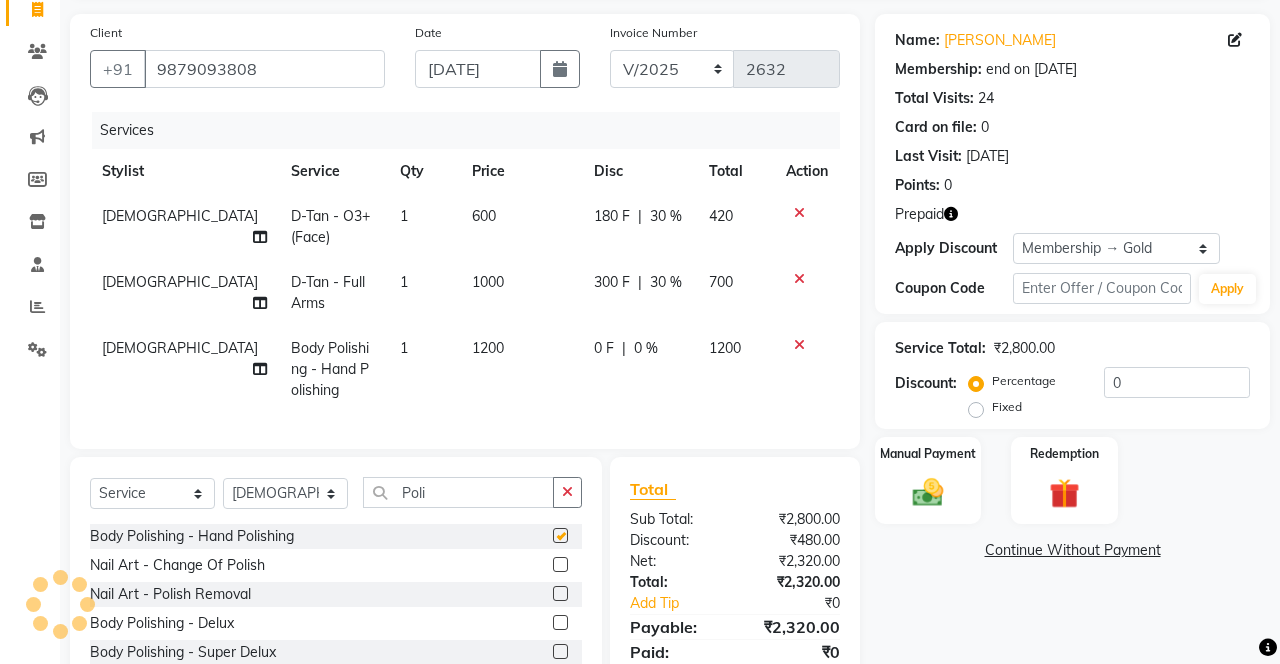 checkbox on "false" 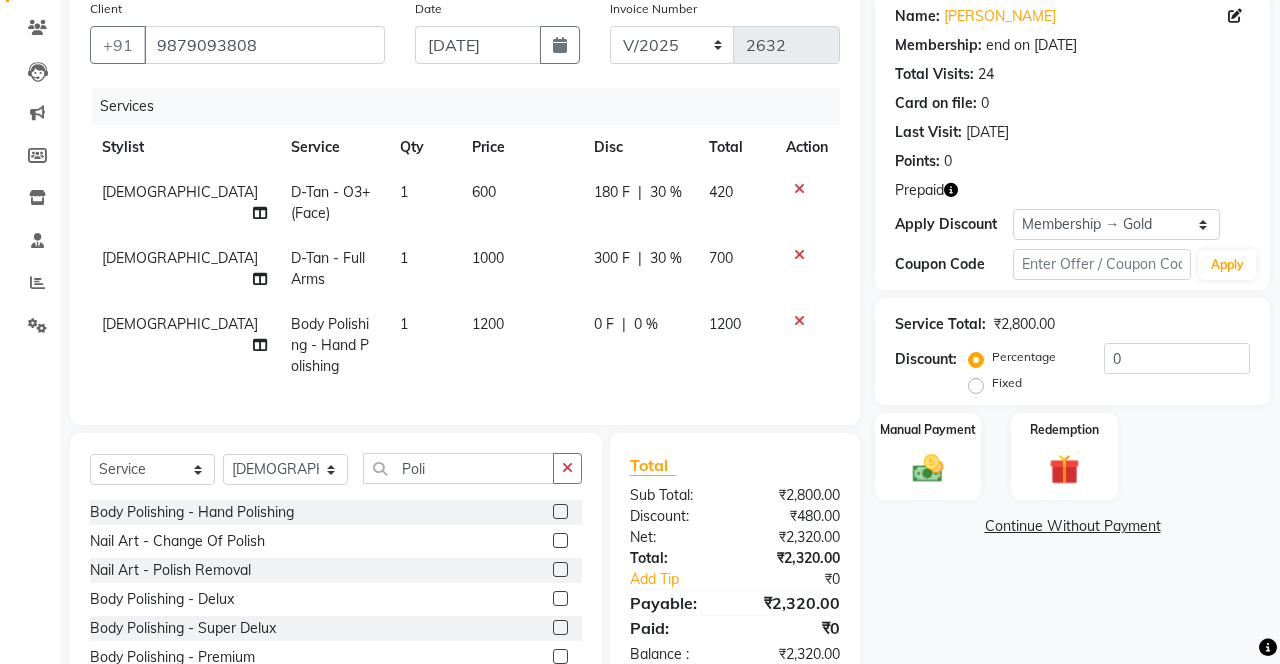 scroll, scrollTop: 170, scrollLeft: 0, axis: vertical 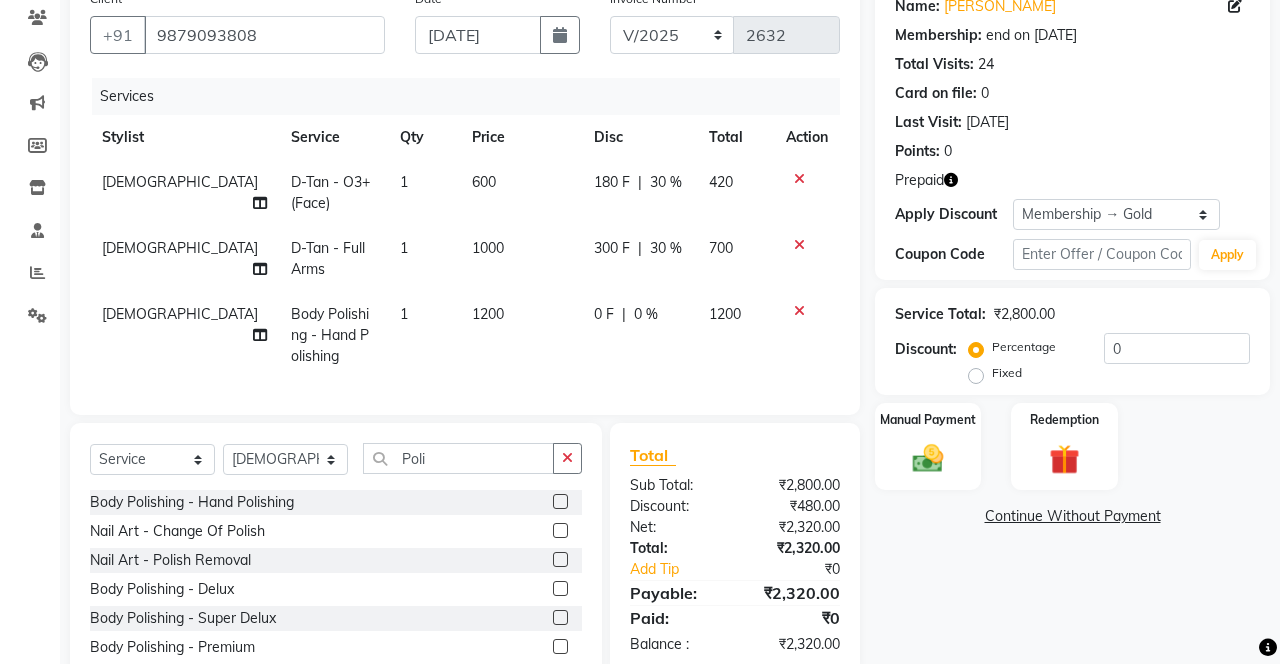 click on "0 %" 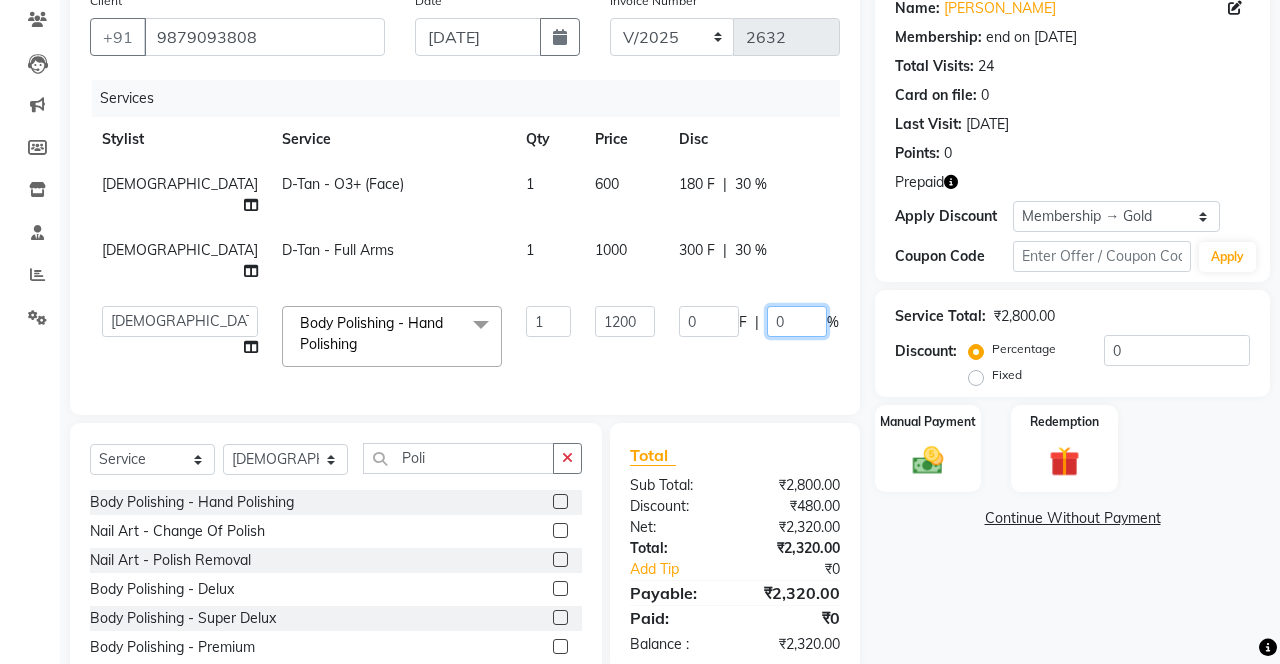 click on "0" 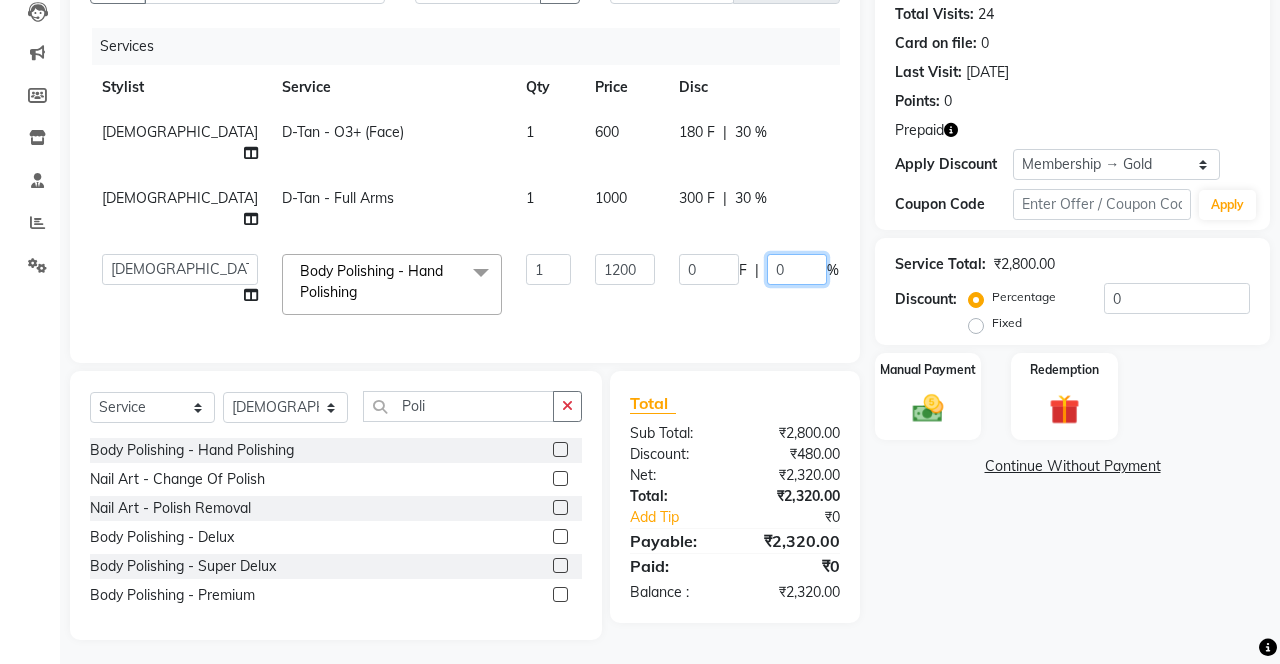 scroll, scrollTop: 227, scrollLeft: 0, axis: vertical 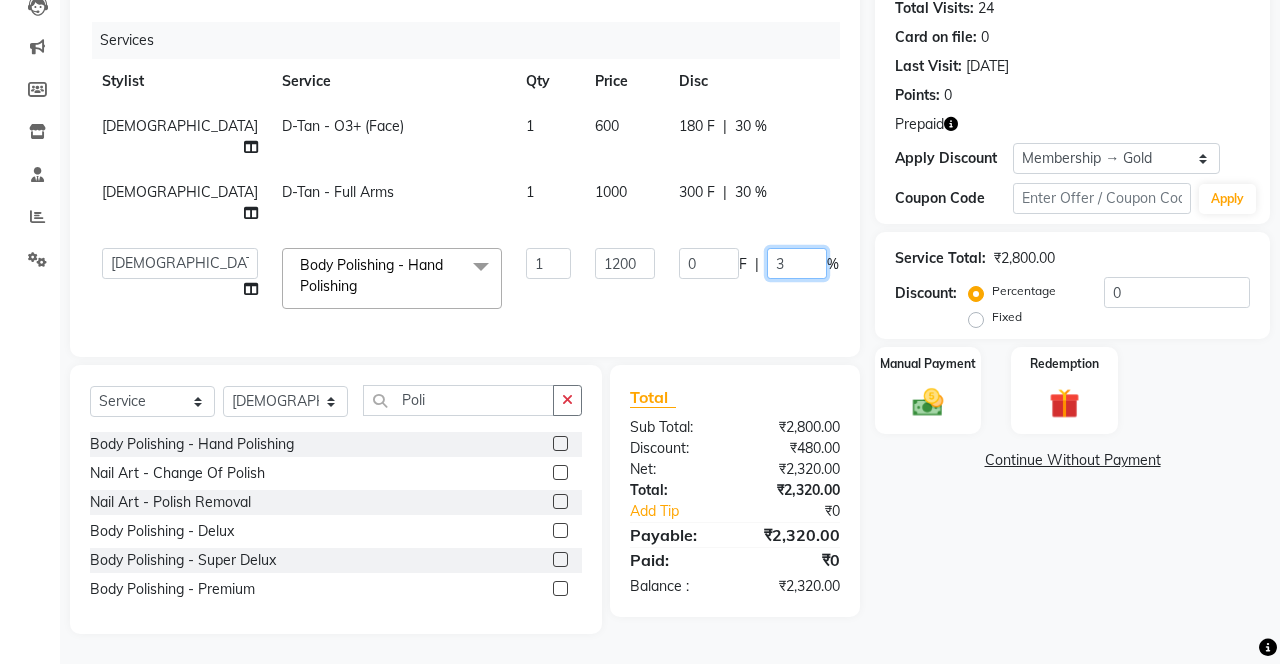 type on "30" 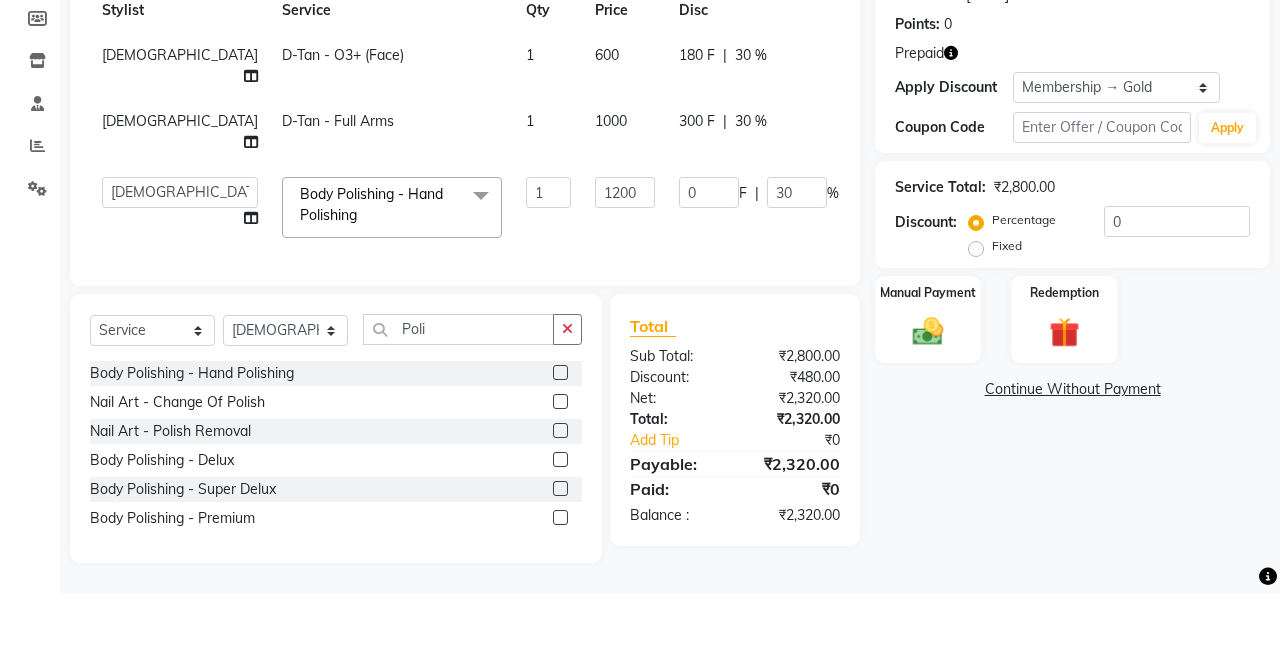 click on "1200" 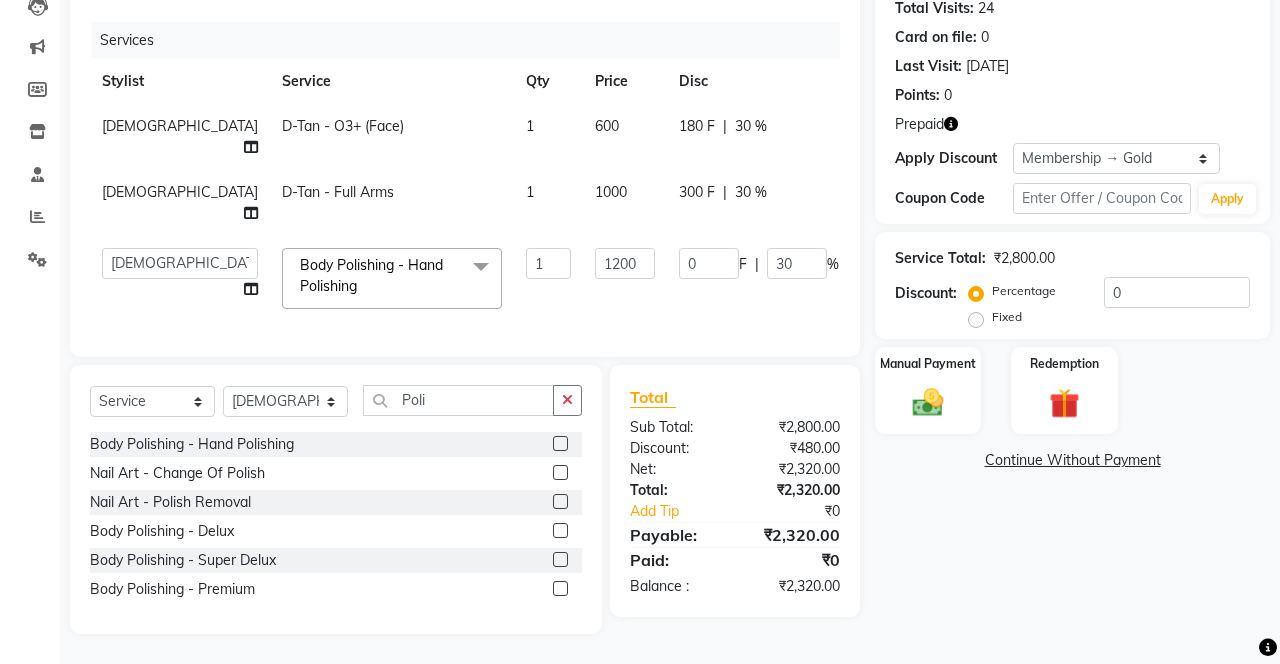 select on "79288" 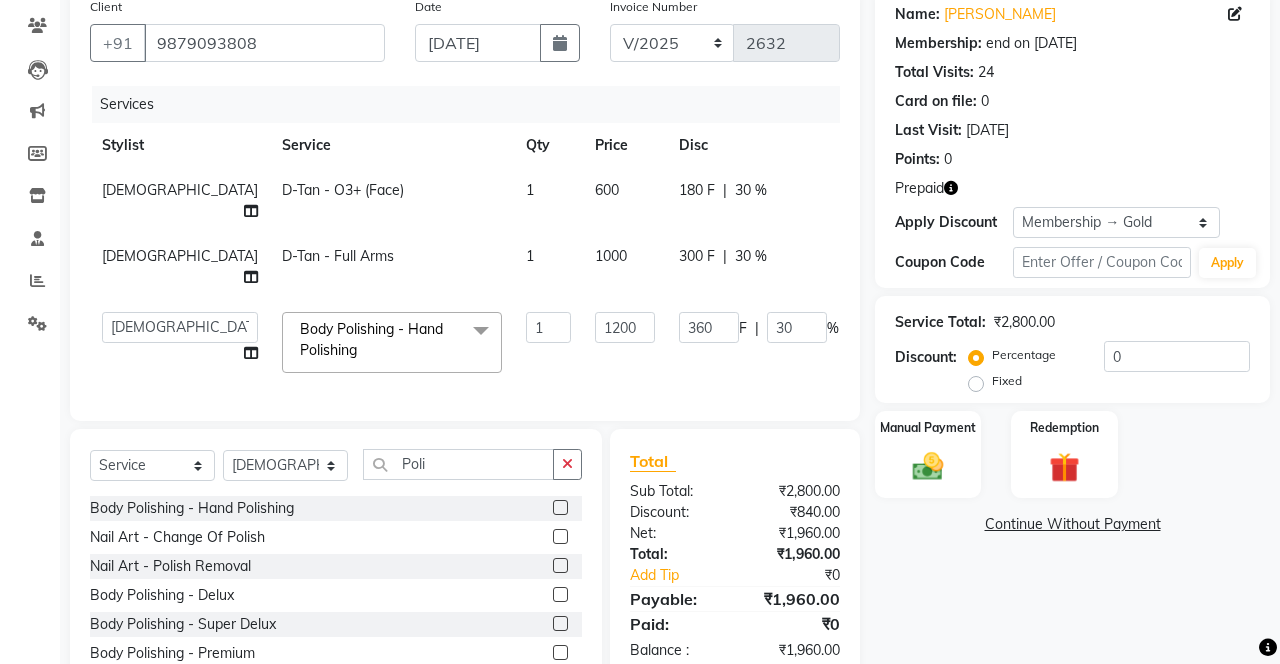 scroll, scrollTop: 161, scrollLeft: 0, axis: vertical 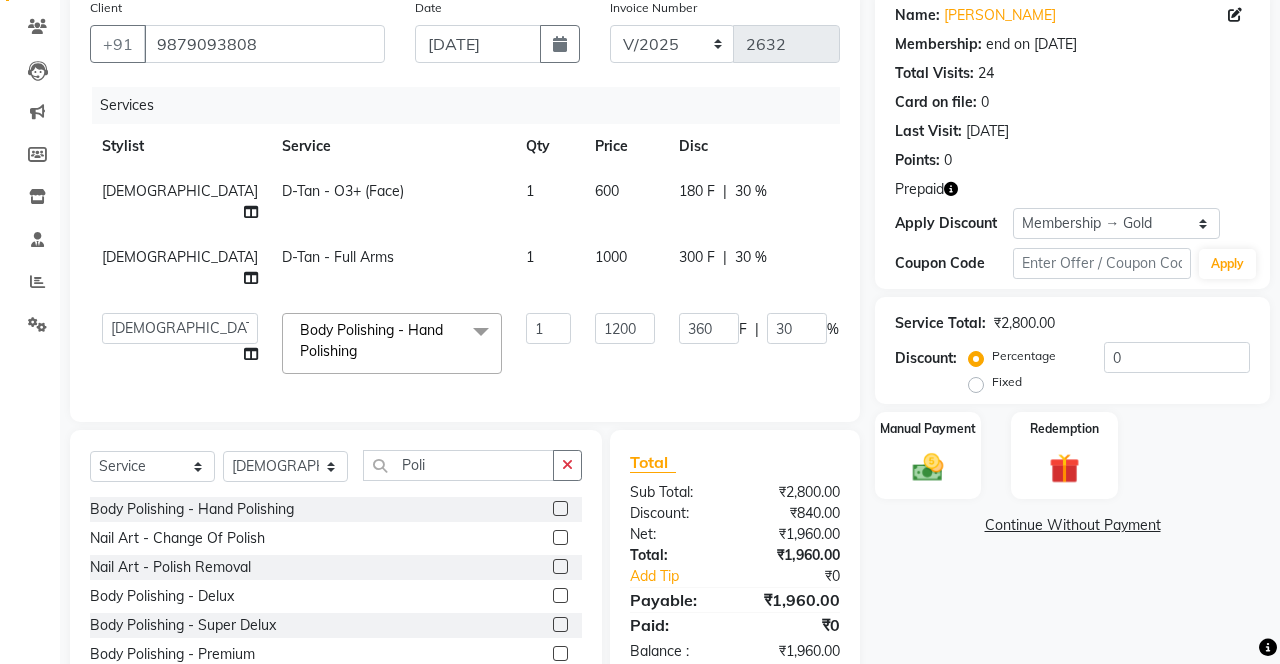 click 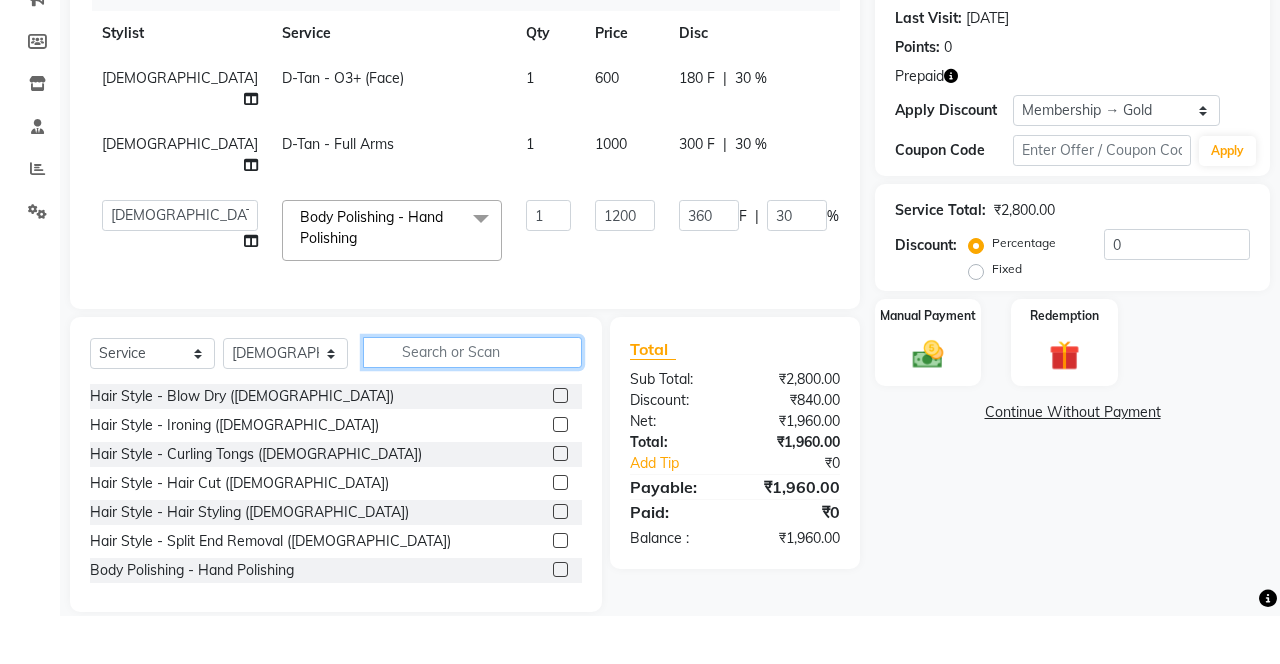 scroll, scrollTop: 225, scrollLeft: 0, axis: vertical 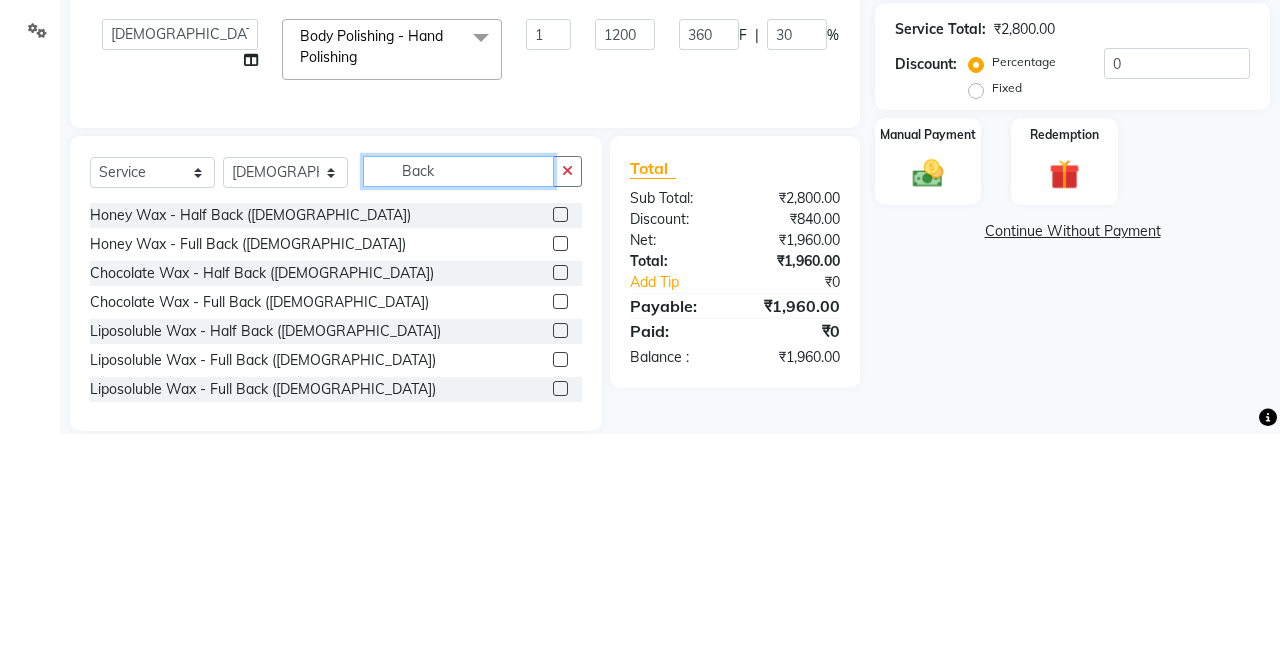 type on "Back" 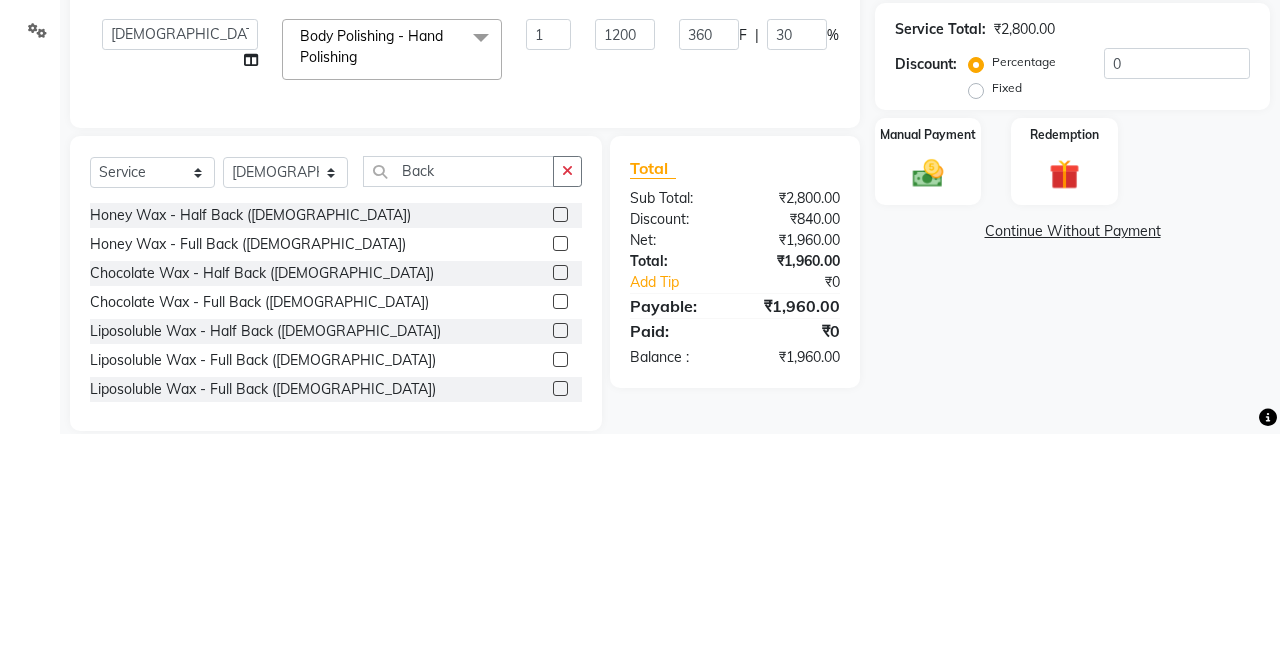 click on "Client [PHONE_NUMBER] Date [DATE] Invoice Number V/2025 V/[PHONE_NUMBER] Services Stylist Service Qty Price Disc Total Action [PERSON_NAME] - O3+ (Face) 1 600 180 F | 30 % 420 [PERSON_NAME] - Full Arms 1 1000 300 F | 30 % 700  Danish Shavej   [PERSON_NAME]   Krishna   [PERSON_NAME]   [PERSON_NAME] Mdm   [PERSON_NAME]   [PERSON_NAME]   [MEDICAL_DATA]   Pooja   [PERSON_NAME]   [PERSON_NAME] ([DATE])  Body Polishing - Hand Polishing  x Hair Style - Blow Dry ([DEMOGRAPHIC_DATA]) Hair Style - Ironing ([DEMOGRAPHIC_DATA]) Hair Style - Curling Tongs ([DEMOGRAPHIC_DATA]) Hair Style - Hair Cut ([DEMOGRAPHIC_DATA]) Hair Style - Hair Styling ([DEMOGRAPHIC_DATA]) Hair Style - Split End Removal ([DEMOGRAPHIC_DATA]) Body Polishing - Hand Polishing Clean-Up - Face Massage(GEL) Clean-Up - Face Massage(CREAM) Shave - Moustache Band Shave - Moustache Colour Hair Style - Hair Set Gel (Men) Hair Style -Hair Set Sprey (Men) Hair Style -Hair Set Sprey (Men) Thread - Eyebrows ([DEMOGRAPHIC_DATA]) Thread - Upper Lips ([DEMOGRAPHIC_DATA]) Thread - Forehead ([DEMOGRAPHIC_DATA]) Thread - Full Face ([DEMOGRAPHIC_DATA]) Thread - Eyebrows ([DEMOGRAPHIC_DATA]) Thread - Chik ([DEMOGRAPHIC_DATA]) D-Tan - Full Arms" 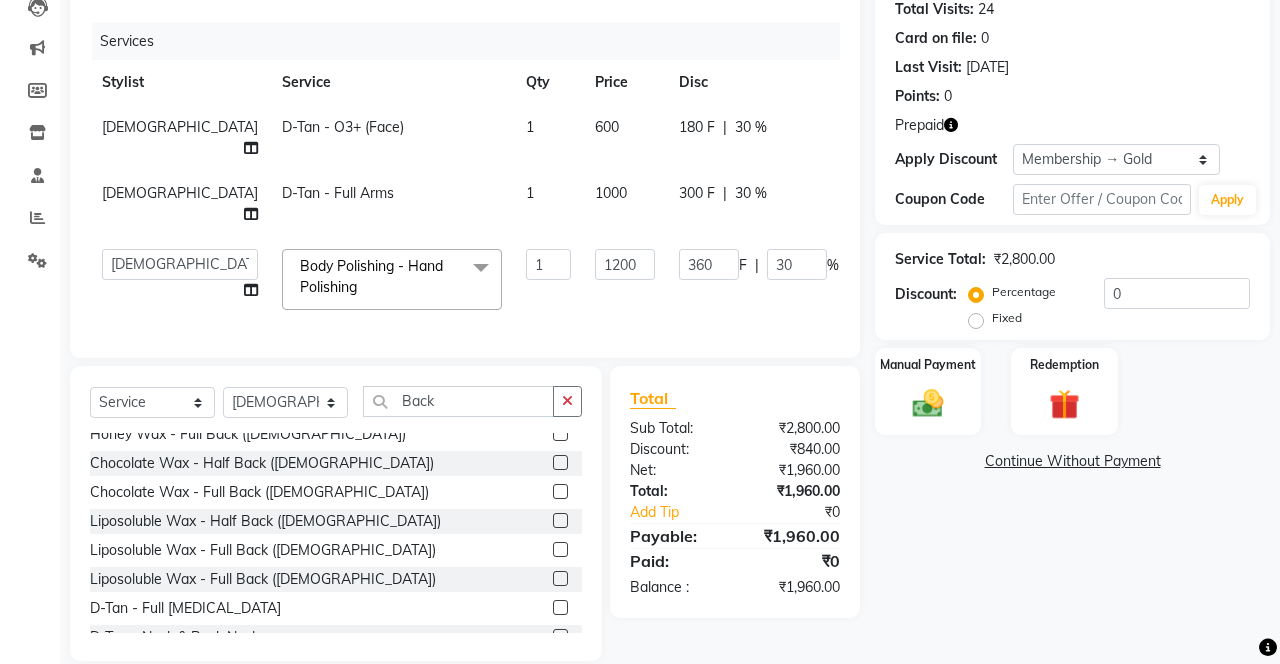 scroll, scrollTop: 36, scrollLeft: 0, axis: vertical 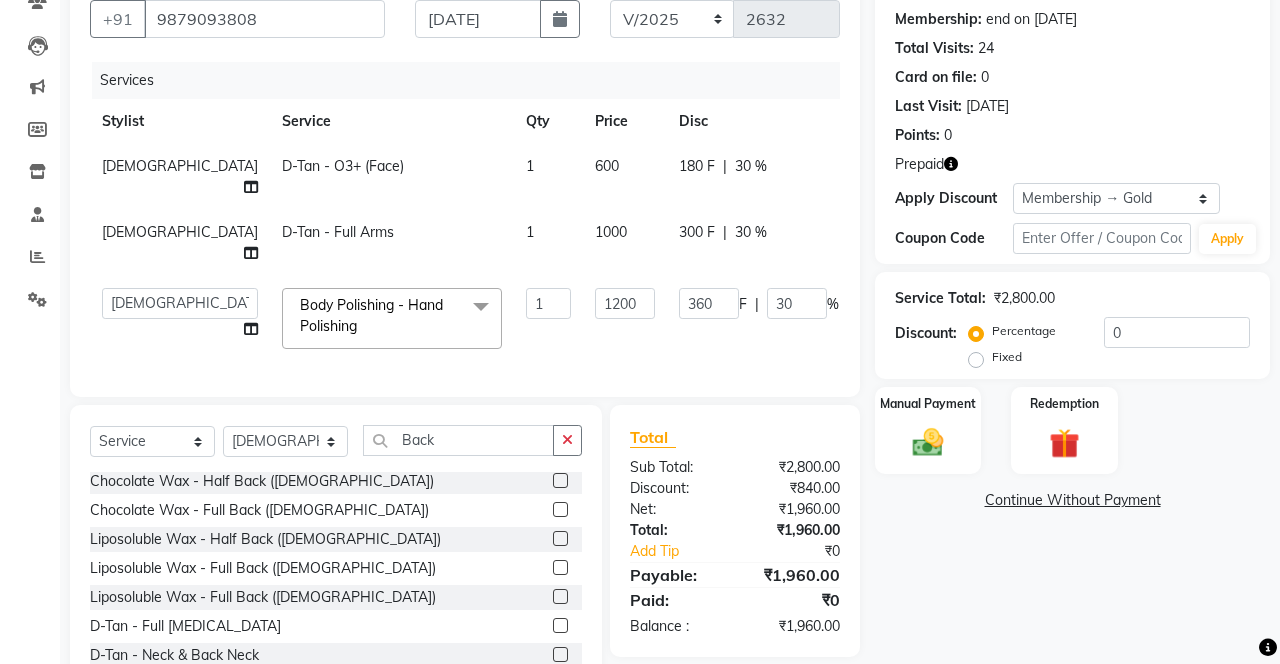 click 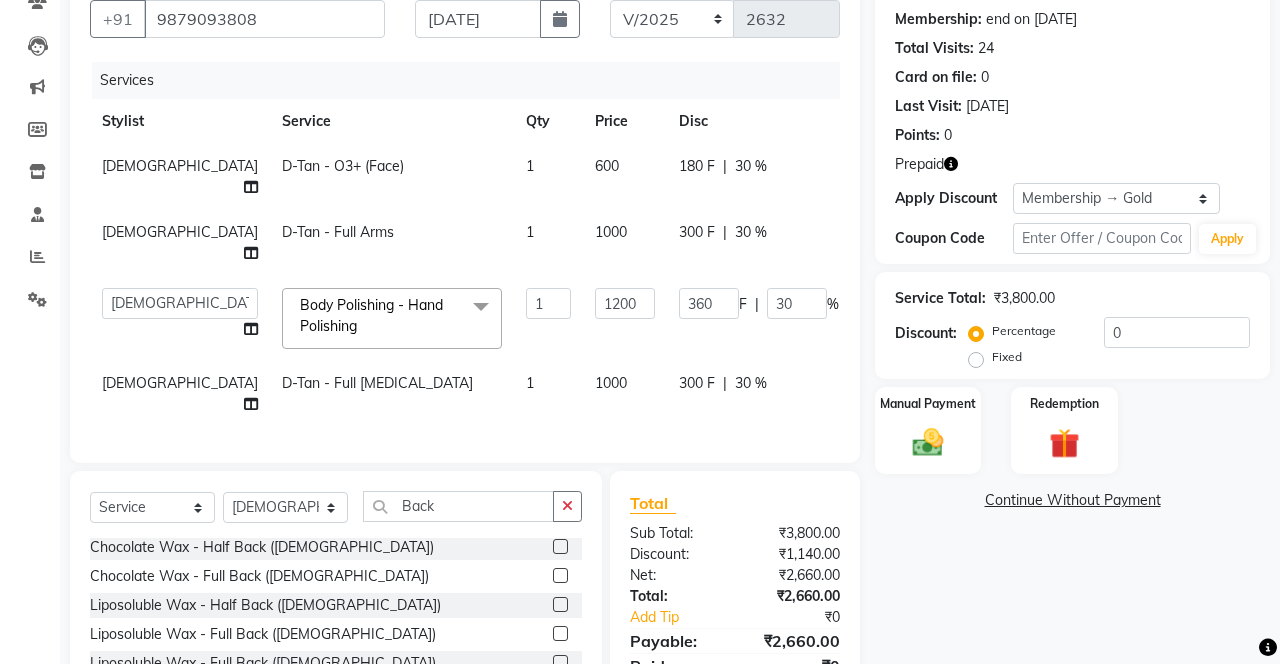 checkbox on "false" 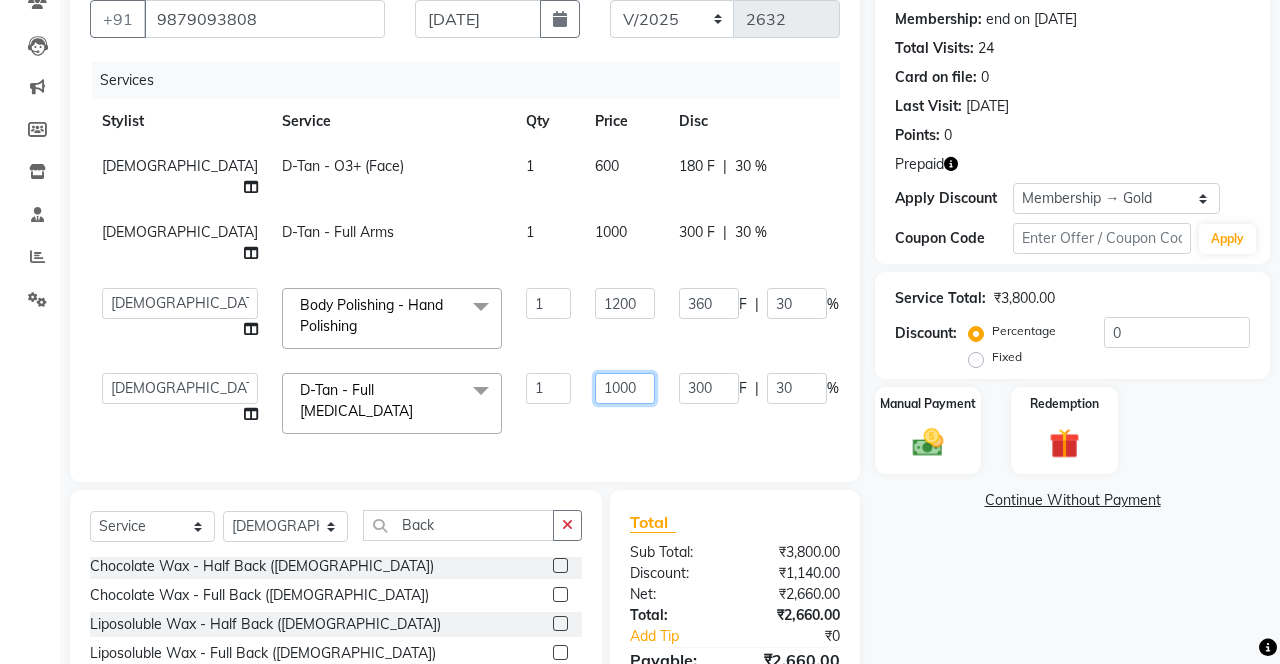 click on "1000" 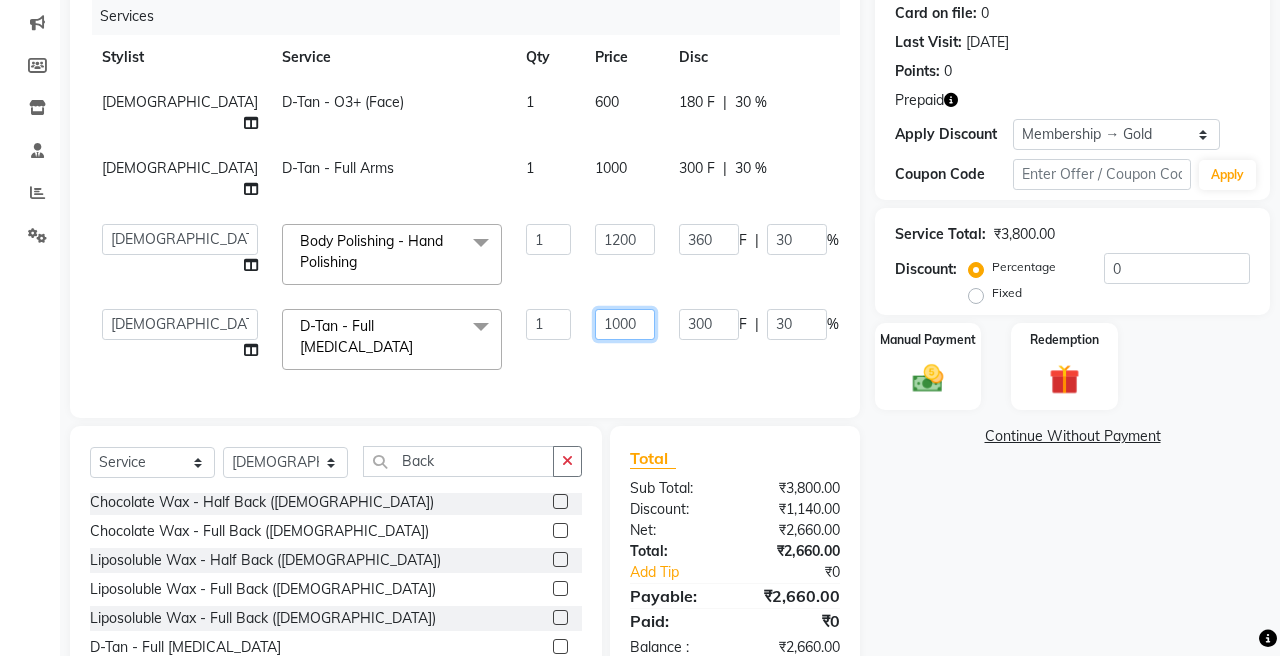 scroll, scrollTop: 241, scrollLeft: 0, axis: vertical 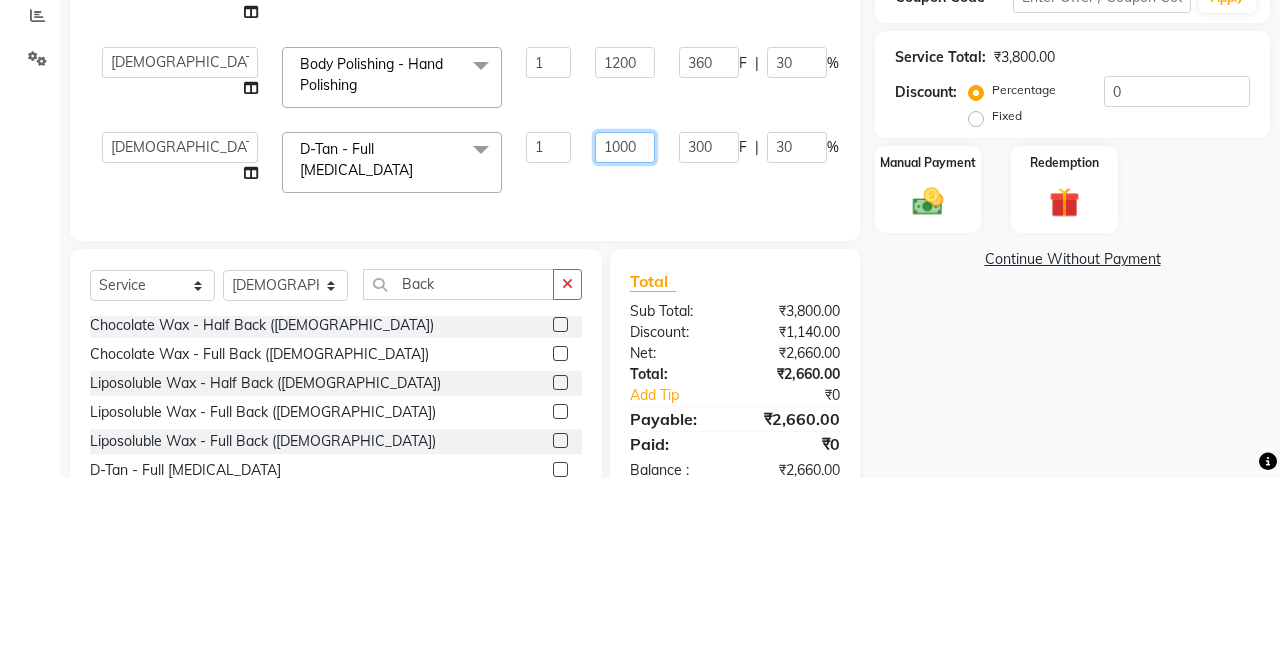 click on "1000" 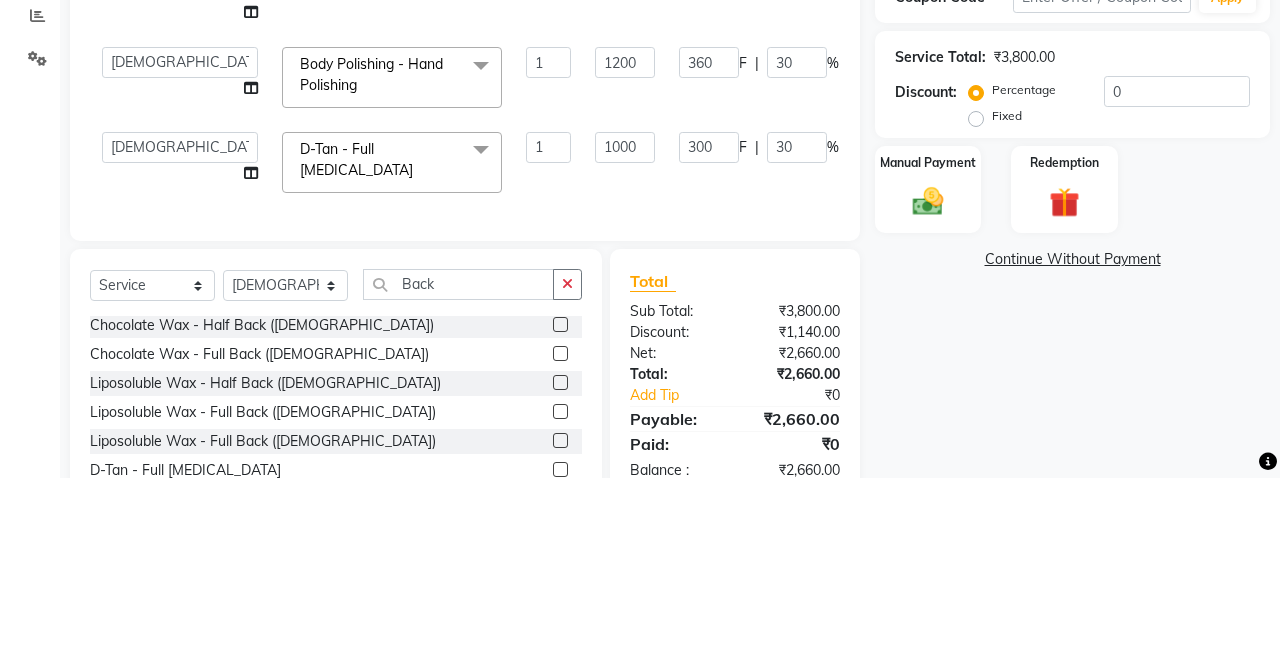 click on "Services Stylist Service Qty Price Disc Total Action [PERSON_NAME] - O3+ (Face) 1 600 180 F | 30 % 420 [PERSON_NAME] - Full Arms 1 1000 300 F | 30 % 700  Danish Shavej   [PERSON_NAME]   Krishna   [PERSON_NAME]   [PERSON_NAME] Mdm   [PERSON_NAME]   [PERSON_NAME]   [MEDICAL_DATA]   Pooja   [PERSON_NAME]   [PERSON_NAME] ([DATE])  Body Polishing - Hand Polishing  x Hair Style - Blow Dry ([DEMOGRAPHIC_DATA]) Hair Style - Ironing ([DEMOGRAPHIC_DATA]) Hair Style - Curling Tongs ([DEMOGRAPHIC_DATA]) Hair Style - Hair Cut ([DEMOGRAPHIC_DATA]) Hair Style - Hair Styling ([DEMOGRAPHIC_DATA]) Hair Style - Split End Removal ([DEMOGRAPHIC_DATA]) Body Polishing - Hand Polishing Clean-Up - Face Massage(GEL) Clean-Up - Face Massage(CREAM) Shave - Moustache Band Shave - Moustache Colour Hair Style - Hair Set Gel (Men) Hair Style -Hair Set Sprey (Men) Hair Style -Hair Set Sprey (Men) Thread - Eyebrows ([DEMOGRAPHIC_DATA]) Thread - Upper Lips ([DEMOGRAPHIC_DATA]) Thread - Forehead ([DEMOGRAPHIC_DATA]) Thread - Full Face ([DEMOGRAPHIC_DATA]) Thread - Eyebrows ([DEMOGRAPHIC_DATA]) Thread - Chik ([DEMOGRAPHIC_DATA]) Thread - Chin ([DEMOGRAPHIC_DATA]) Thread - Side Locks ([DEMOGRAPHIC_DATA]) Honey Wax - Arms ([DEMOGRAPHIC_DATA]) D-Tan - Feet 1" 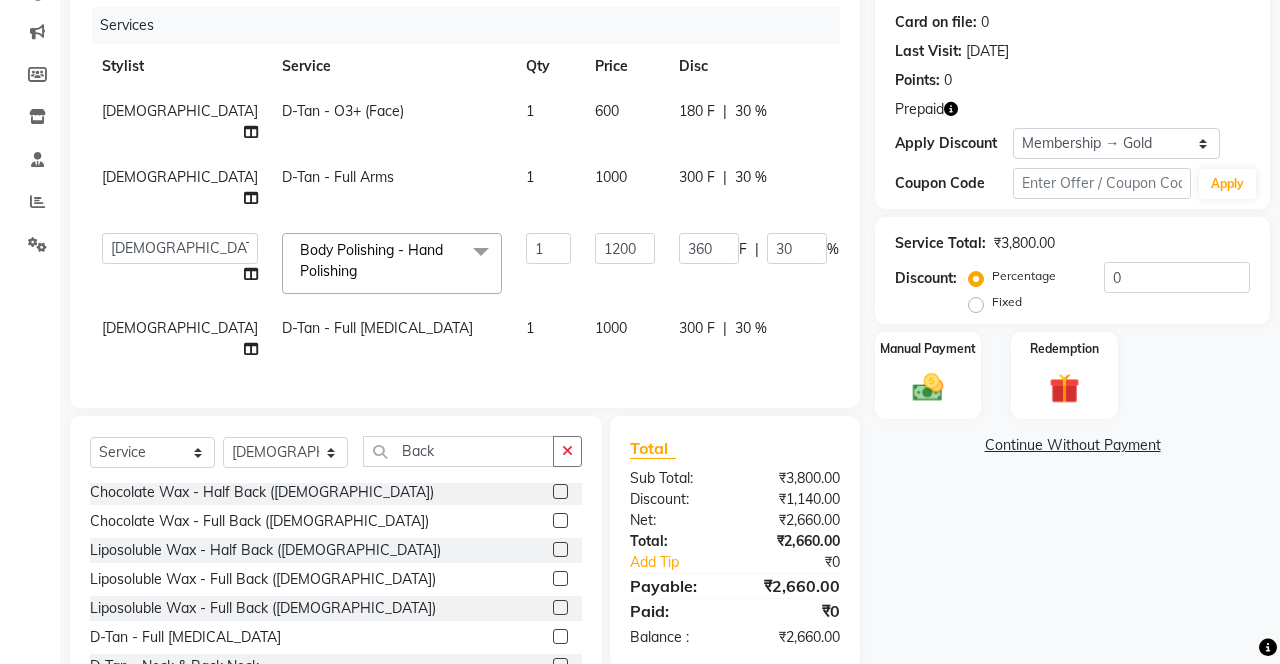scroll, scrollTop: 252, scrollLeft: 0, axis: vertical 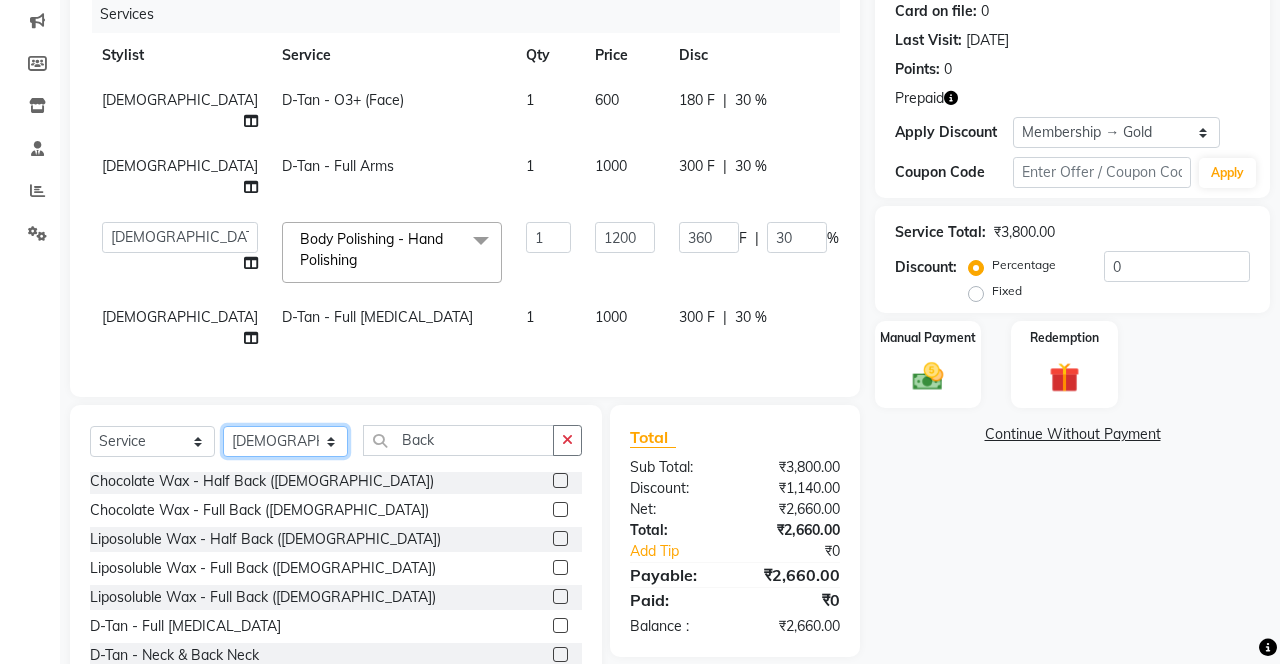 click on "Select Stylist Danish Shavej [PERSON_NAME] Krishna [PERSON_NAME] [PERSON_NAME] Mdm [PERSON_NAME] [PERSON_NAME] [MEDICAL_DATA] Pooja [PERSON_NAME] [PERSON_NAME] ([DATE])" 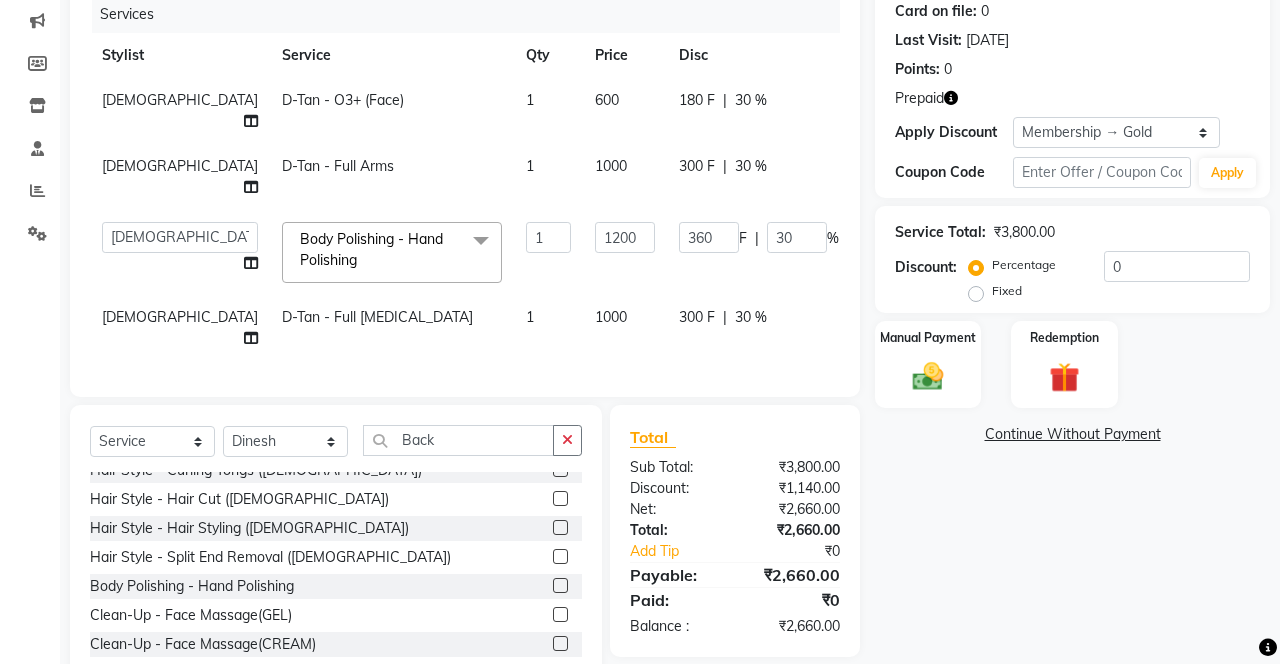 click 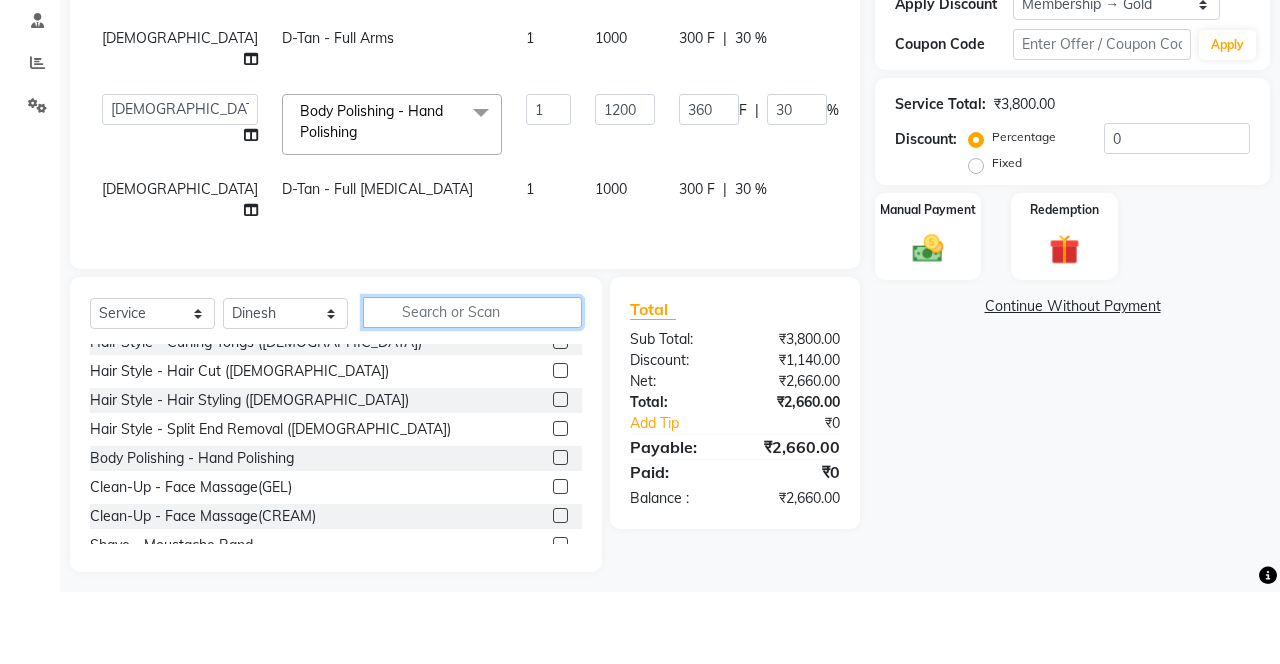 scroll, scrollTop: 307, scrollLeft: 0, axis: vertical 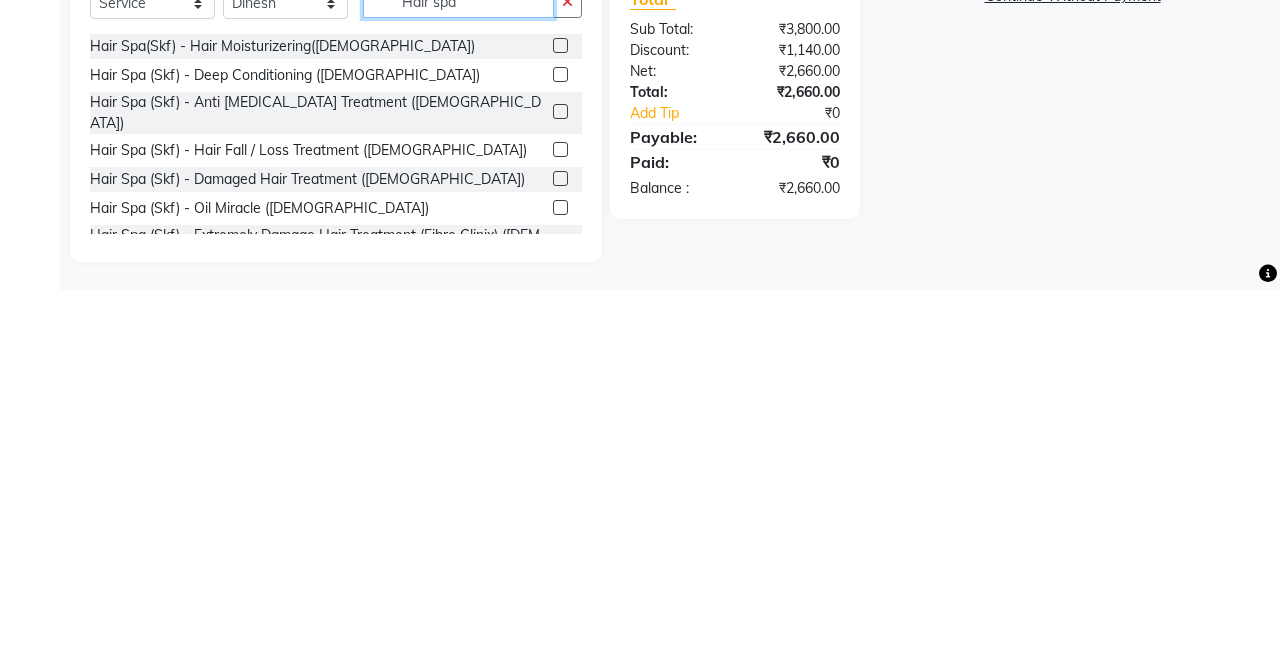 type on "Hair spa" 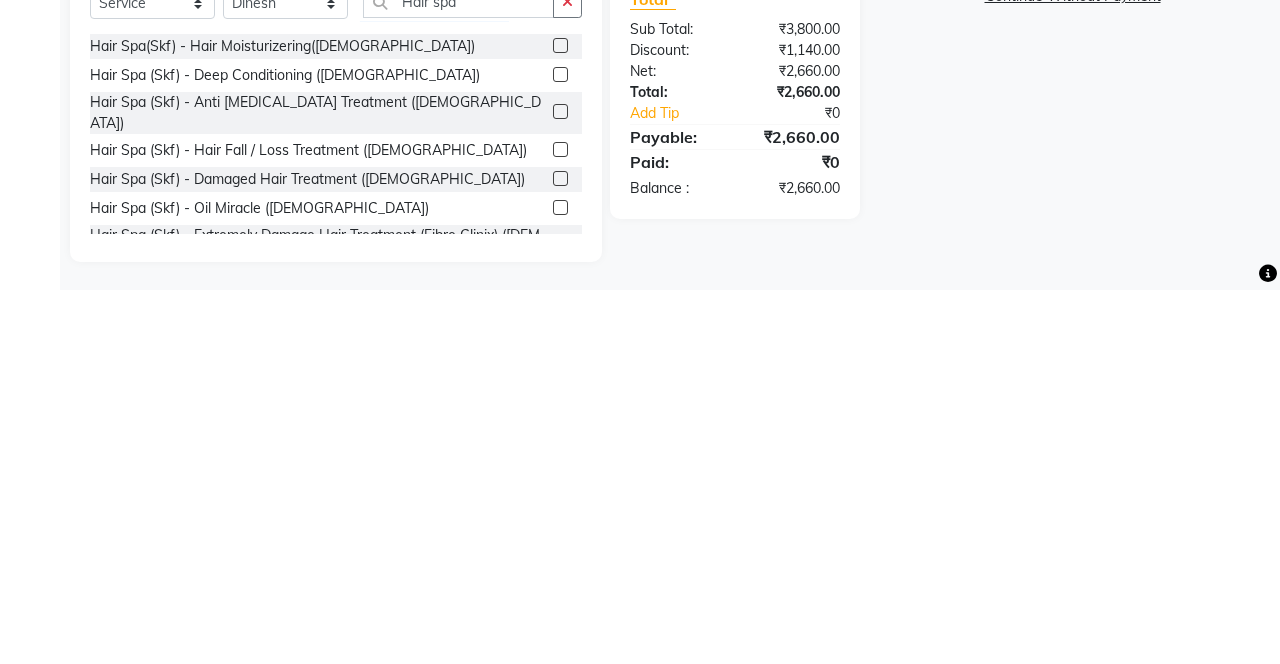click on "Hair Spa(Skf) - Hair Moisturizering([DEMOGRAPHIC_DATA])  Hair Spa (Skf) - Deep Conditioning ([DEMOGRAPHIC_DATA])  Hair Spa (Skf) - Anti [MEDICAL_DATA] Treatment ([DEMOGRAPHIC_DATA])  Hair Spa (Skf) - Hair Fall / Loss Treatment ([DEMOGRAPHIC_DATA])  Hair Spa (Skf) - Damaged Hair Treatment ([DEMOGRAPHIC_DATA])  Hair Spa (Skf) - Oil Miracle ([DEMOGRAPHIC_DATA])  Hair Spa (Skf) - Extremely Damage Hair Treatment (Fibre Clinix) ([DEMOGRAPHIC_DATA])  Hair Spa (Style Aroma) - Intensive Repair ([DEMOGRAPHIC_DATA])  Hair Spa (Style Aroma) - Anti Hair Loss ([DEMOGRAPHIC_DATA])  Hair Spa (Style Aroma) - Anti [MEDICAL_DATA] ([DEMOGRAPHIC_DATA])  Hair Spa (Style Aroma) - Keratin Care ([DEMOGRAPHIC_DATA])  Hair Spa (Style Aroma) - Scalp Facial ([DEMOGRAPHIC_DATA])  Hair Care - Loreal Hair Spa ([DEMOGRAPHIC_DATA])  Hair Care - Hair Moisturizeing Spa ([DEMOGRAPHIC_DATA])  Hair Spa - [PERSON_NAME] Butter (Premium) [DEMOGRAPHIC_DATA]  Hair Spa - [PERSON_NAME] Collagen Therapy ([DEMOGRAPHIC_DATA])  Hair Spa - [PERSON_NAME] Butter (Premium) [DEMOGRAPHIC_DATA]  Hair Spa - [PERSON_NAME] Butter Collagen Therapy ([DEMOGRAPHIC_DATA])  Hair Spa - Caviar Treatment" 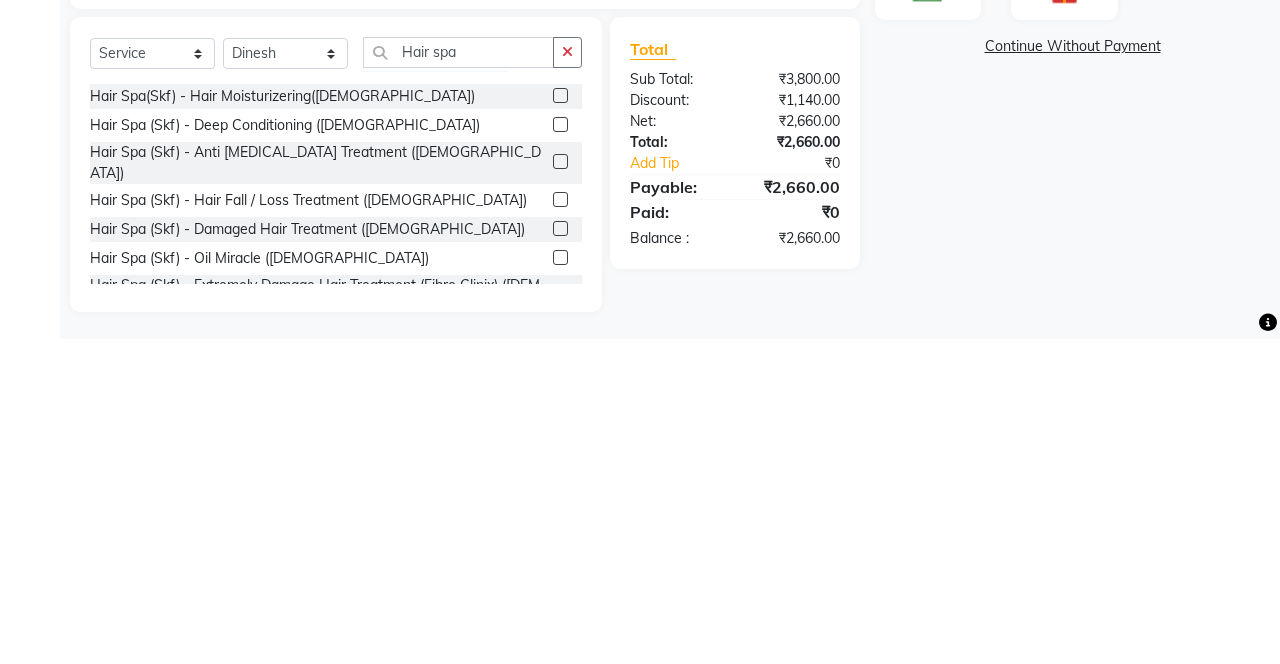 scroll, scrollTop: 316, scrollLeft: 0, axis: vertical 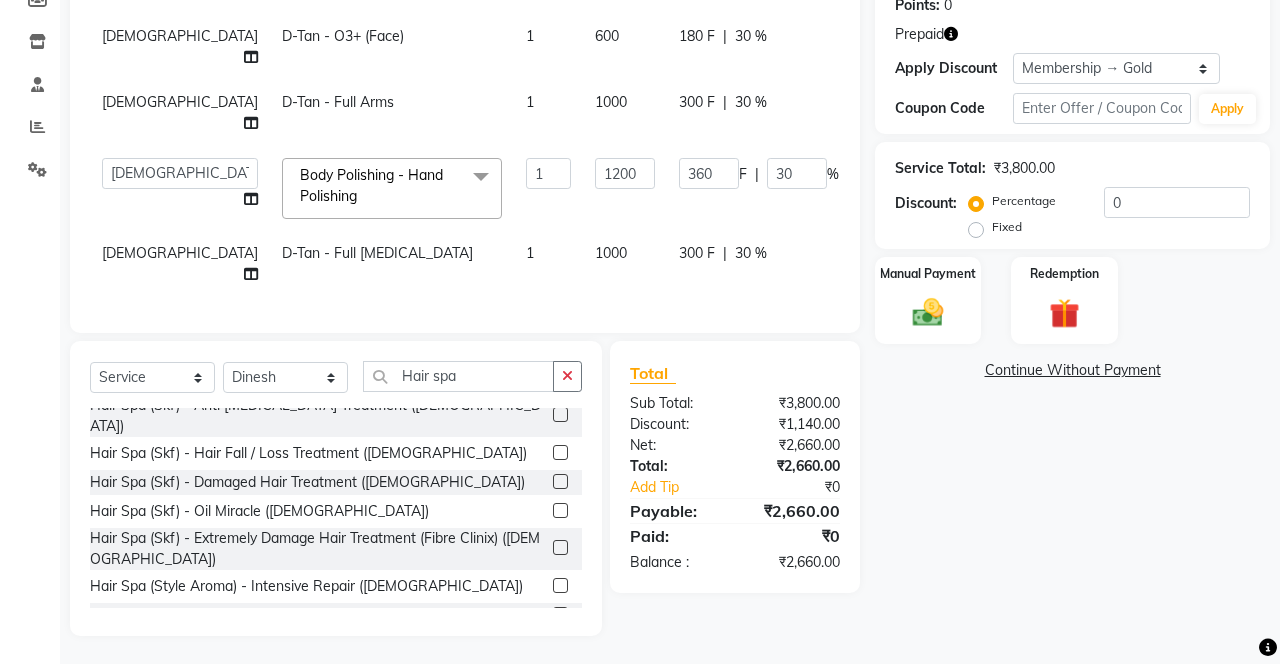 click 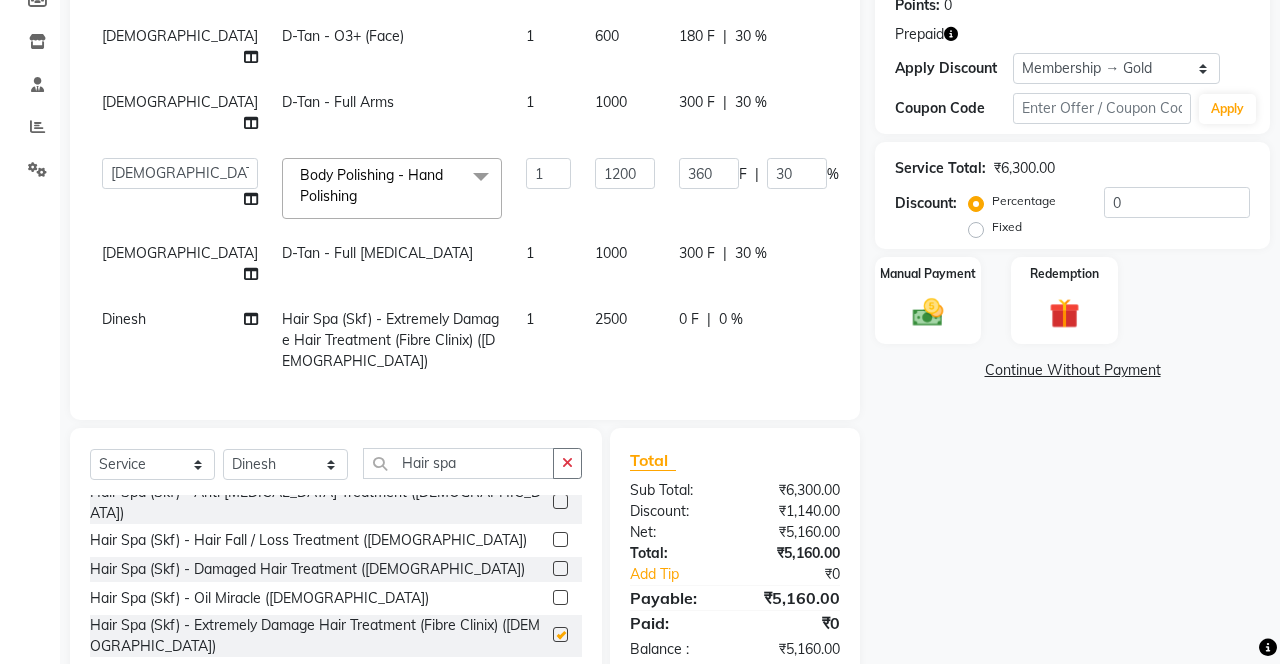 checkbox on "false" 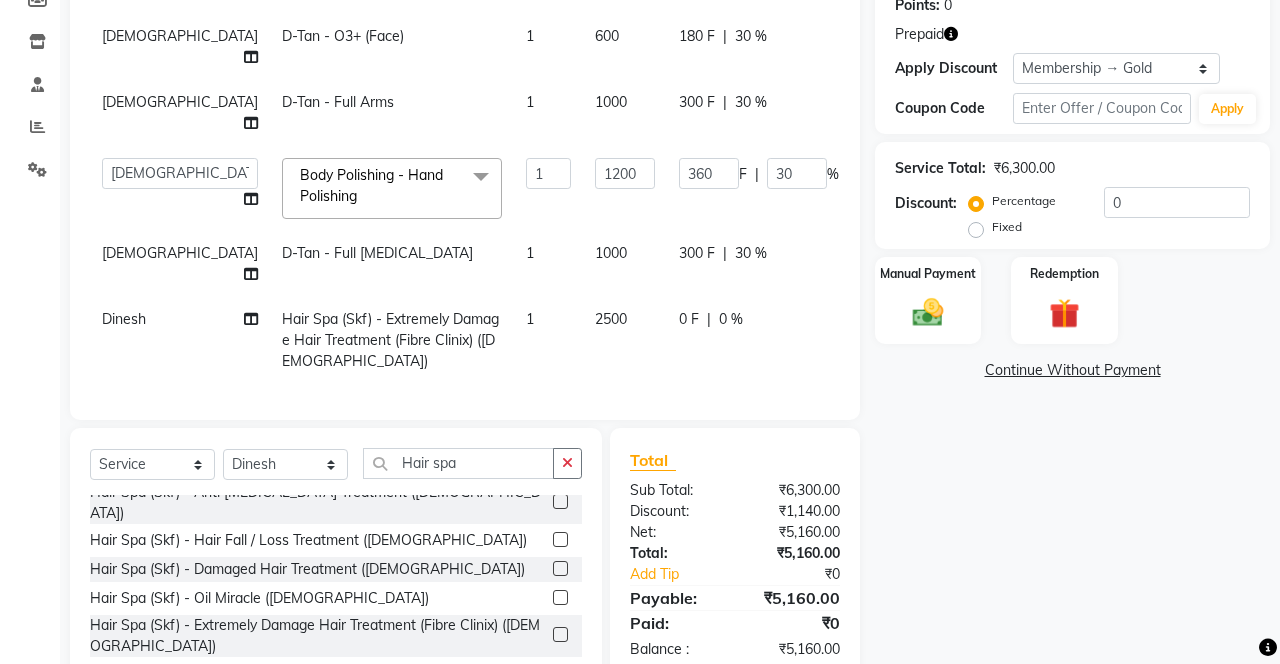 click on "0 F | 0 %" 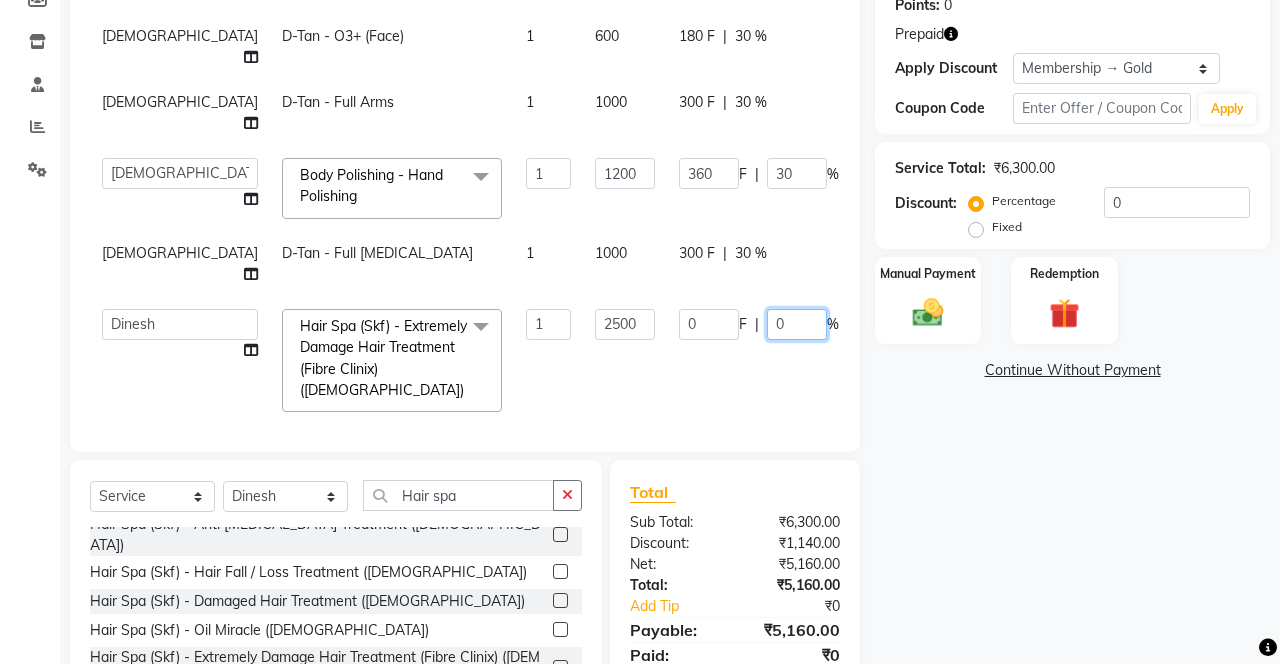click on "0" 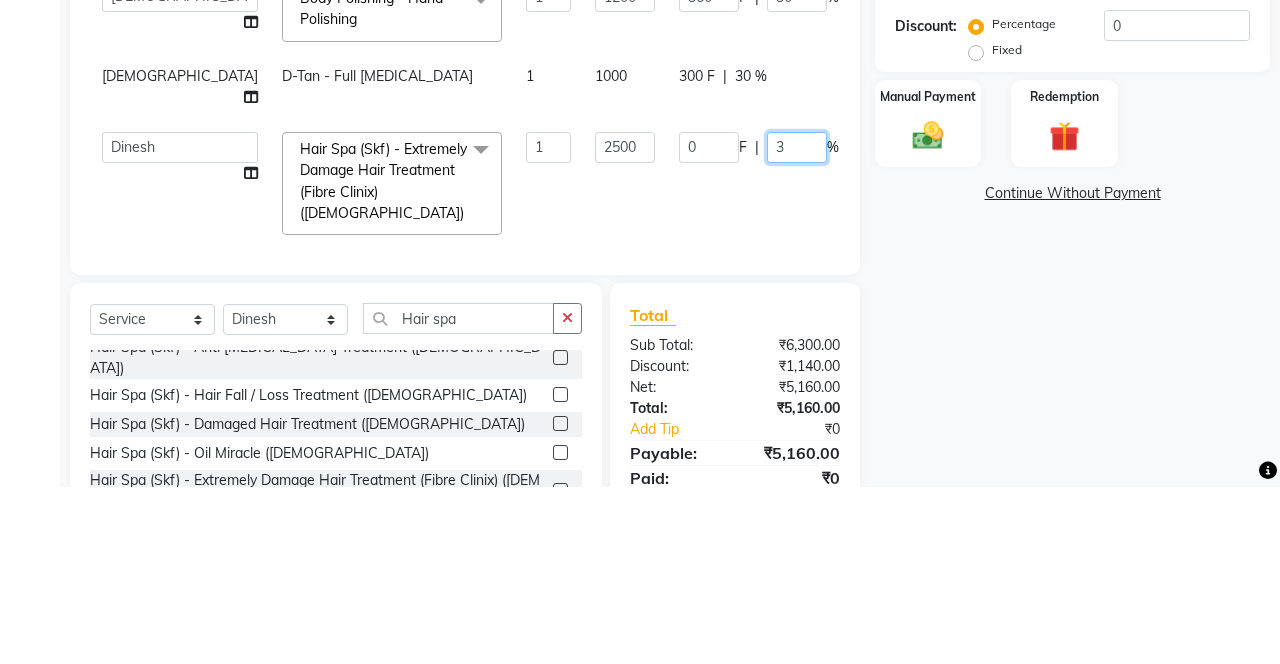 type on "30" 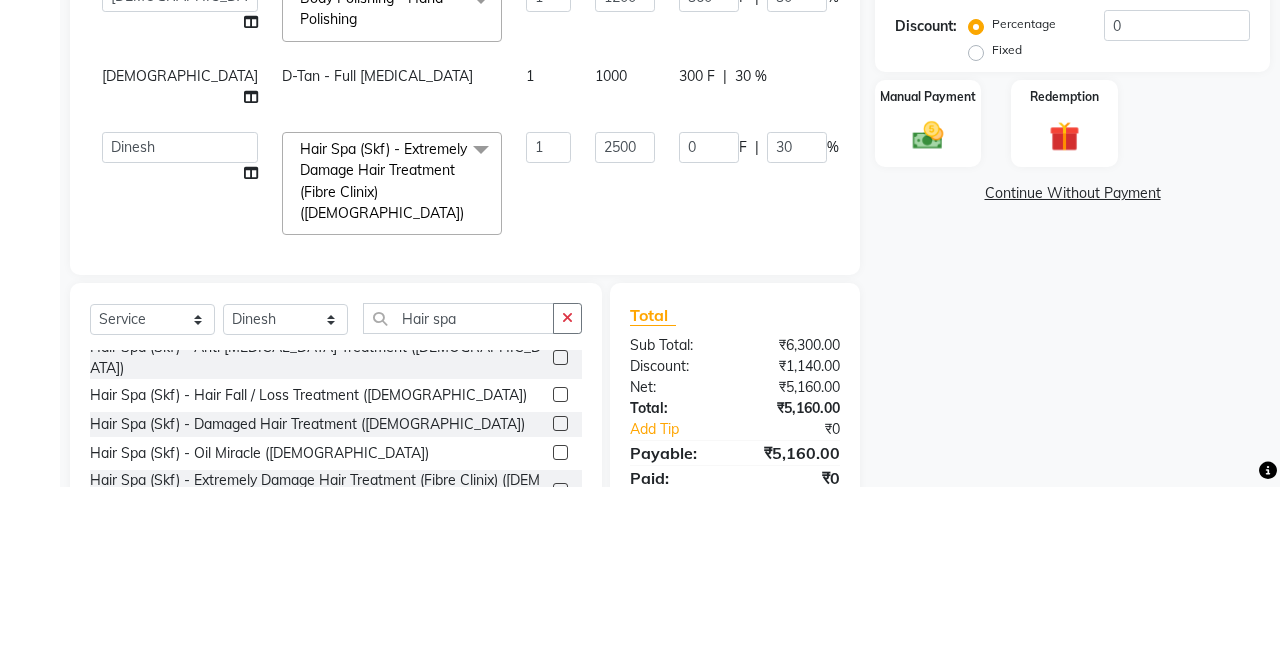 click on "Continue Without Payment" 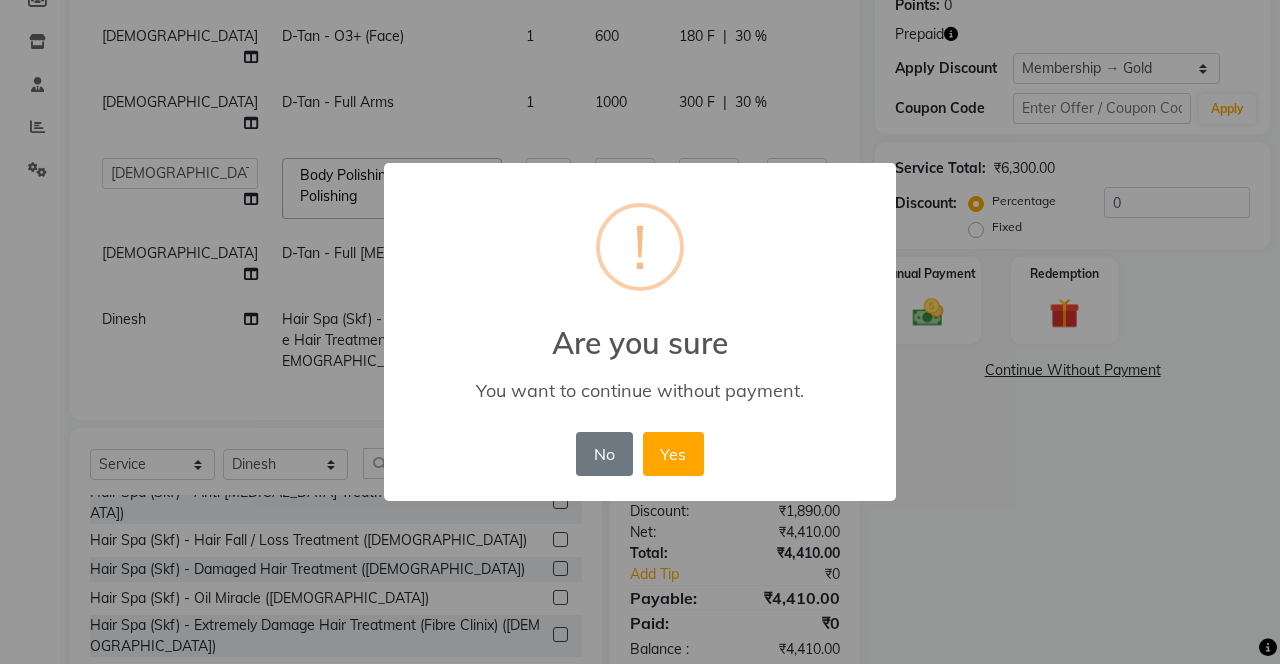 click on "No" at bounding box center (604, 454) 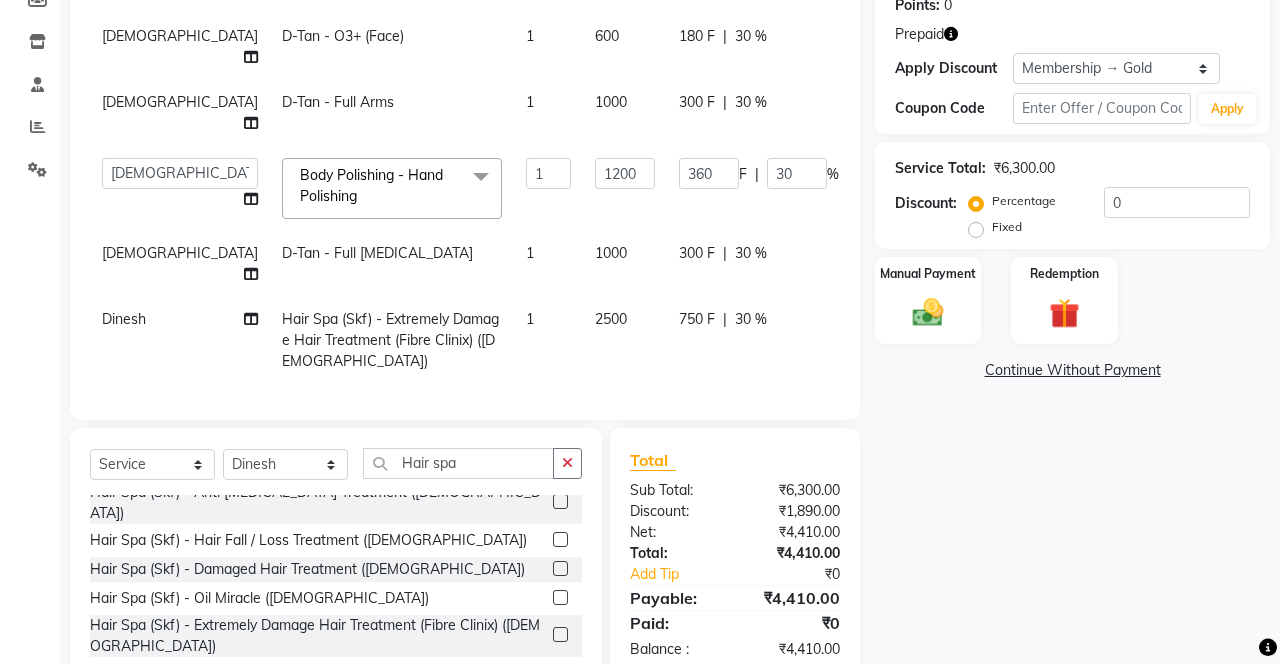 scroll, scrollTop: 338, scrollLeft: 0, axis: vertical 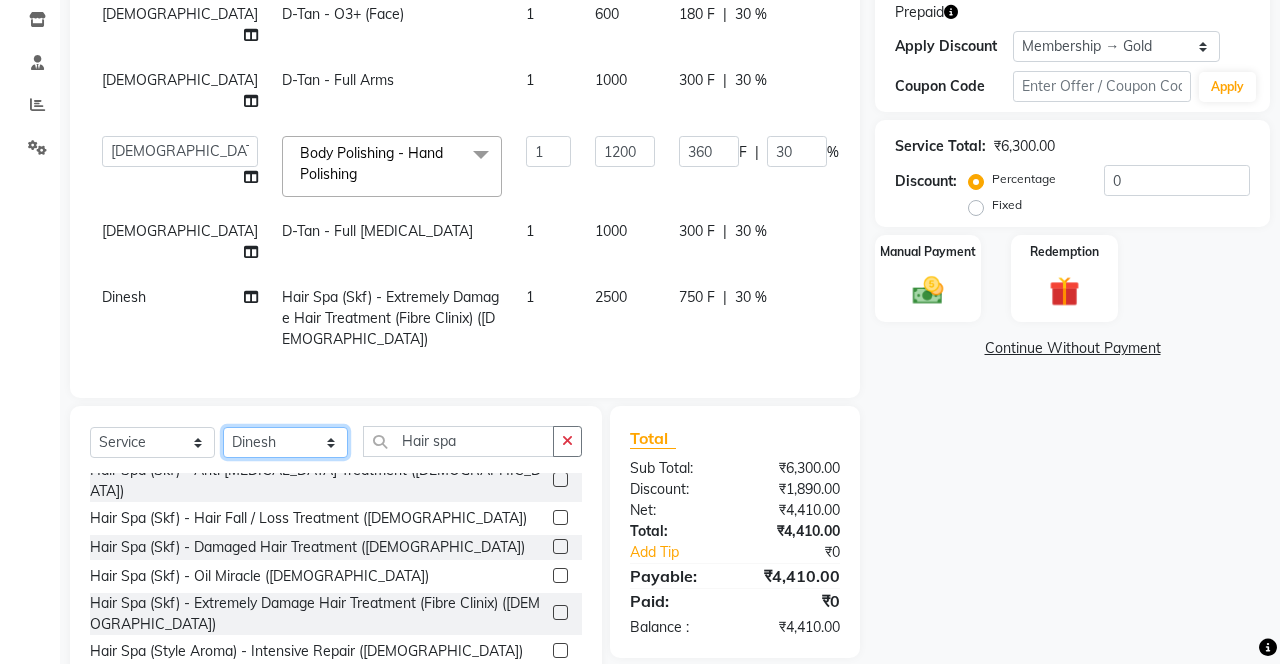 click on "Select Stylist Danish Shavej [PERSON_NAME] Krishna [PERSON_NAME] [PERSON_NAME] Mdm [PERSON_NAME] [PERSON_NAME] [MEDICAL_DATA] Pooja [PERSON_NAME] [PERSON_NAME] ([DATE])" 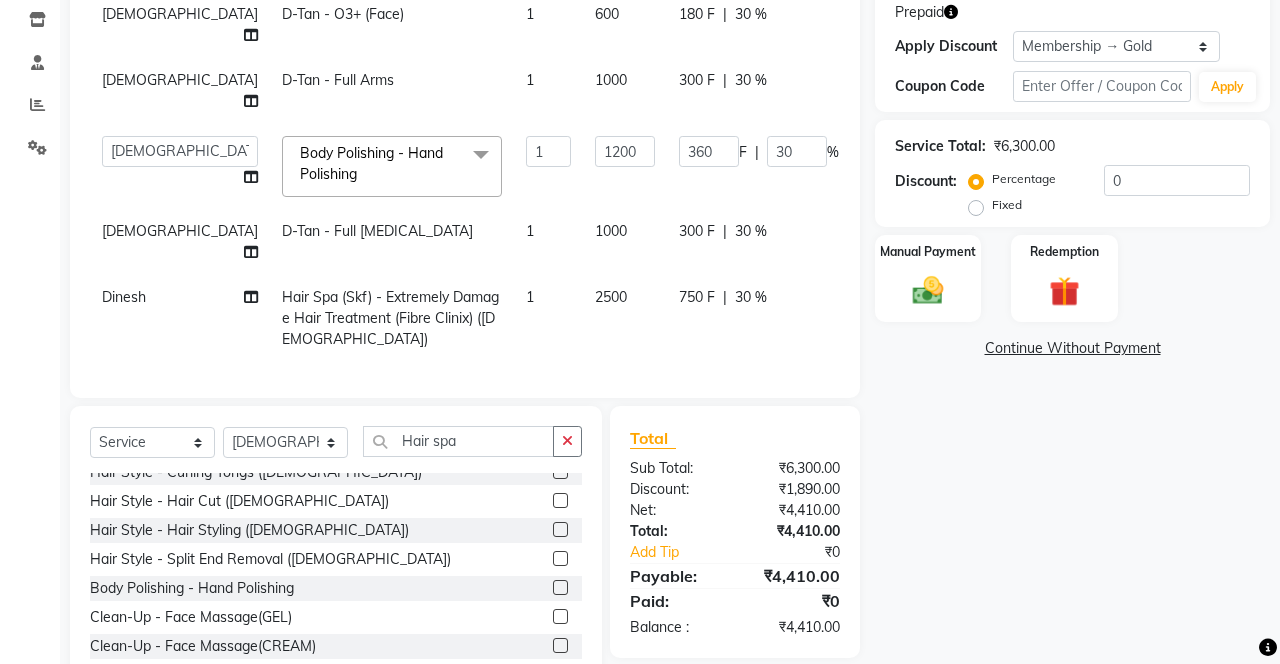 click 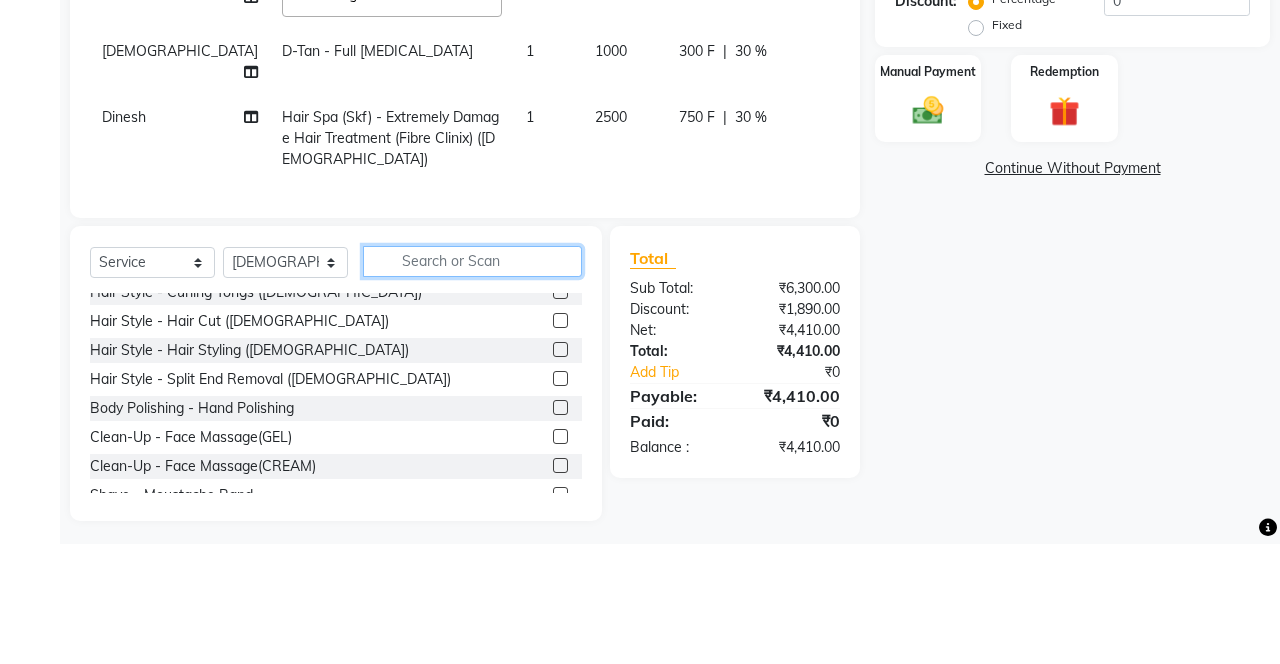 scroll, scrollTop: 398, scrollLeft: 0, axis: vertical 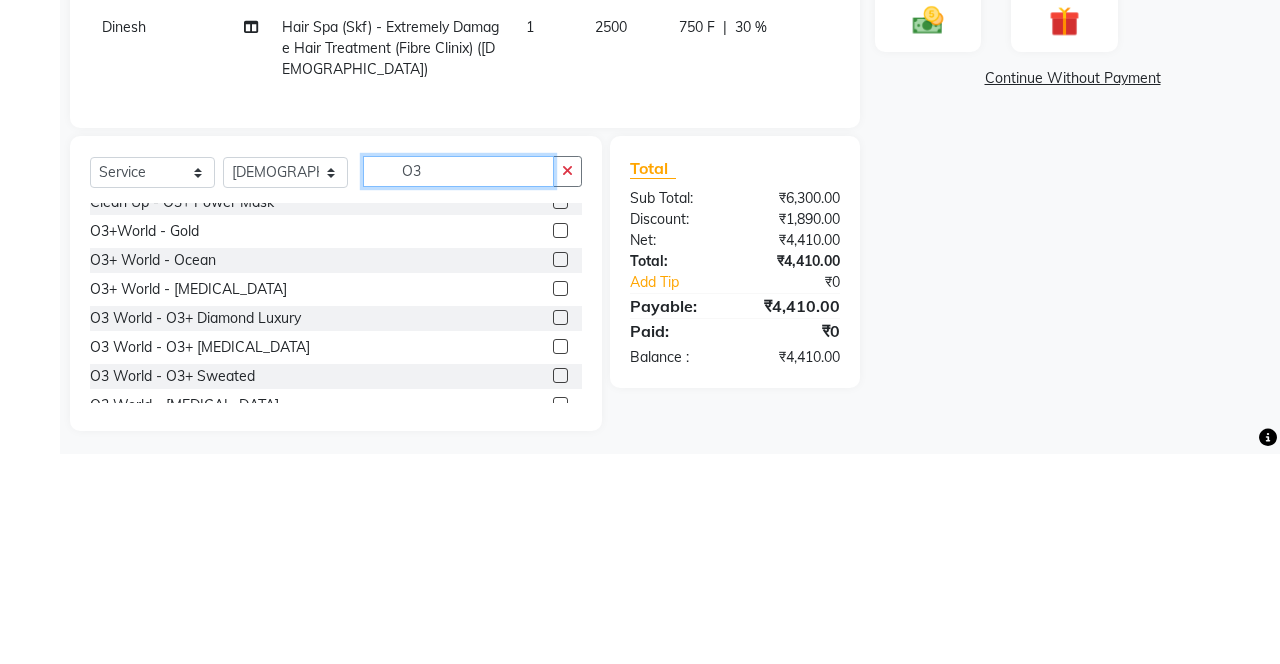 type on "O3" 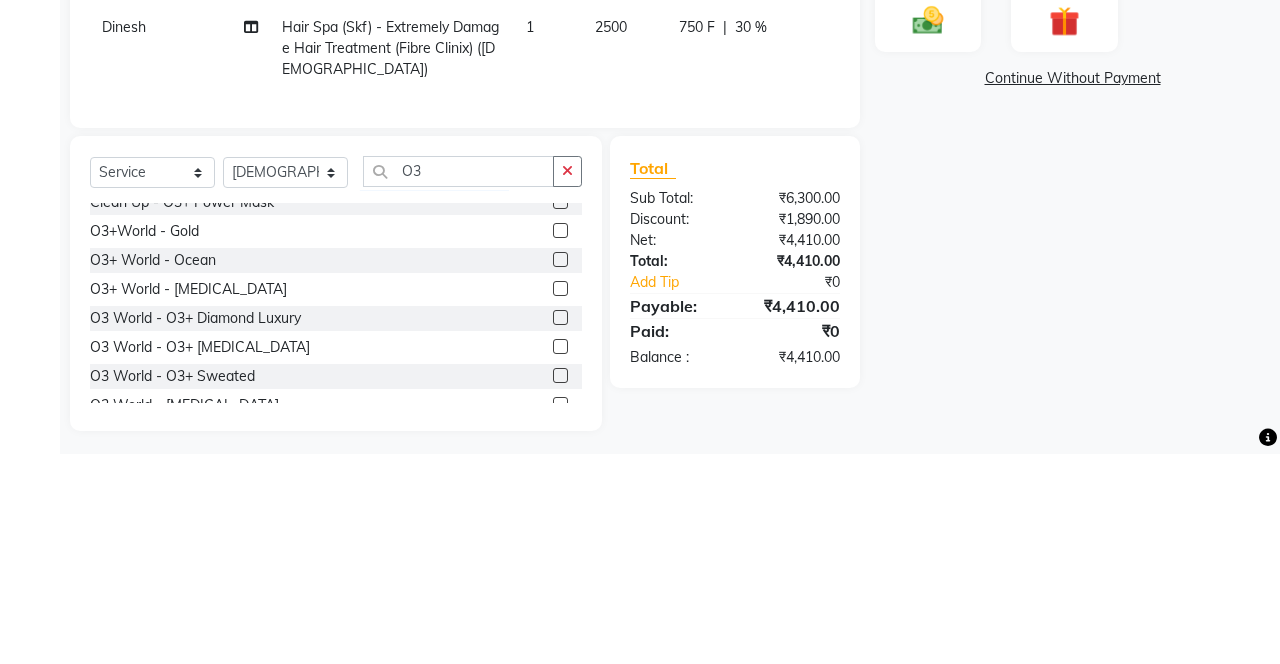 click on "Name: [PERSON_NAME]  Membership: end on [DATE] Total Visits:  24 Card on file:  0 Last Visit:   [DATE] Points:   0  Prepaid Apply Discount Select Membership → Gold Membership → Gold Membership → Gold Membership → Gold Coupon Code Apply Service Total:  ₹6,300.00  Discount:  Percentage   Fixed  0 Manual Payment Redemption  Continue Without Payment" 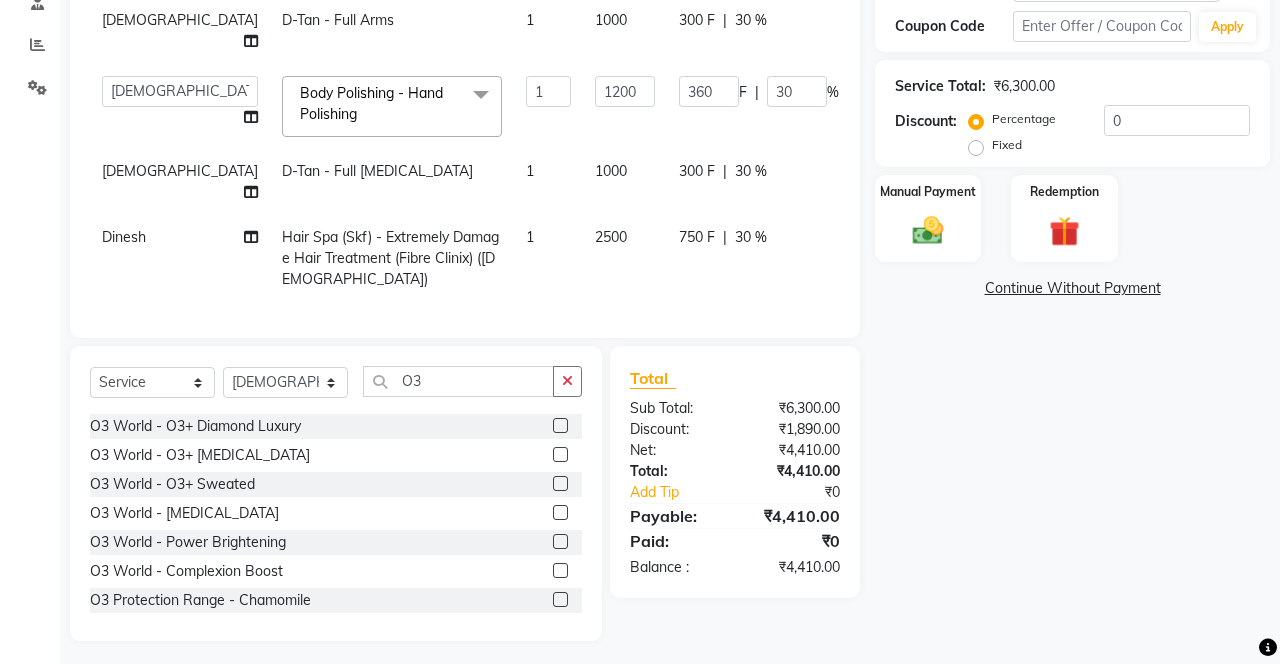 scroll, scrollTop: 180, scrollLeft: 0, axis: vertical 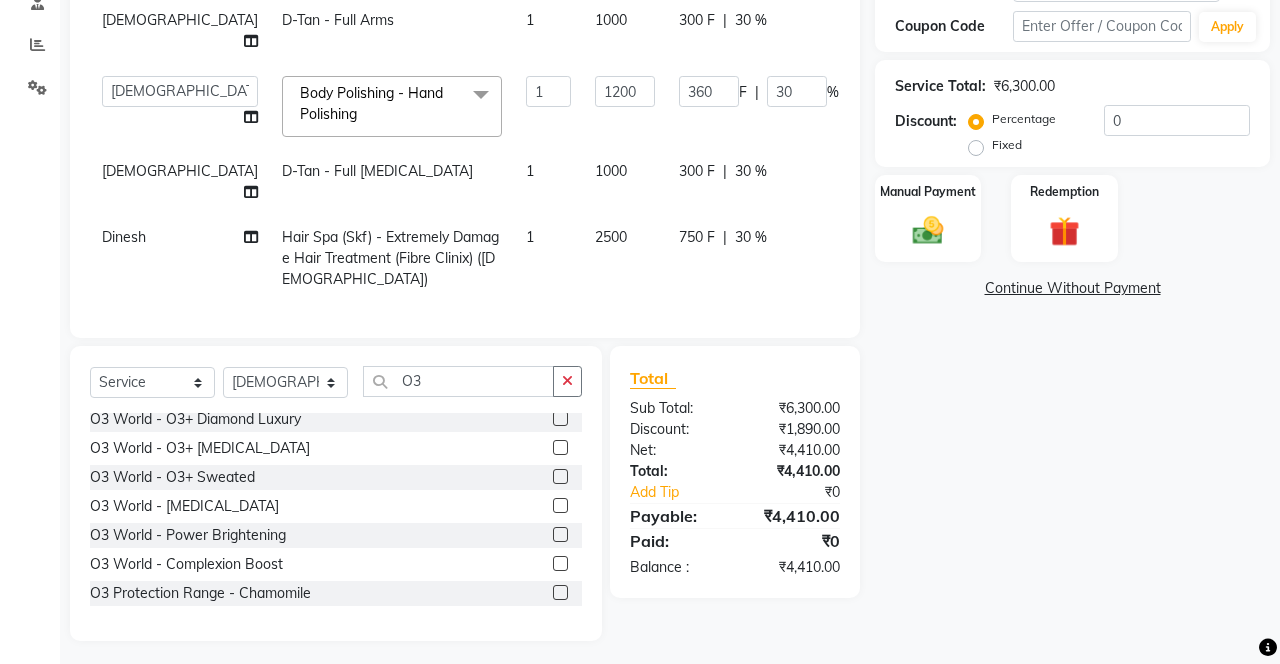 click 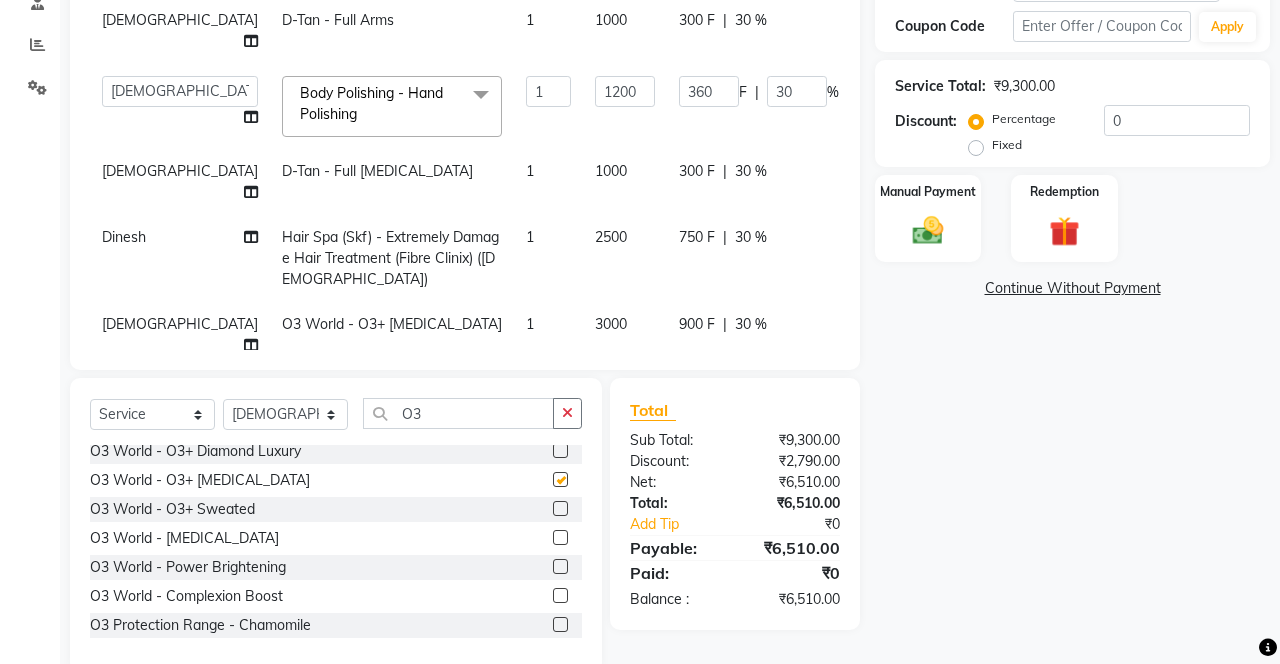 checkbox on "false" 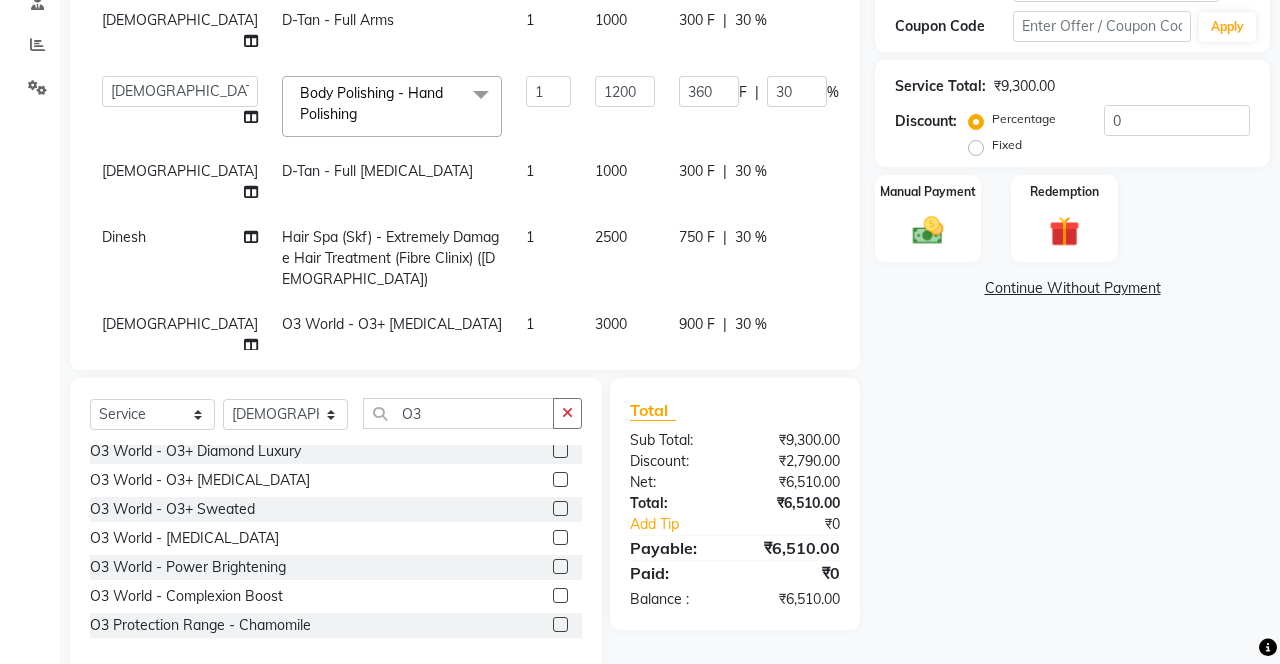 scroll, scrollTop: 33, scrollLeft: 0, axis: vertical 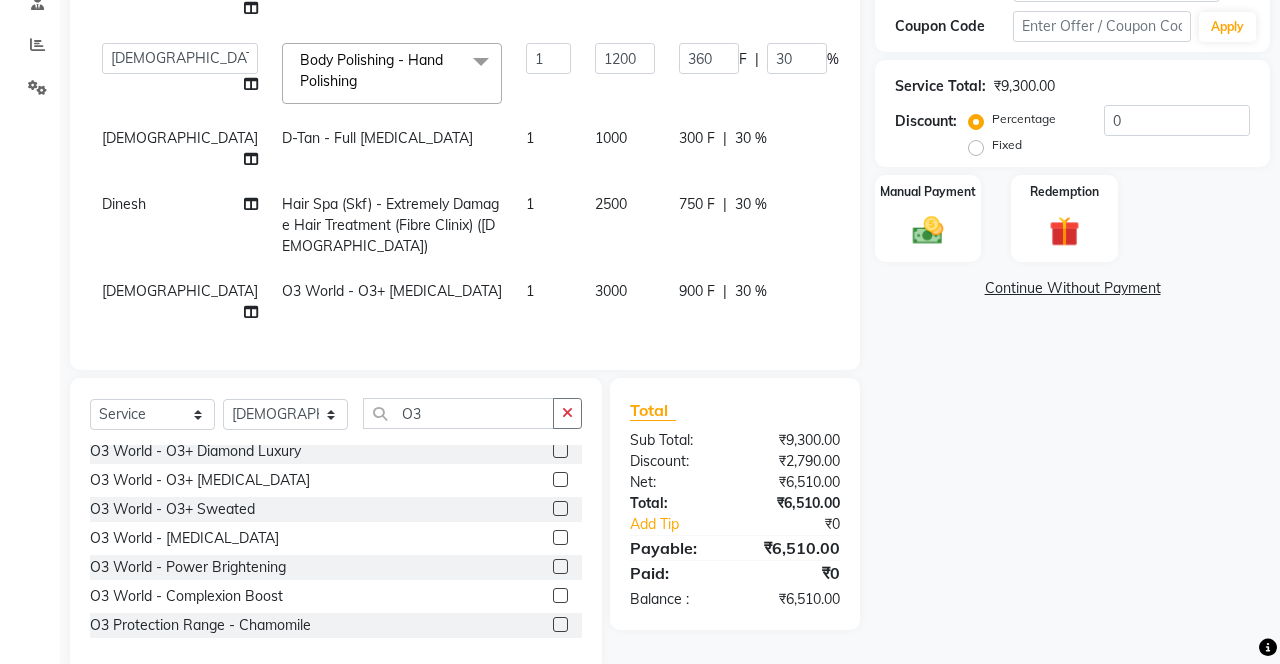 click 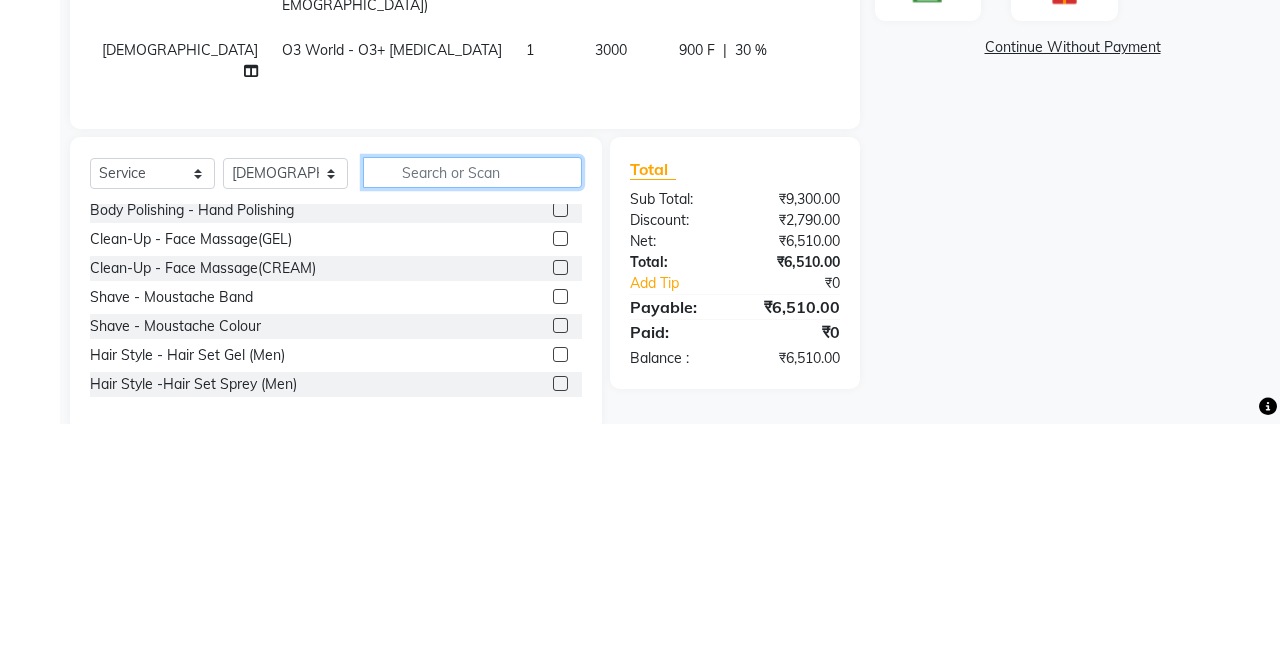 scroll, scrollTop: 397, scrollLeft: 0, axis: vertical 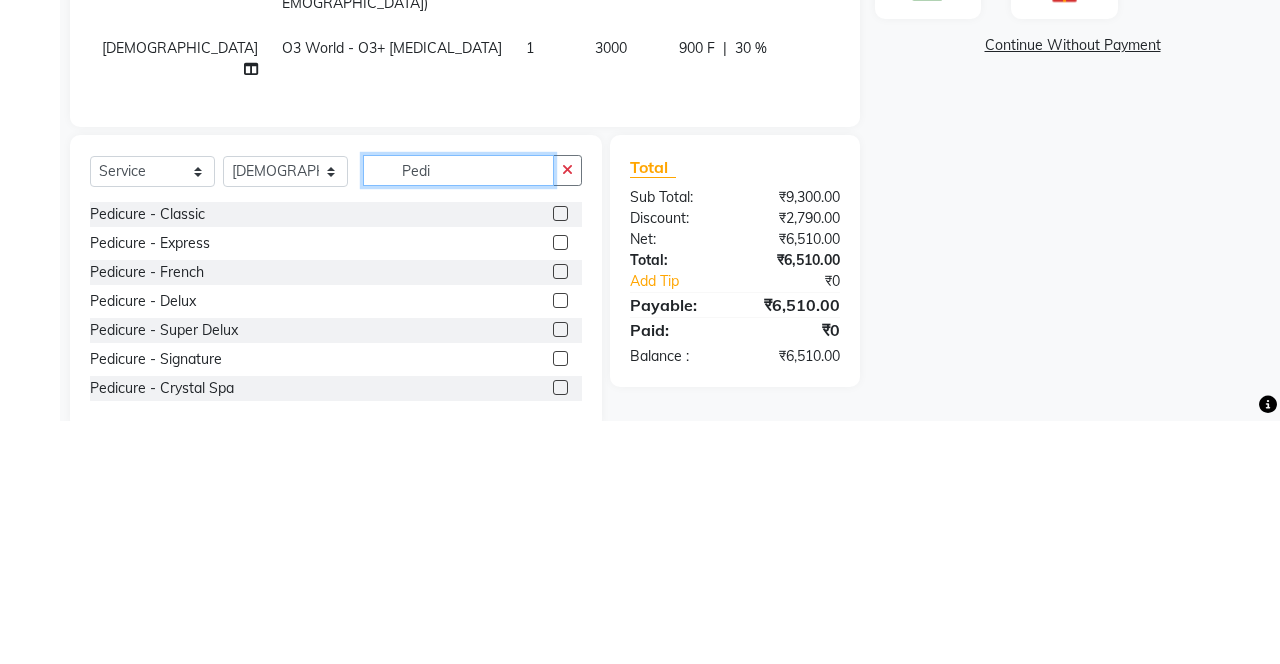 type on "Pedi" 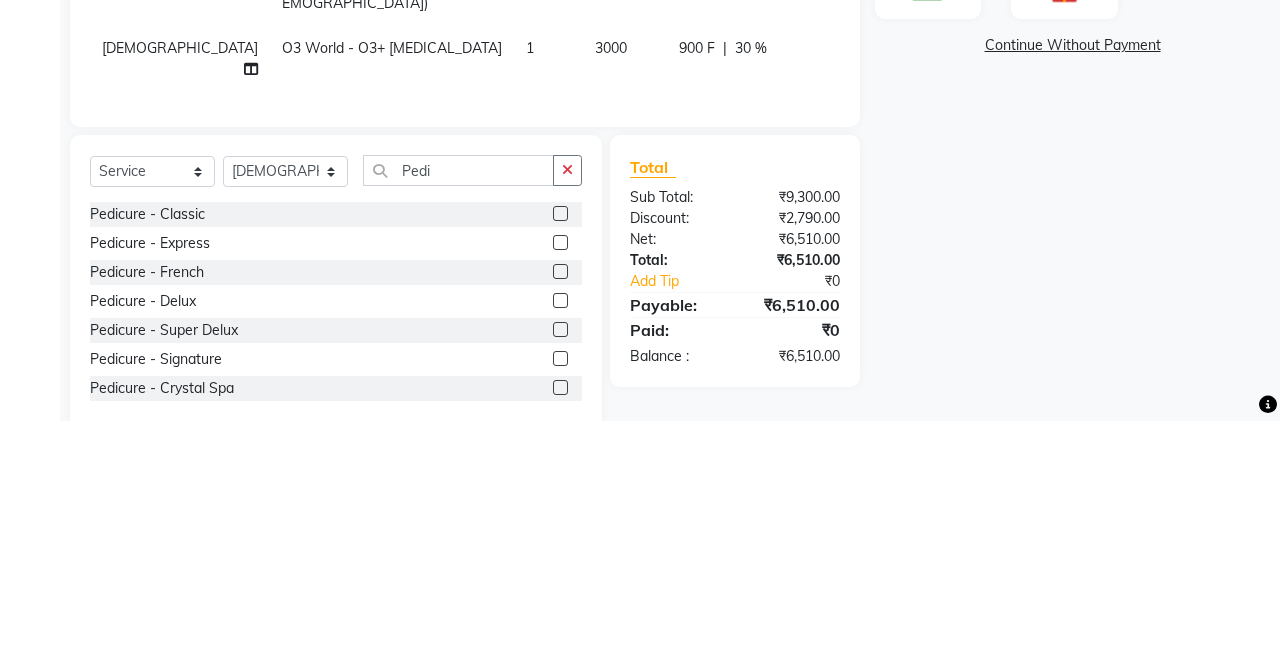 click on "Name: [PERSON_NAME]  Membership: end on [DATE] Total Visits:  24 Card on file:  0 Last Visit:   [DATE] Points:   0  Prepaid Apply Discount Select Membership → Gold Membership → Gold Membership → Gold Membership → Gold Coupon Code Apply Service Total:  ₹9,300.00  Discount:  Percentage   Fixed  0 Manual Payment Redemption  Continue Without Payment" 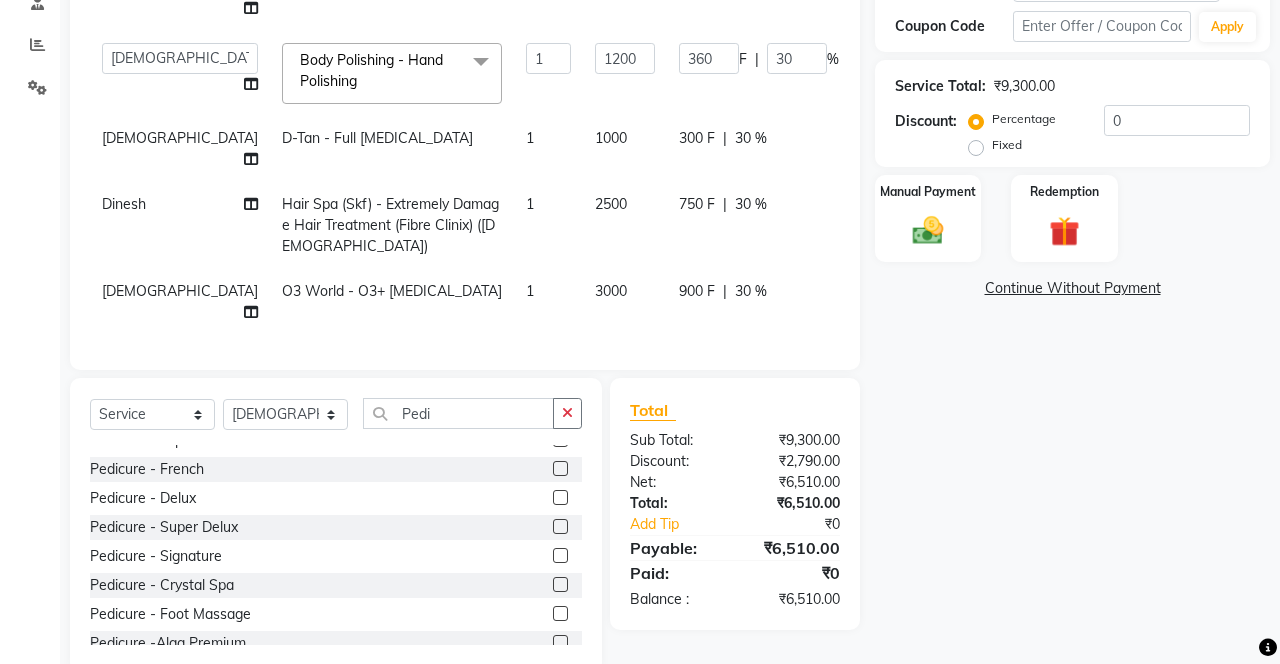 scroll, scrollTop: 59, scrollLeft: 0, axis: vertical 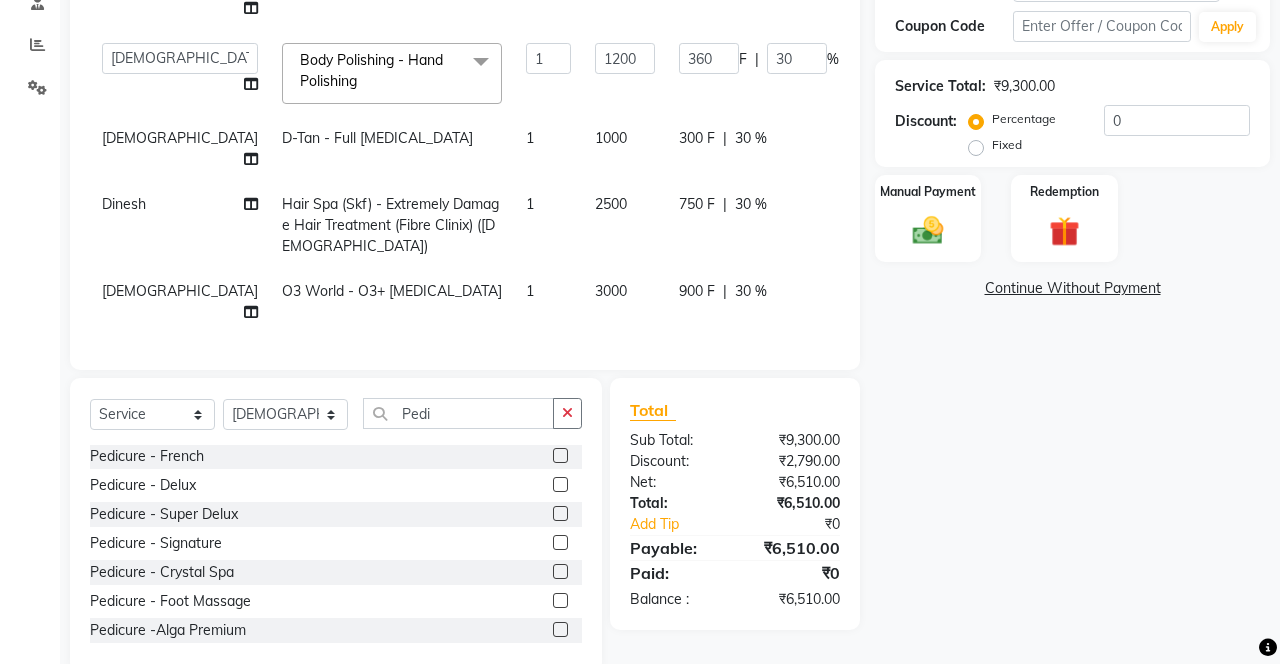 click 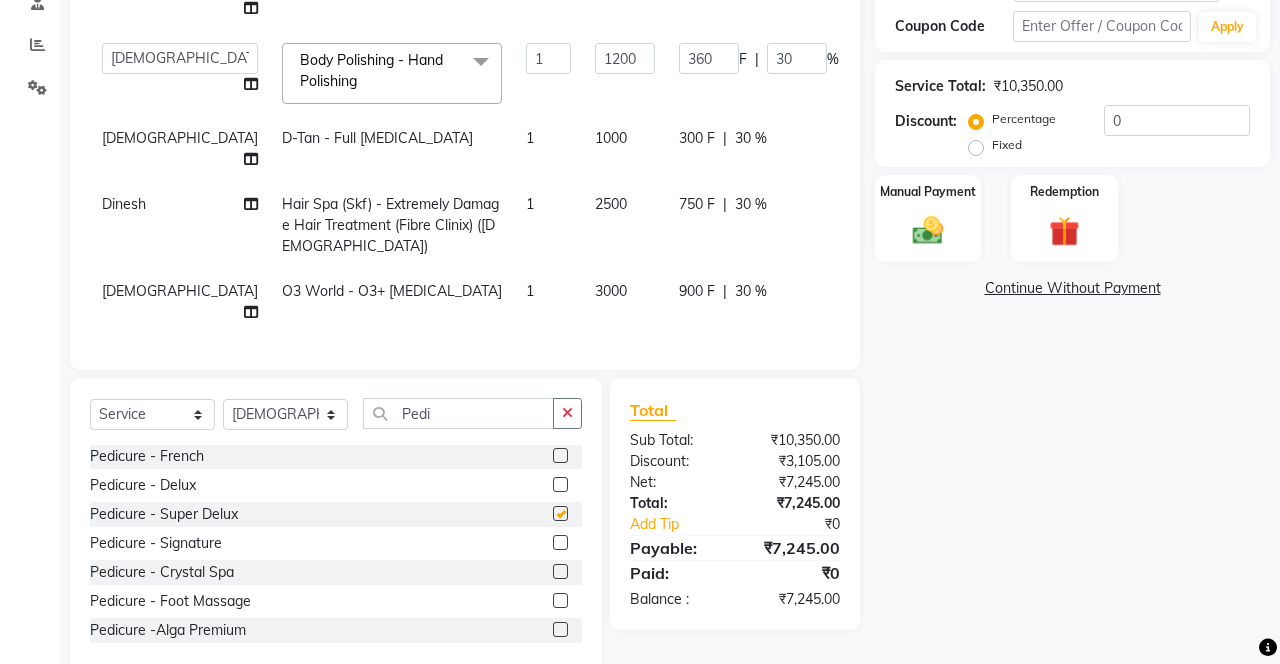 checkbox on "false" 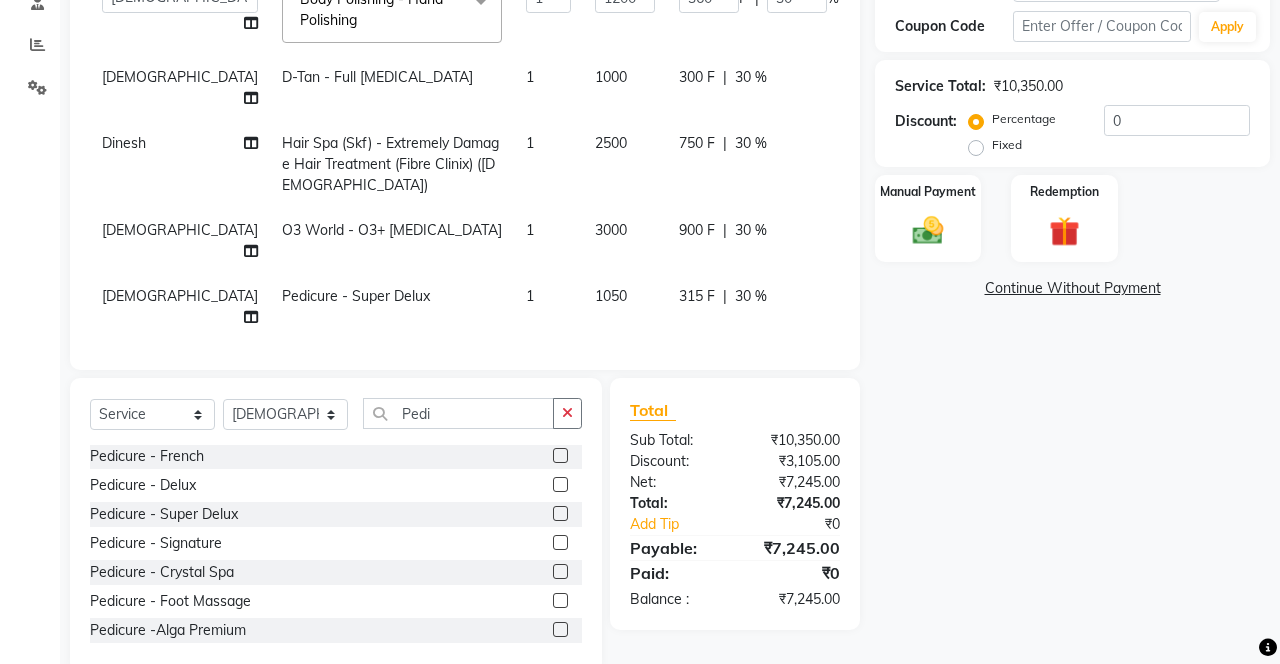 scroll, scrollTop: 99, scrollLeft: 0, axis: vertical 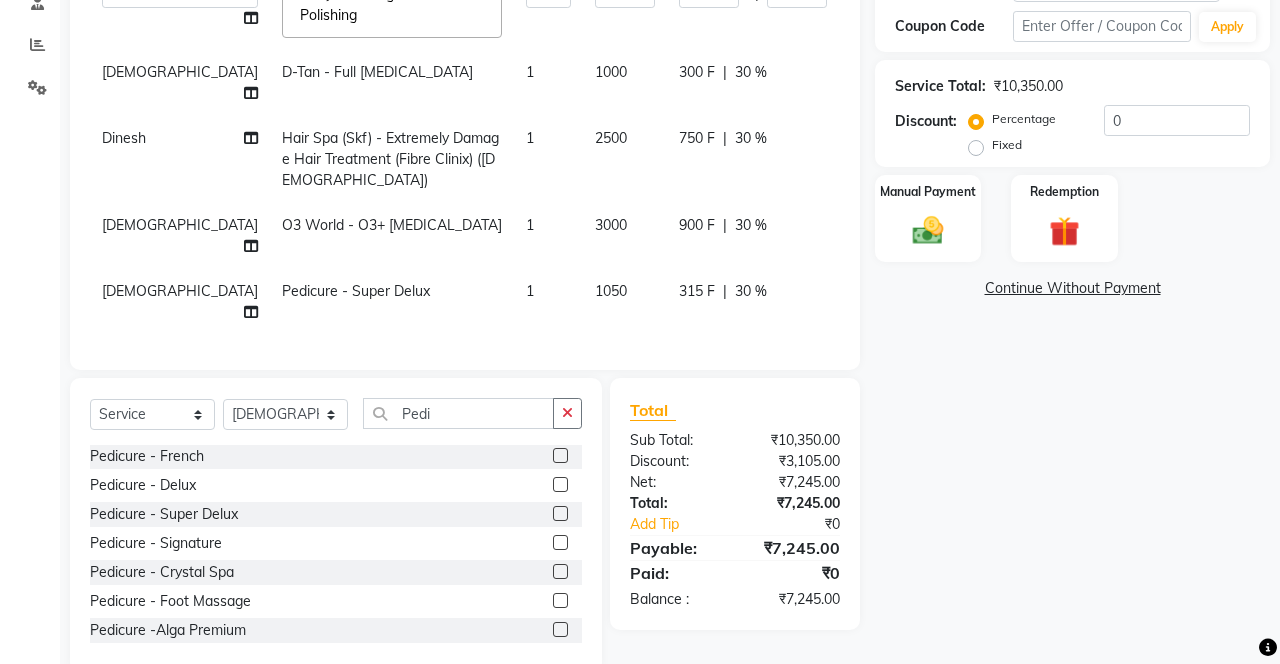 click 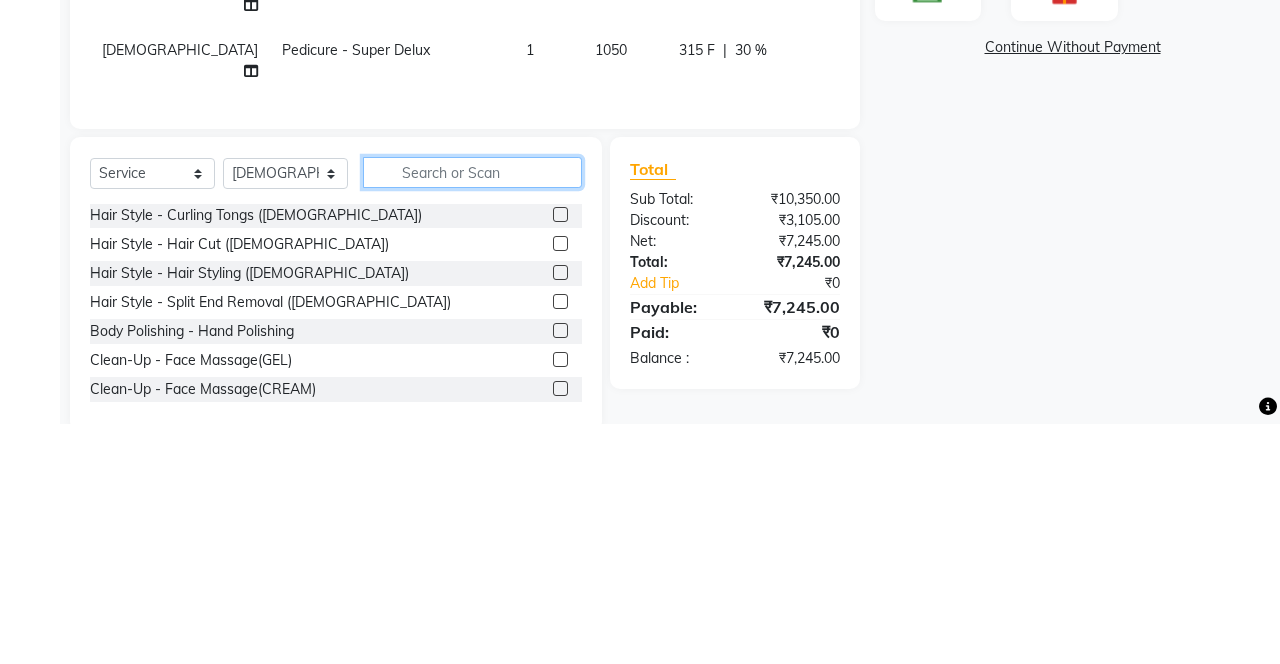 scroll, scrollTop: 397, scrollLeft: 0, axis: vertical 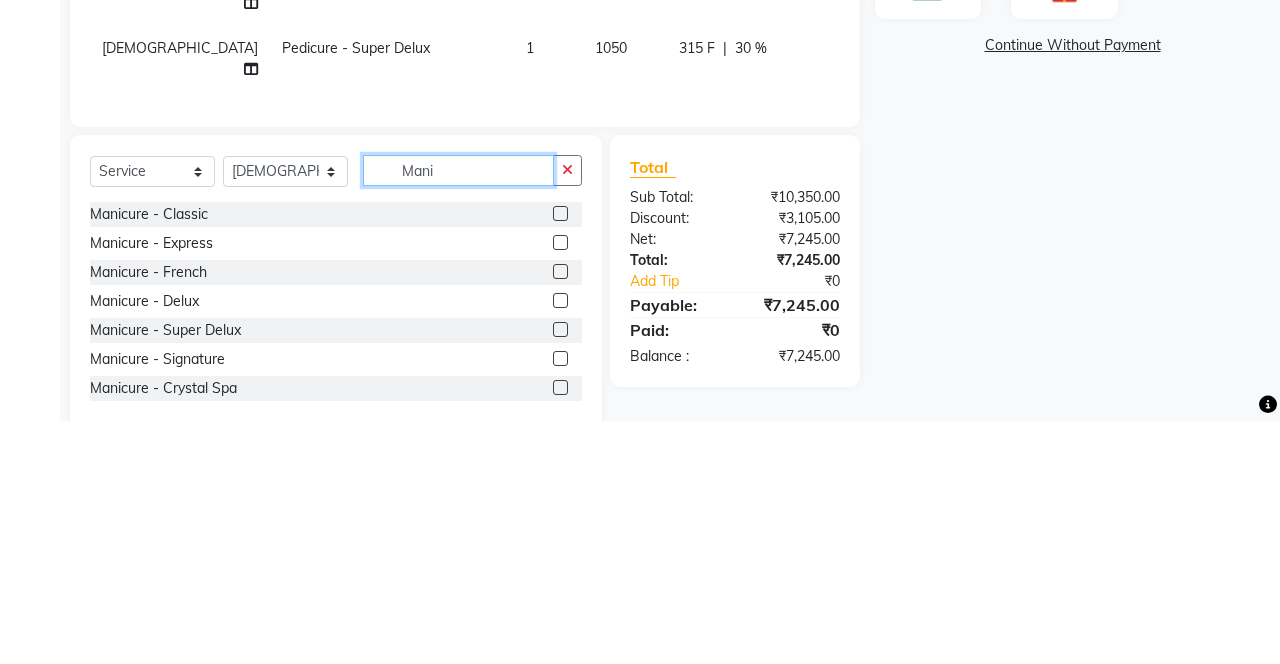 type on "Mani" 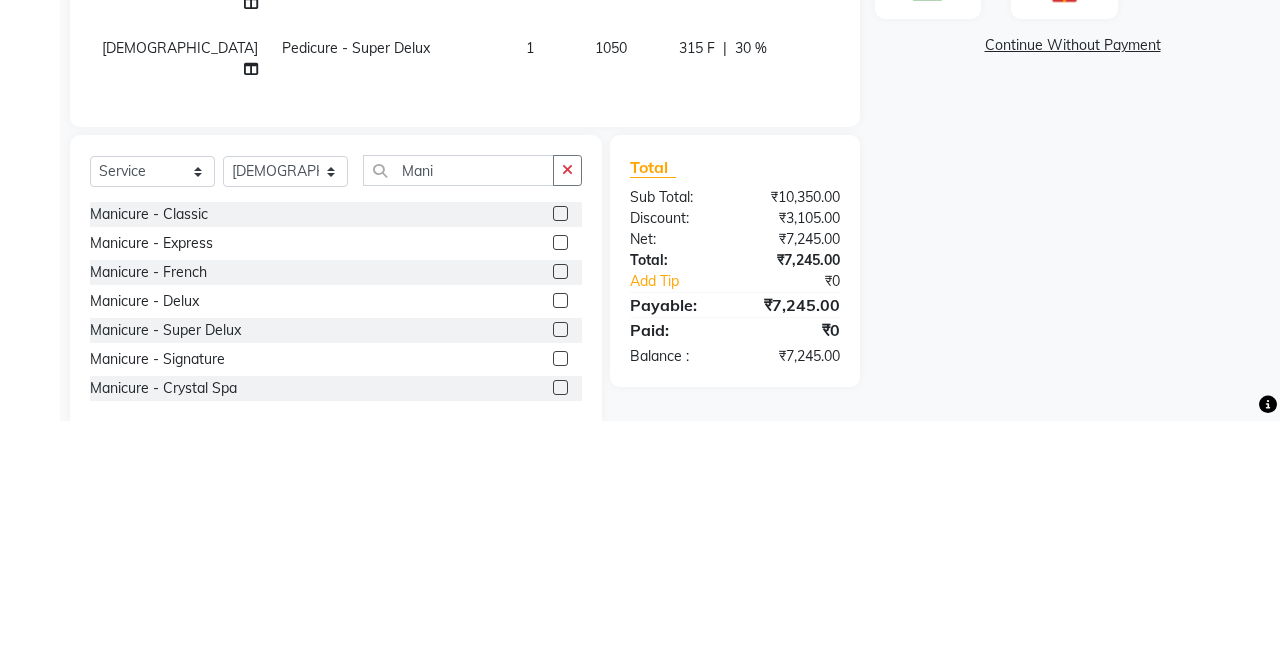 click 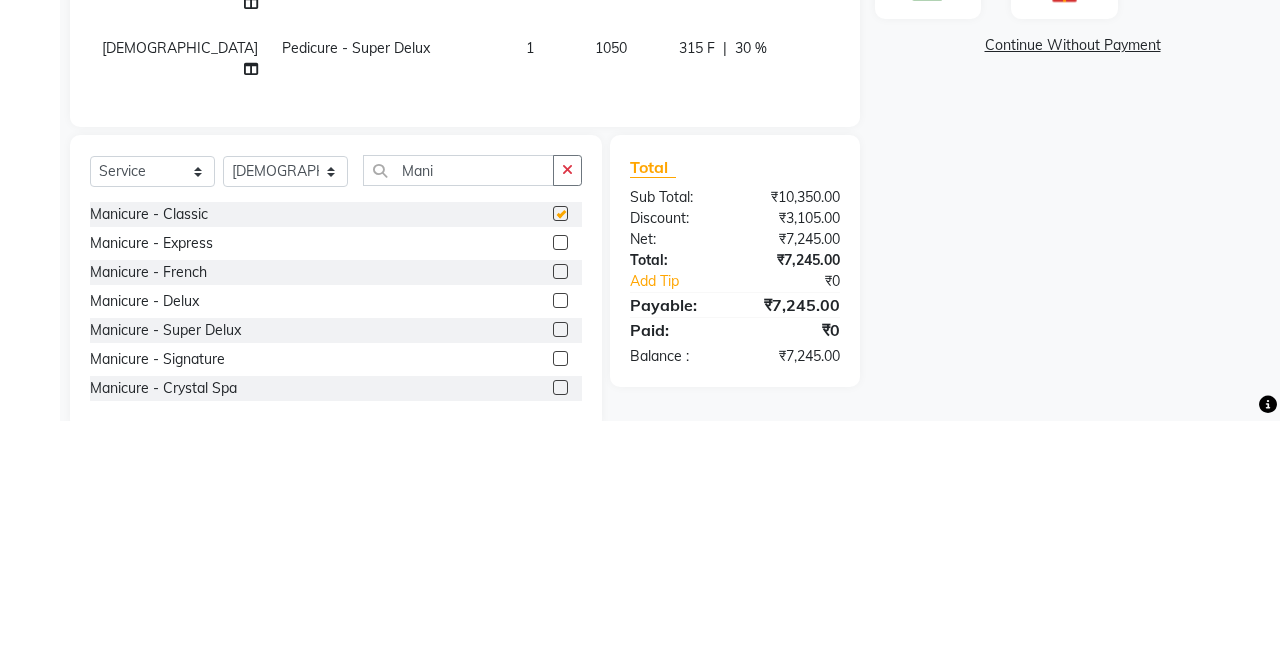scroll, scrollTop: 398, scrollLeft: 0, axis: vertical 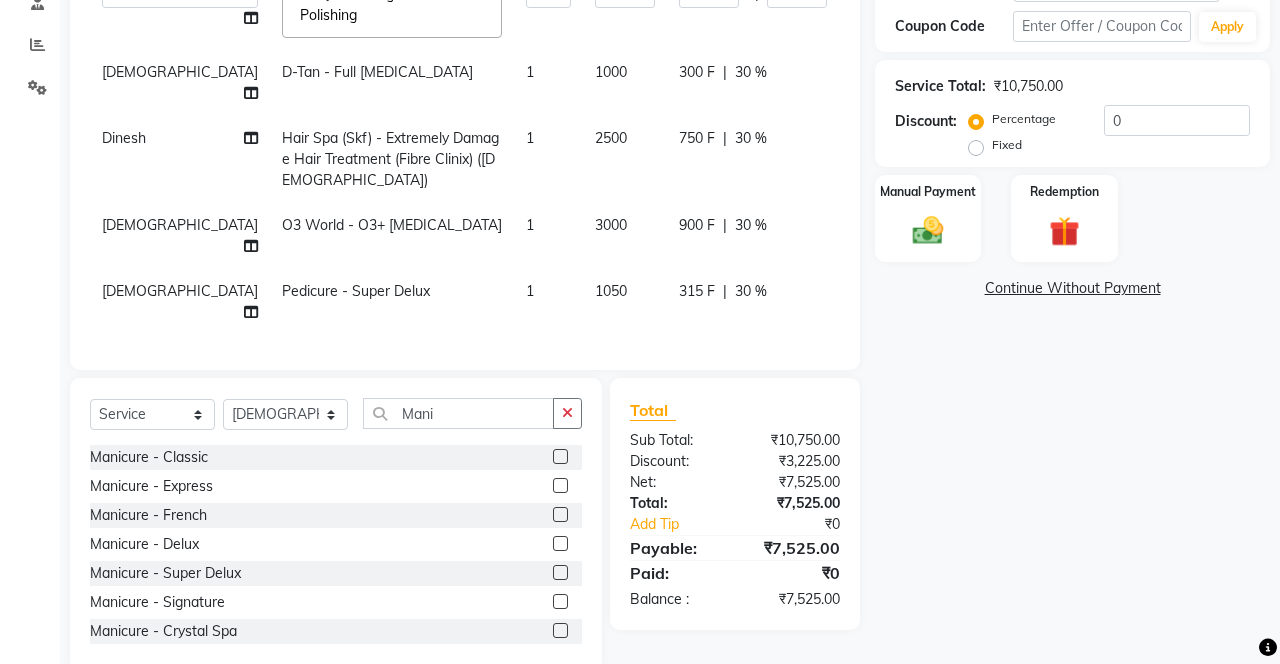 checkbox on "false" 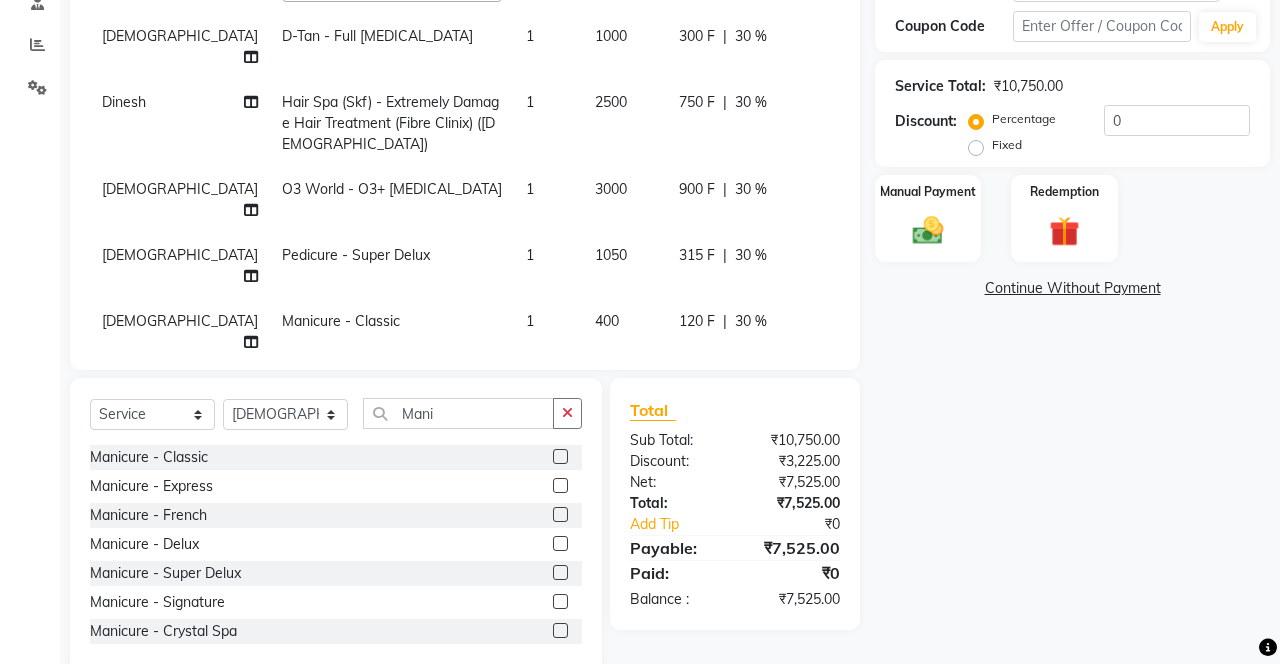 scroll, scrollTop: 165, scrollLeft: 0, axis: vertical 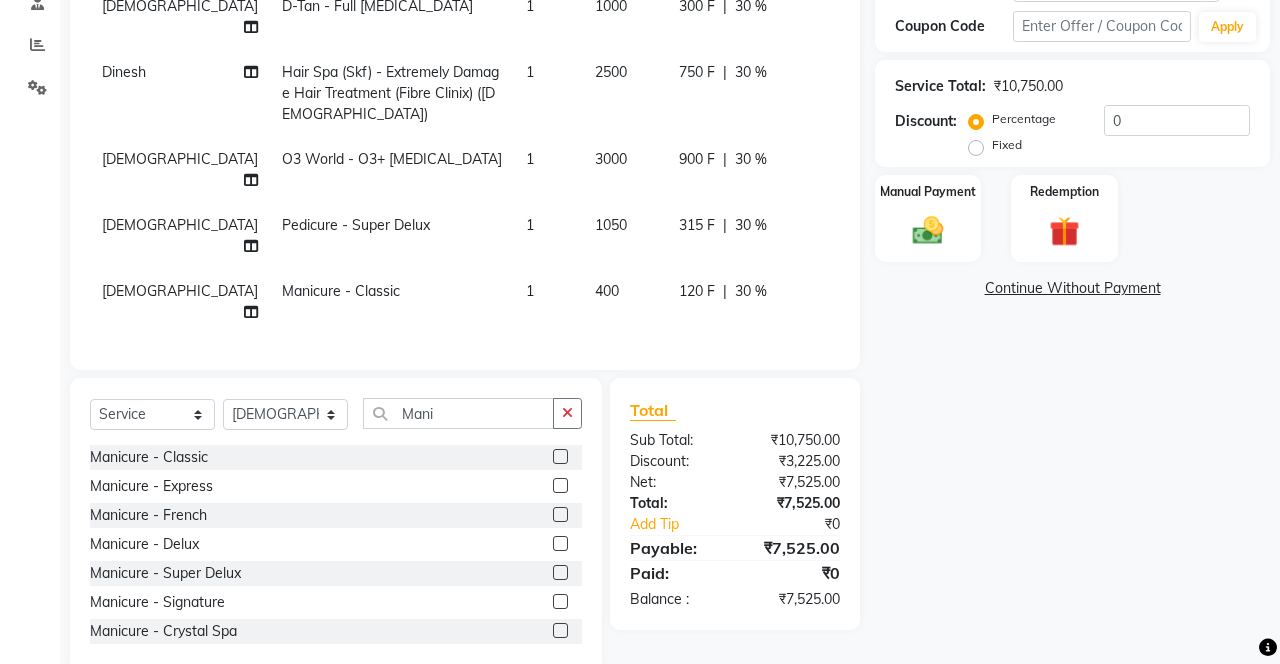 click 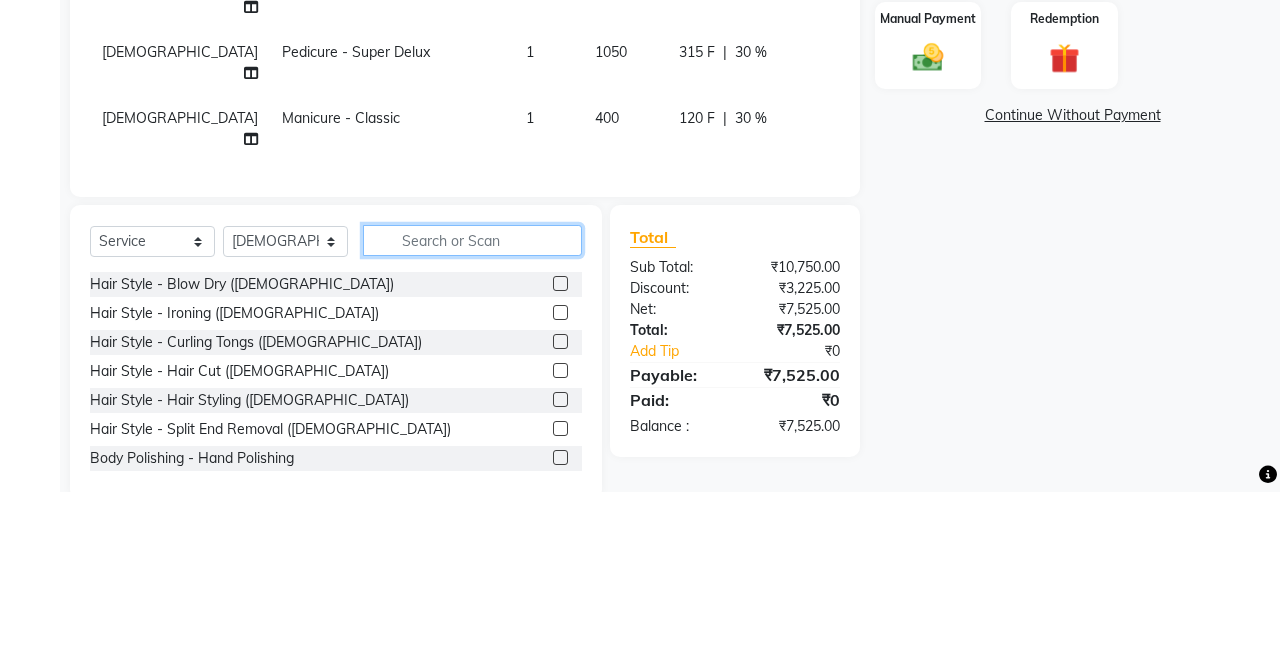 scroll, scrollTop: 397, scrollLeft: 0, axis: vertical 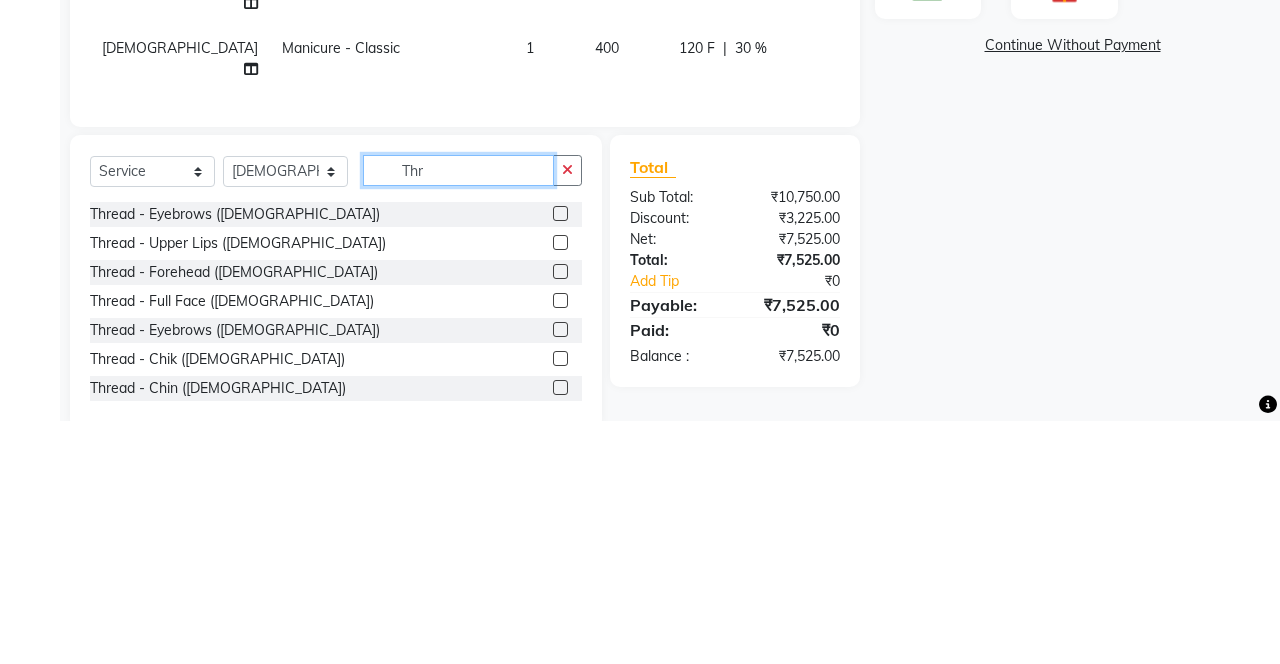type on "Thr" 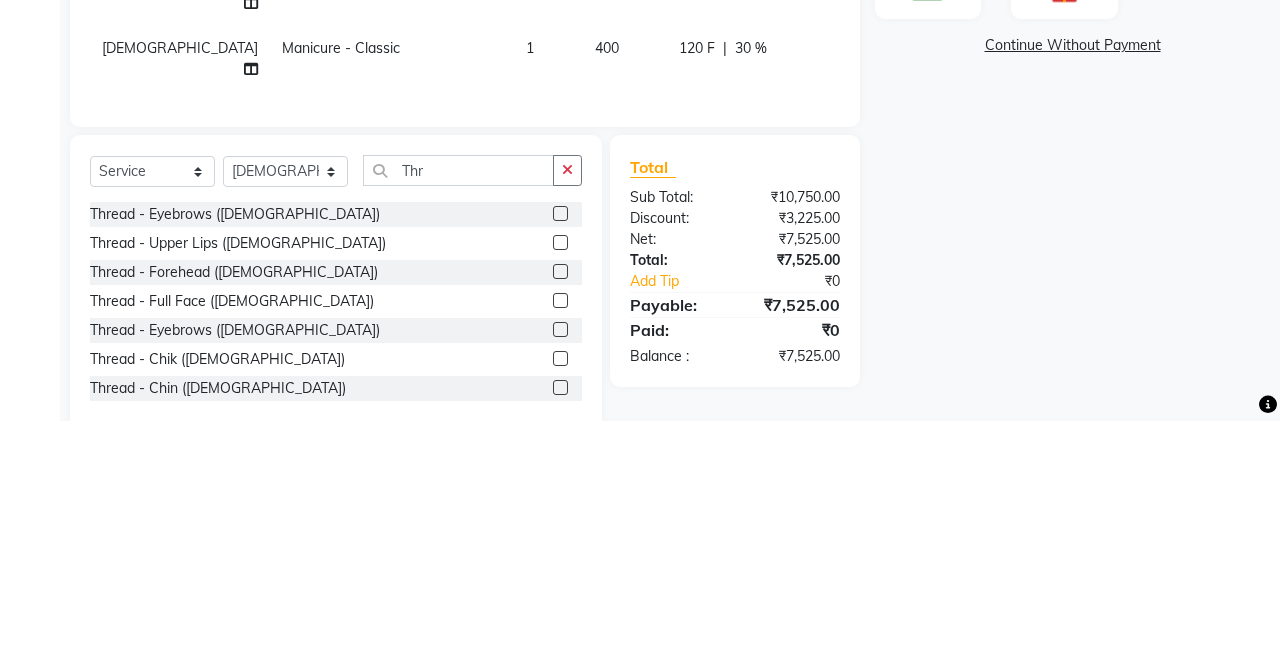 click 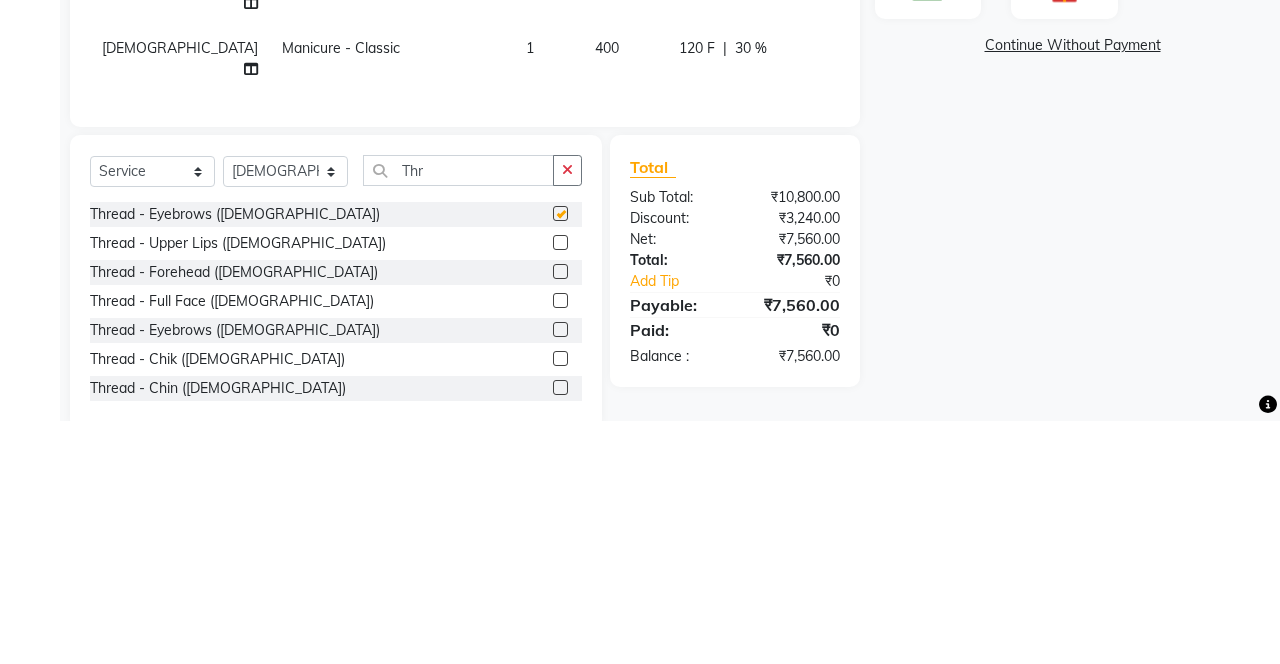 scroll, scrollTop: 398, scrollLeft: 0, axis: vertical 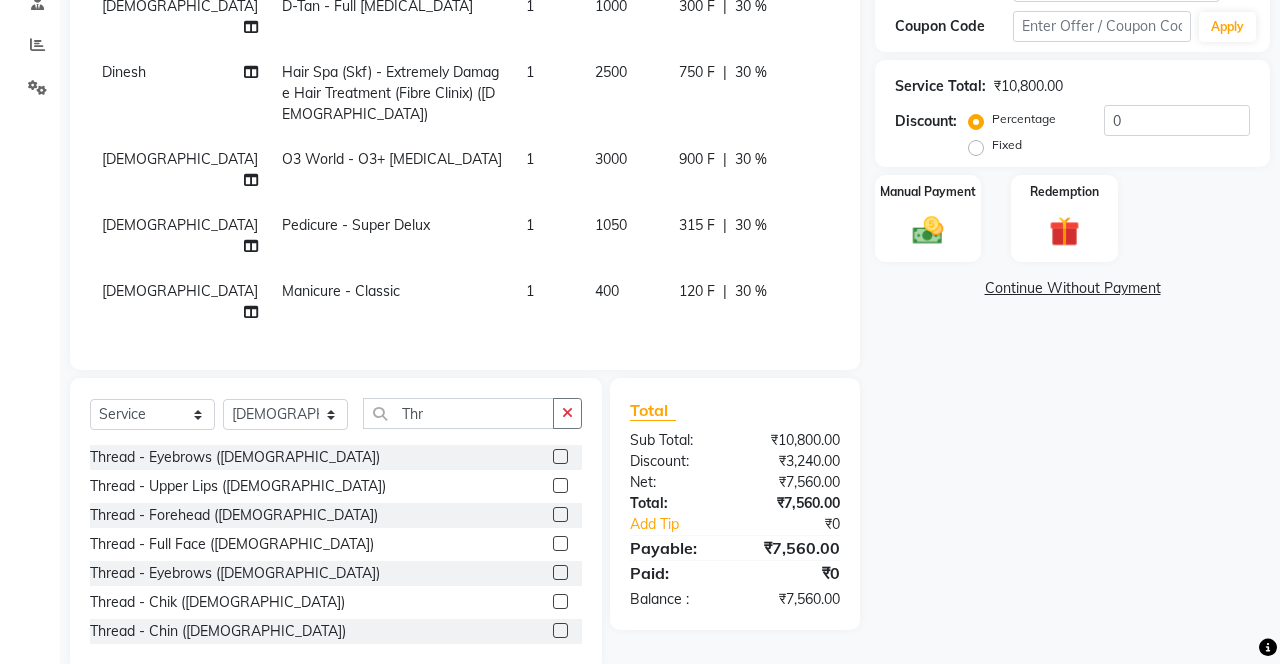 checkbox on "false" 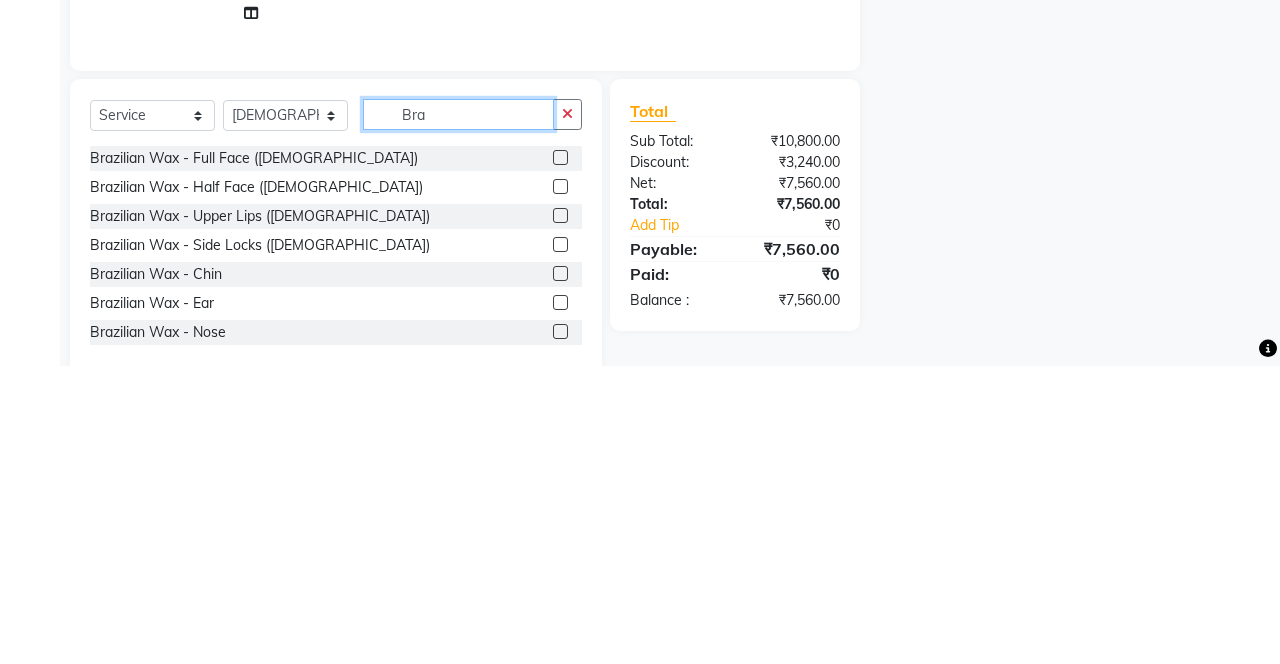 scroll, scrollTop: 398, scrollLeft: 0, axis: vertical 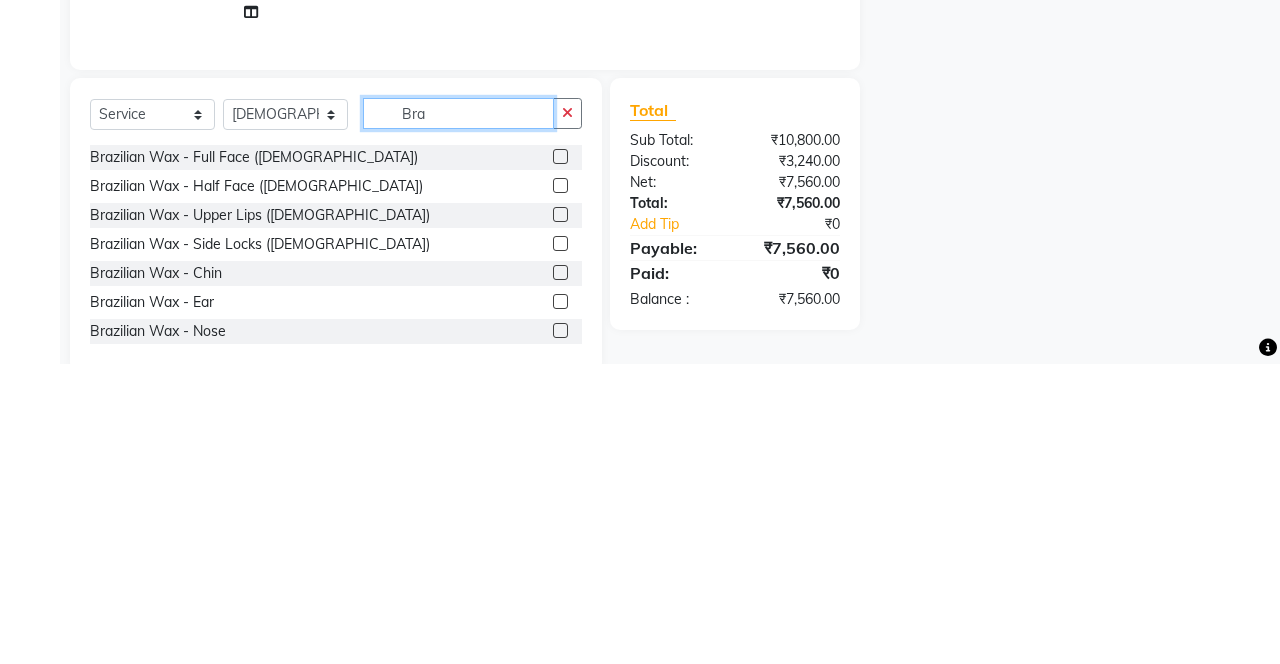type on "Bra" 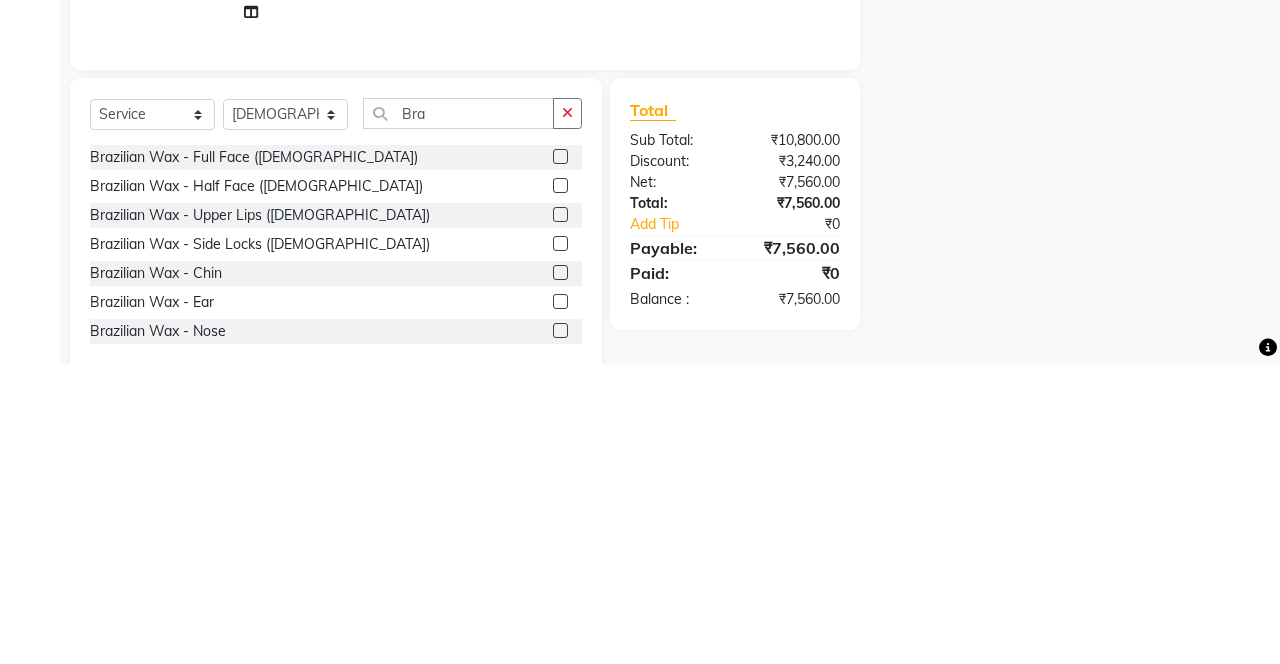 click 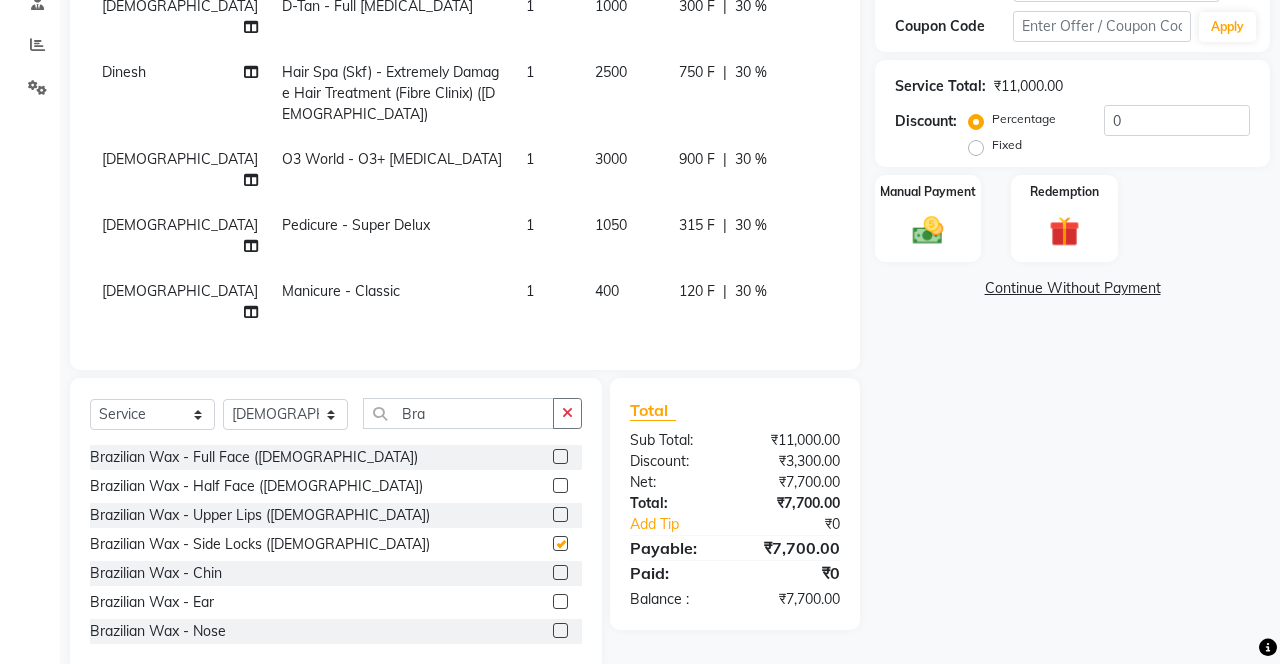 checkbox on "false" 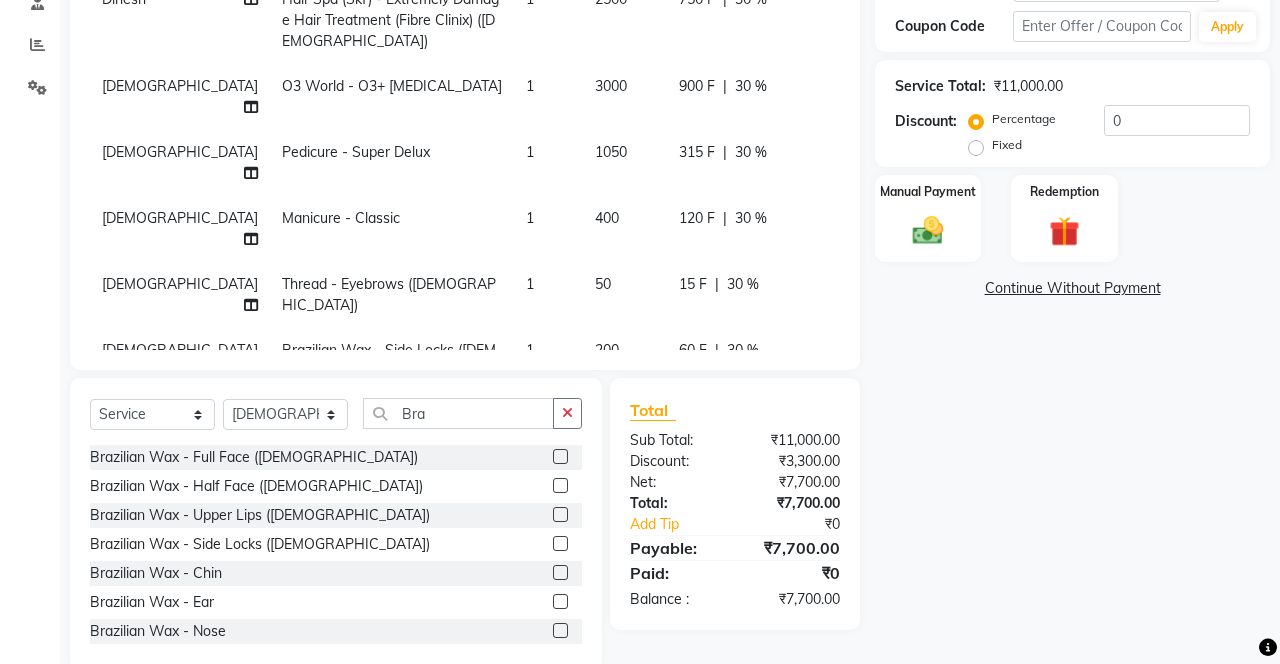 scroll, scrollTop: 297, scrollLeft: 0, axis: vertical 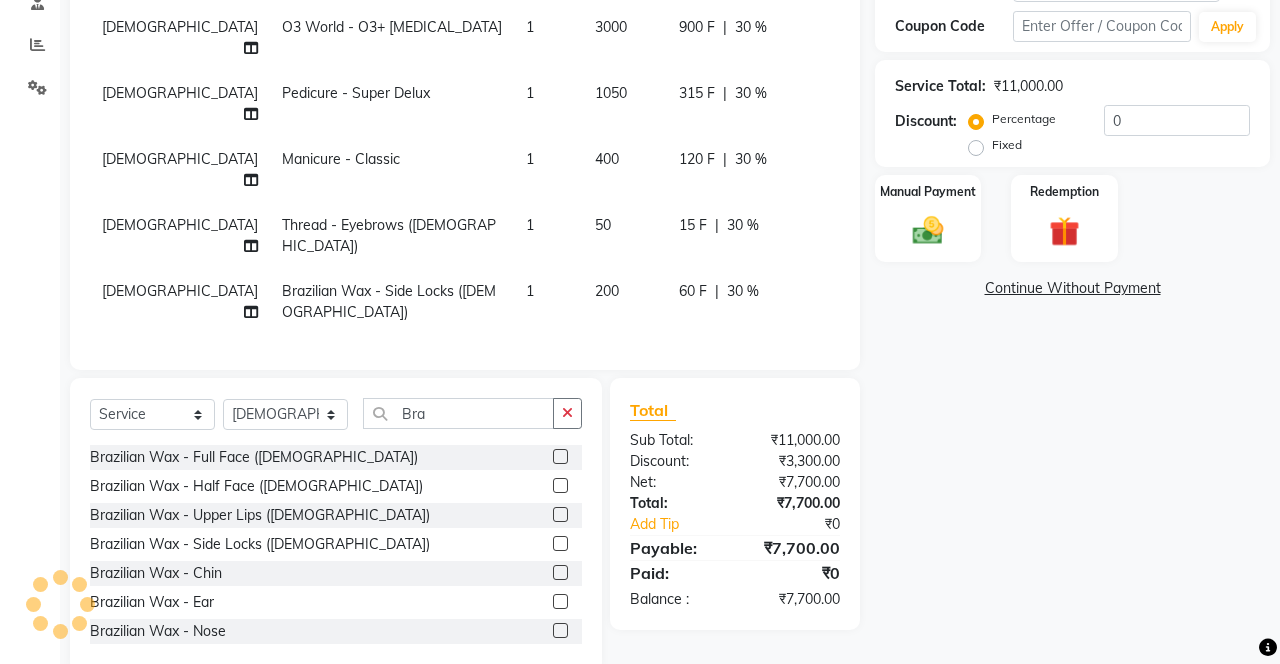 click 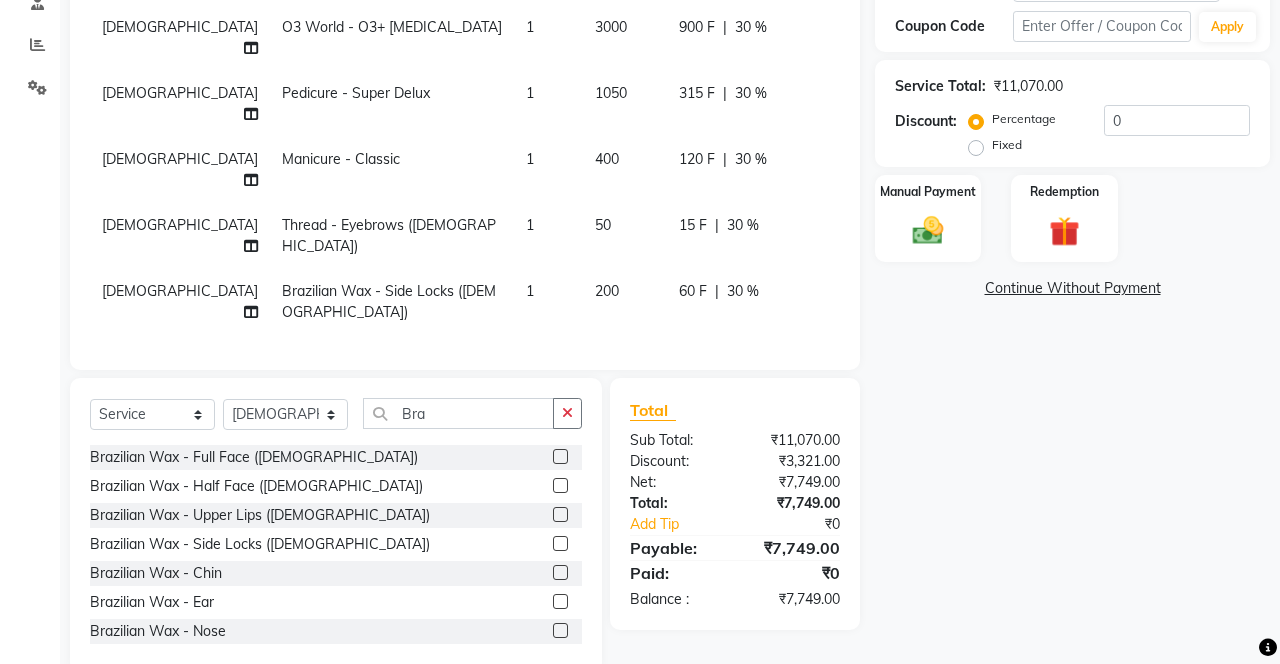 click 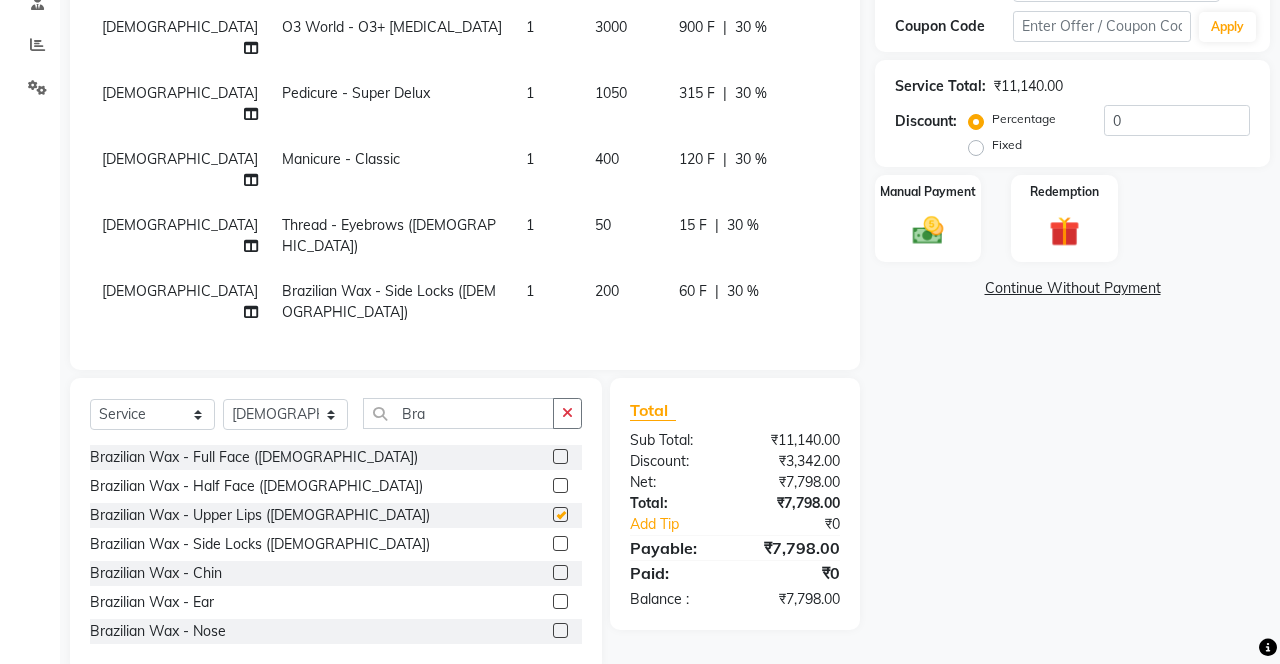 checkbox on "false" 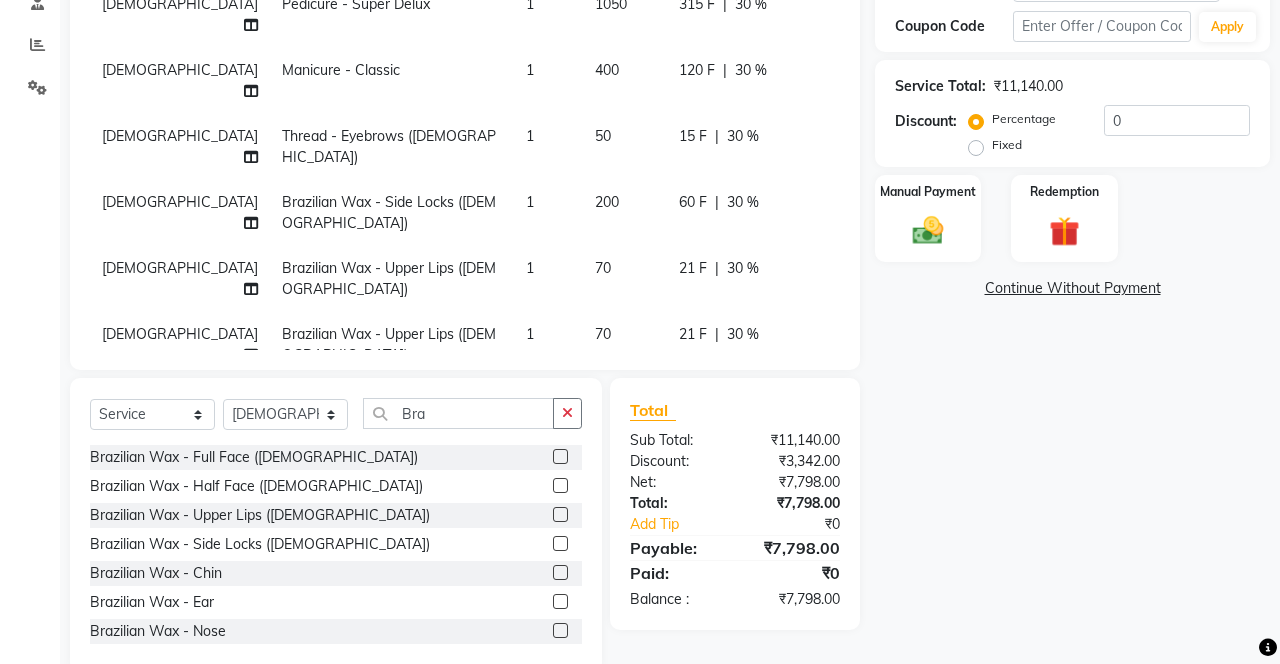 scroll, scrollTop: 429, scrollLeft: 0, axis: vertical 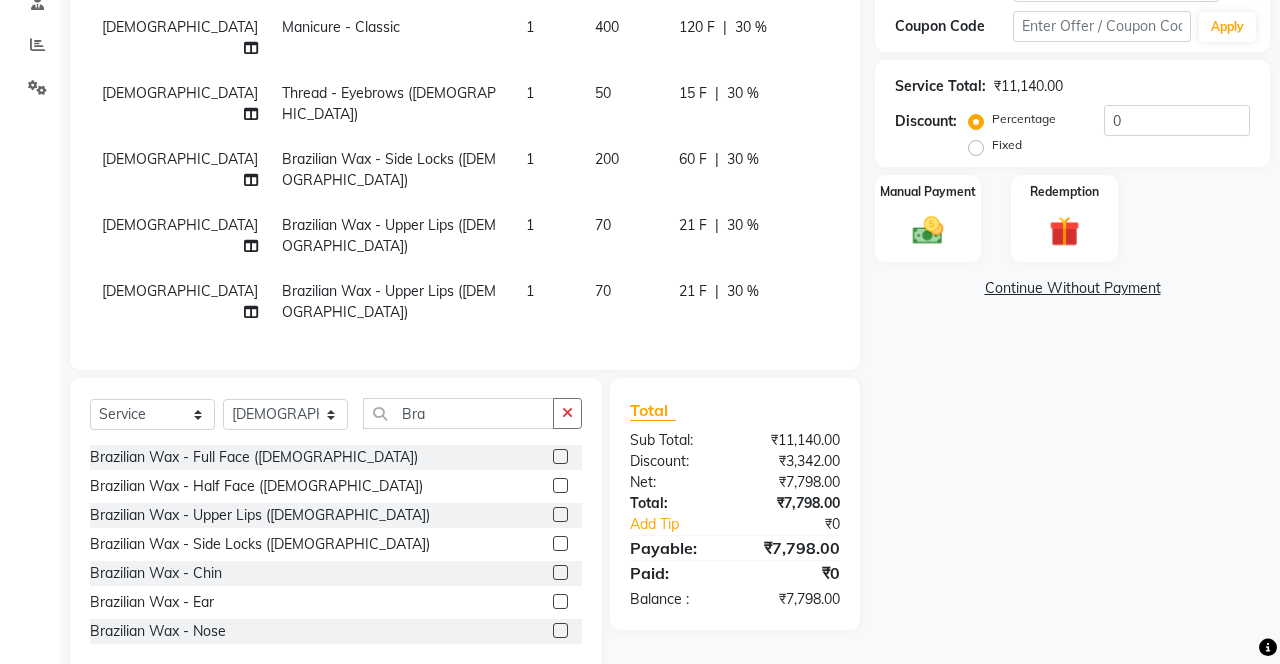 click 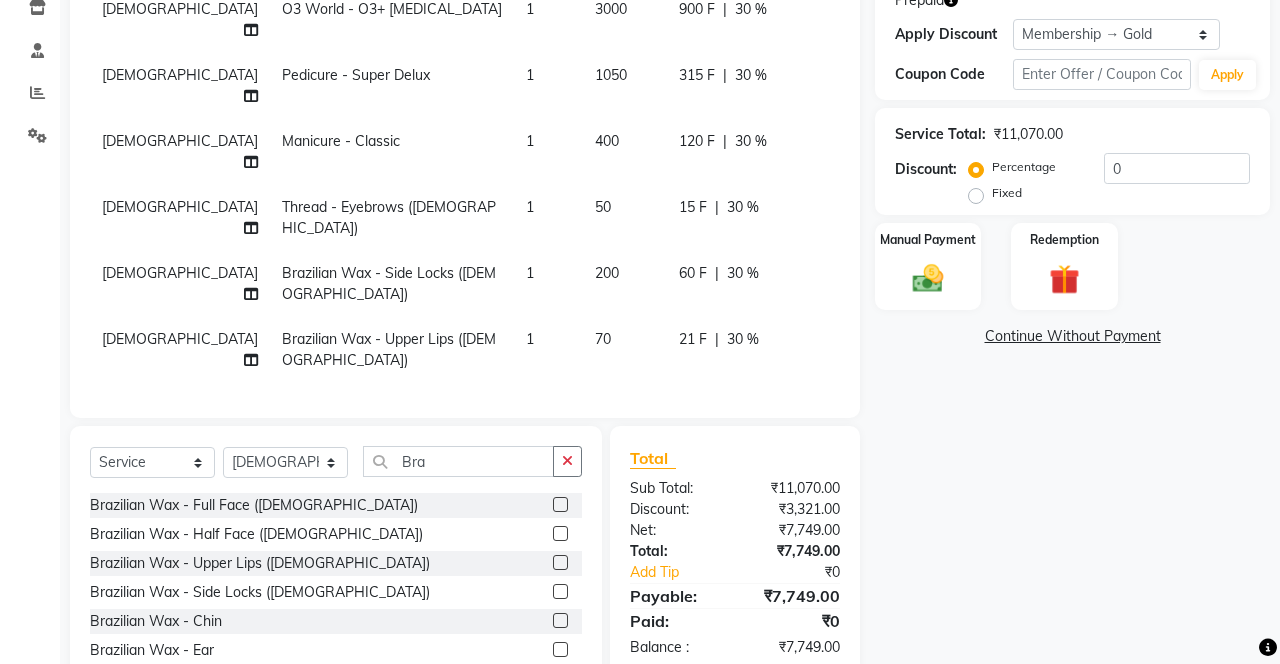 scroll, scrollTop: 342, scrollLeft: 0, axis: vertical 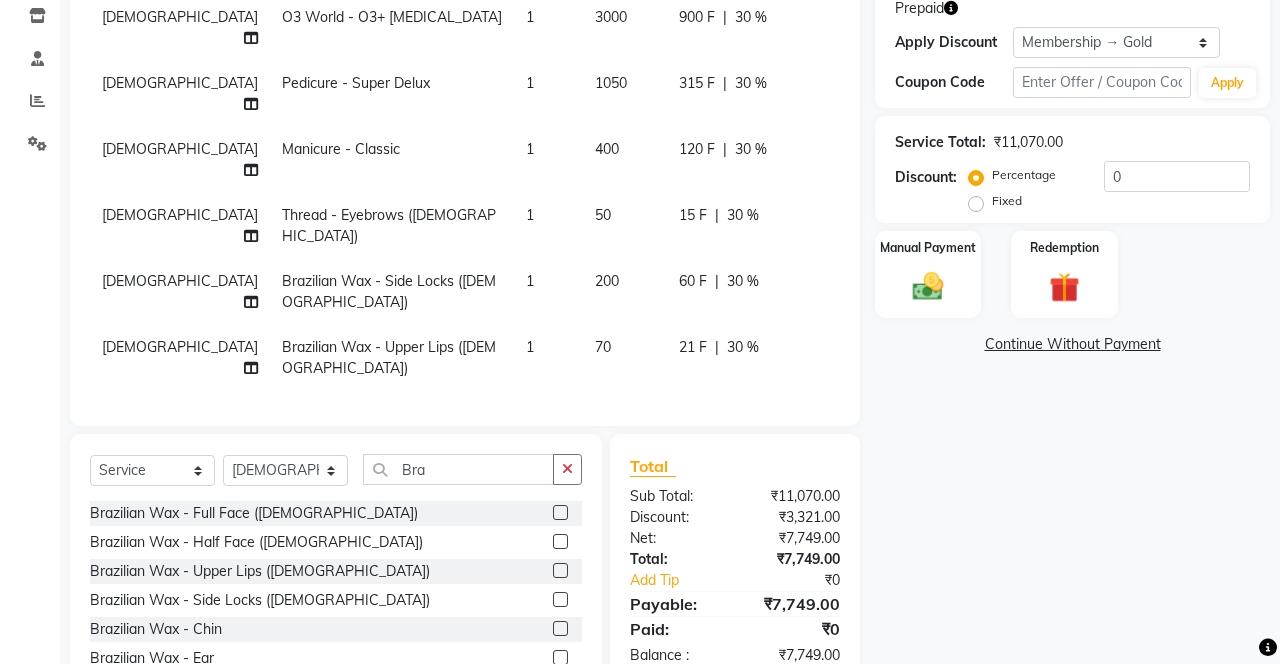 click 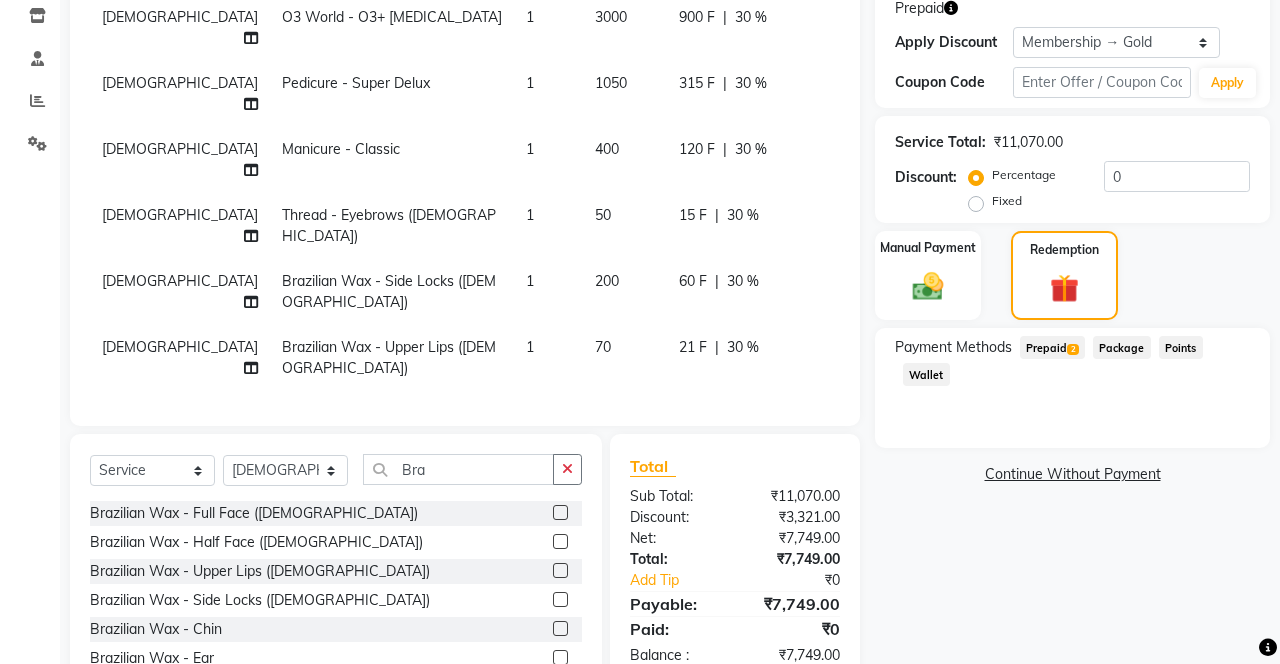 click on "2" 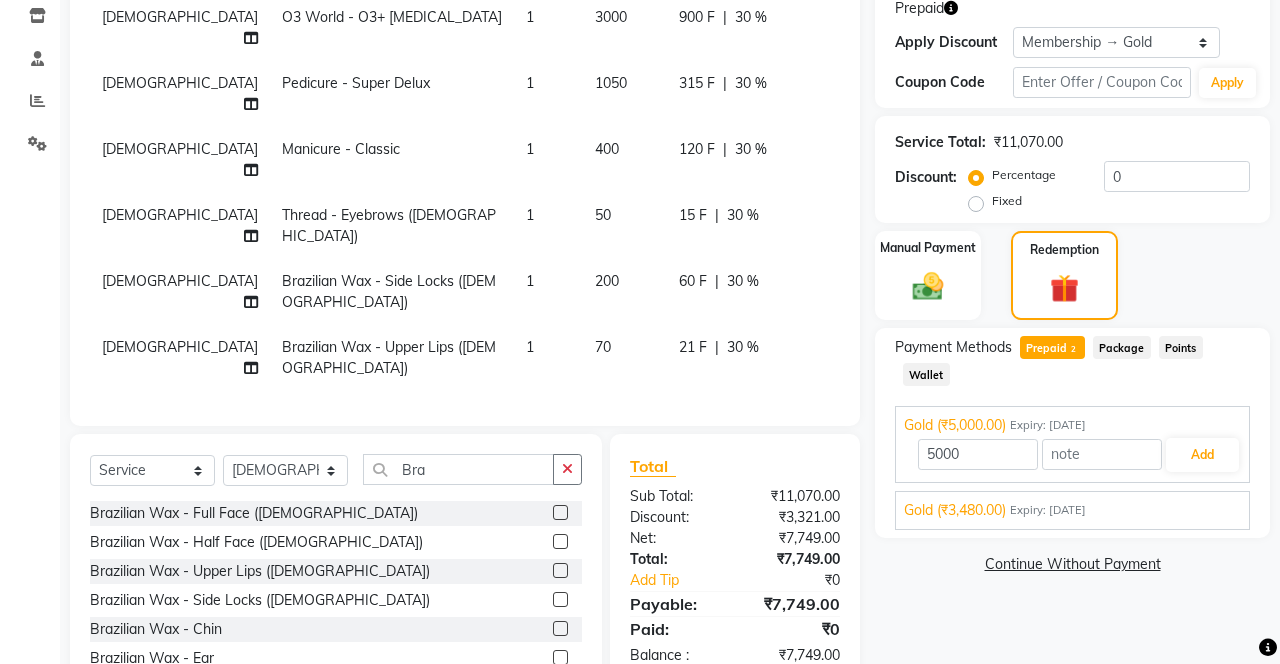 click on "Expiry: [DATE]" at bounding box center [1048, 510] 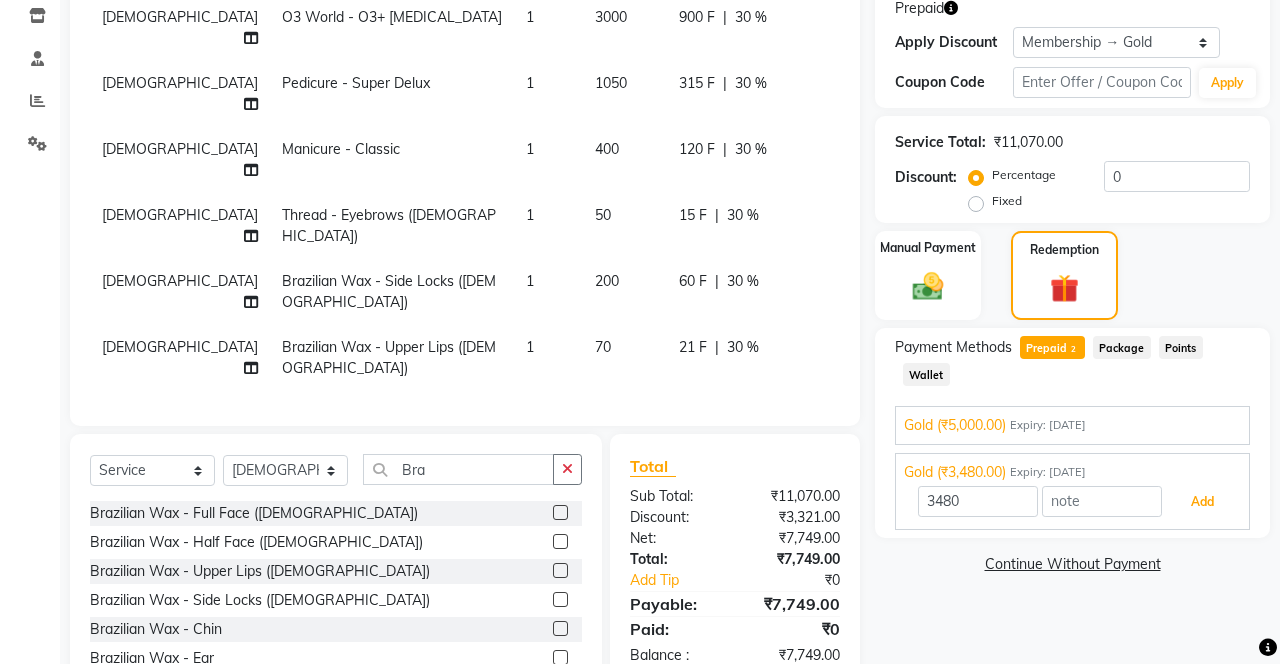 click on "Add" at bounding box center (1202, 502) 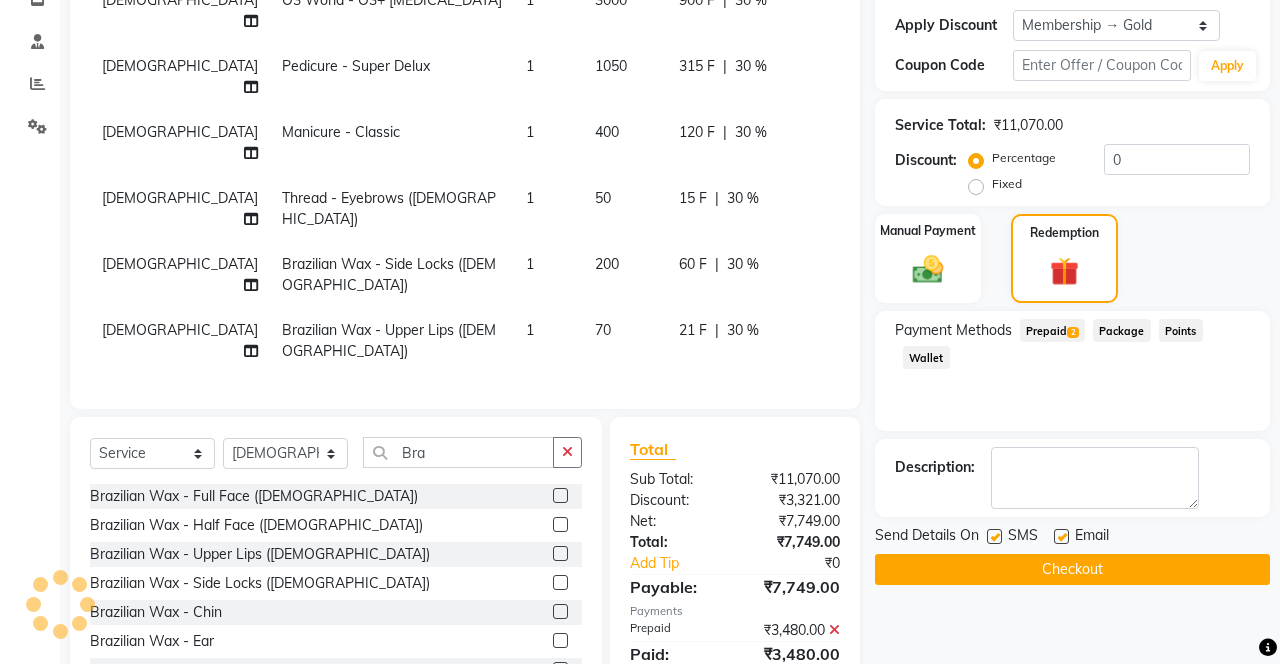 scroll, scrollTop: 372, scrollLeft: 0, axis: vertical 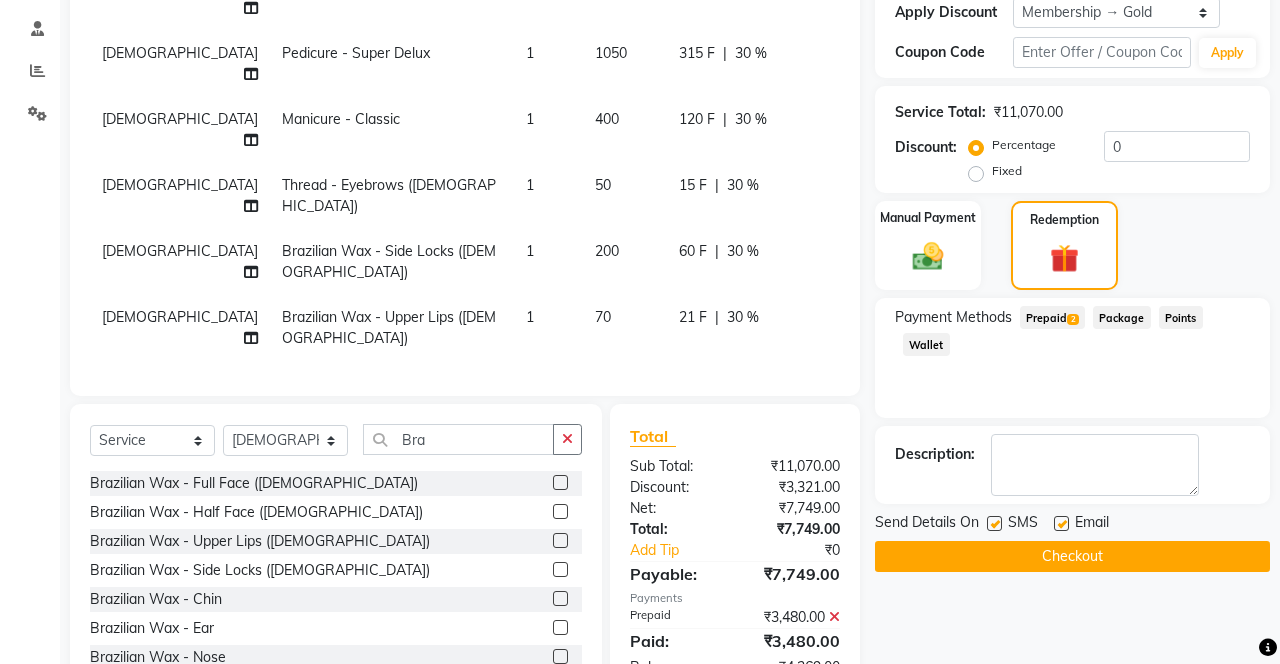 click on "Prepaid  2" 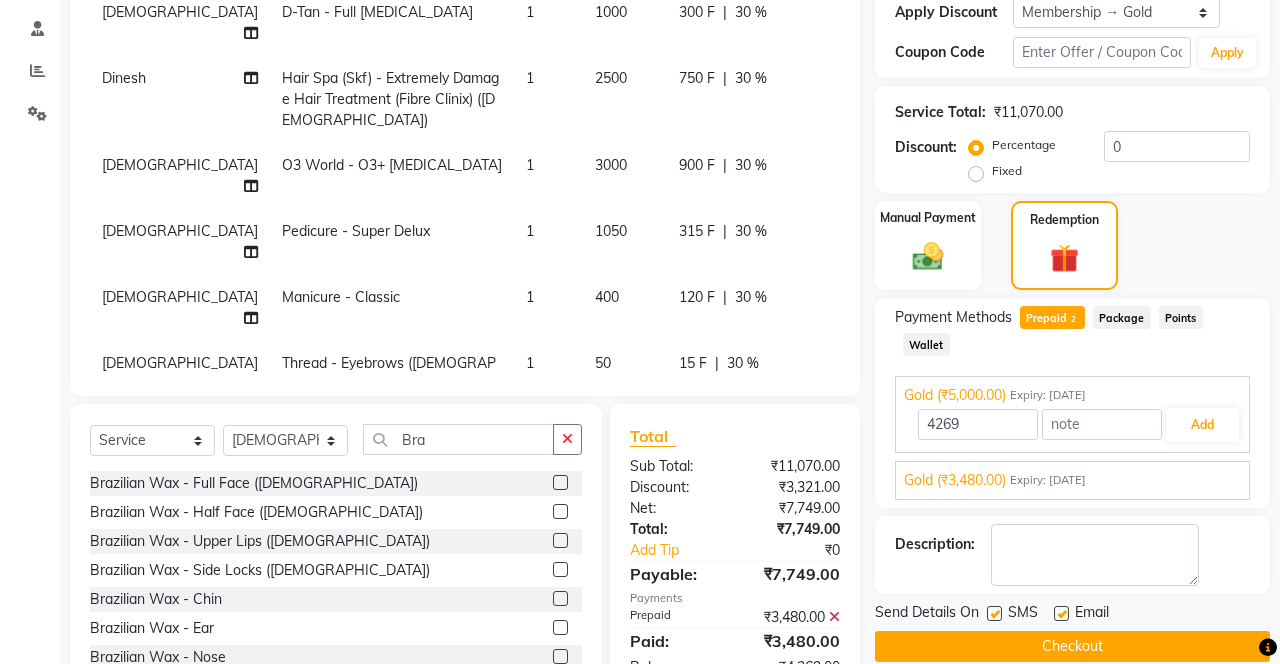 scroll, scrollTop: 363, scrollLeft: 0, axis: vertical 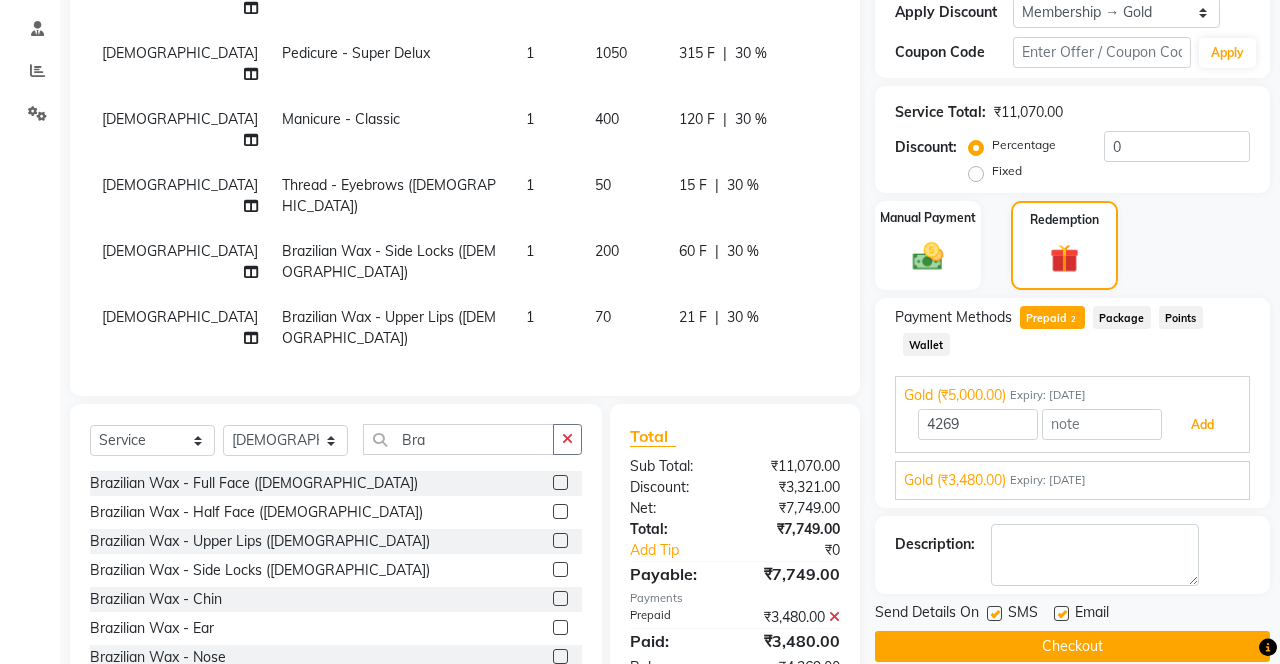 click on "Add" at bounding box center [1202, 425] 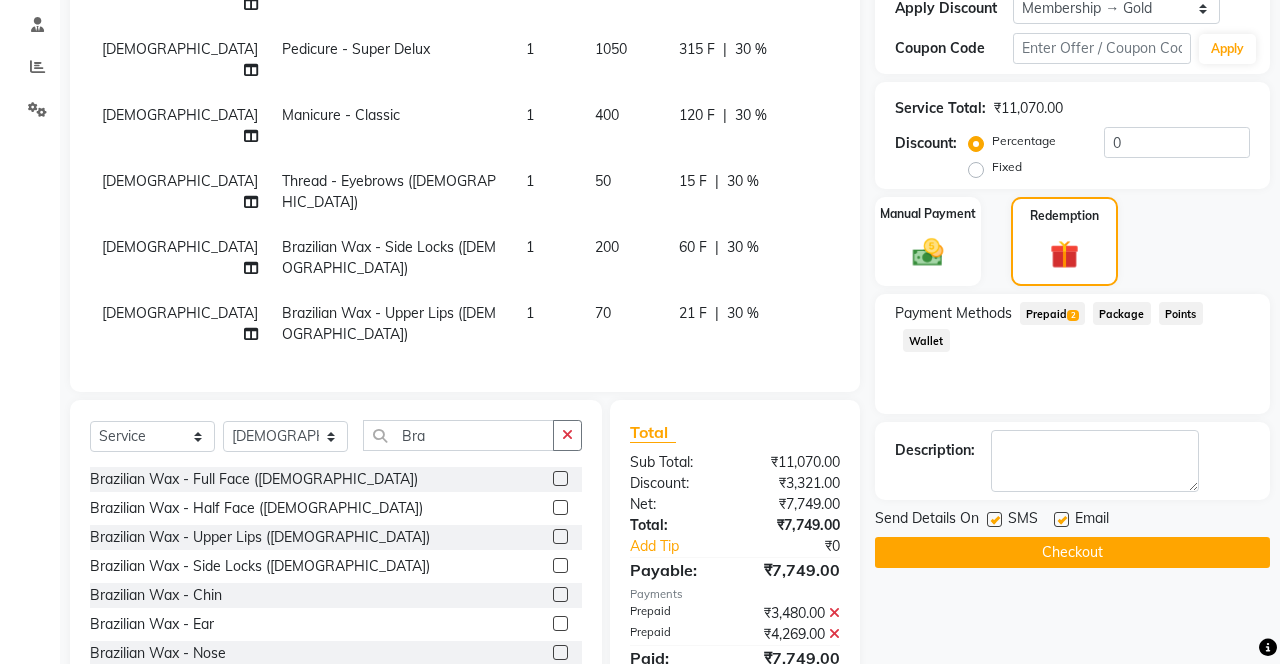 scroll, scrollTop: 391, scrollLeft: 0, axis: vertical 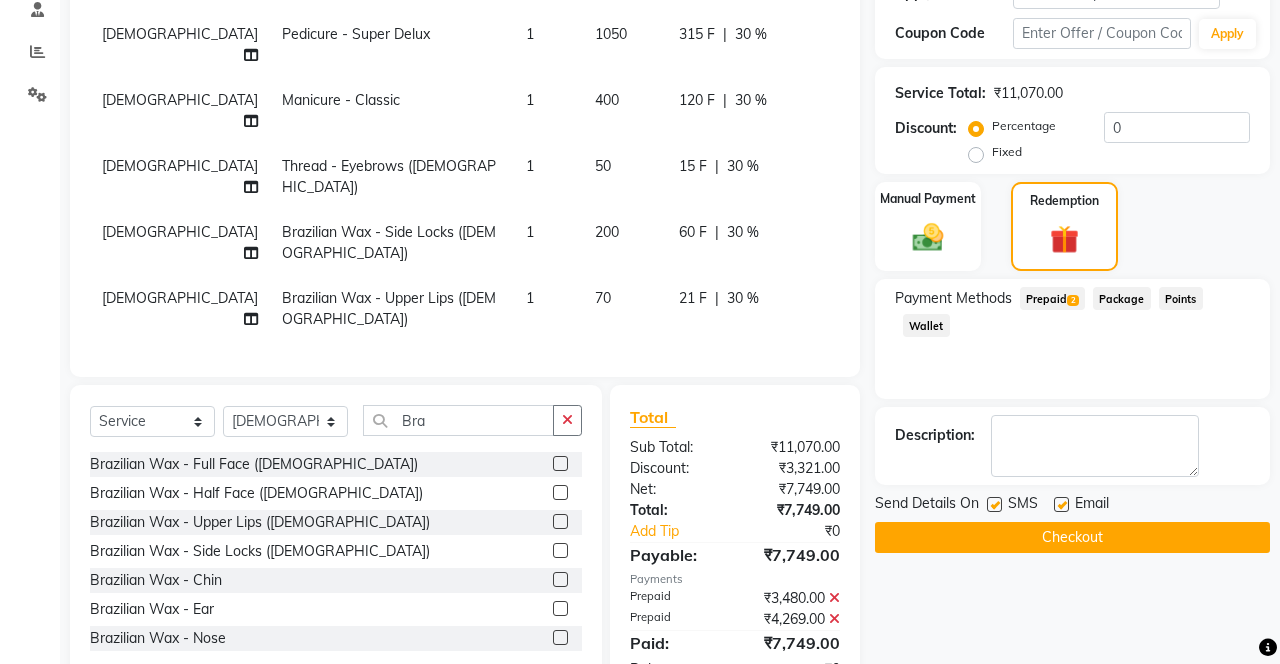 click on "Checkout" 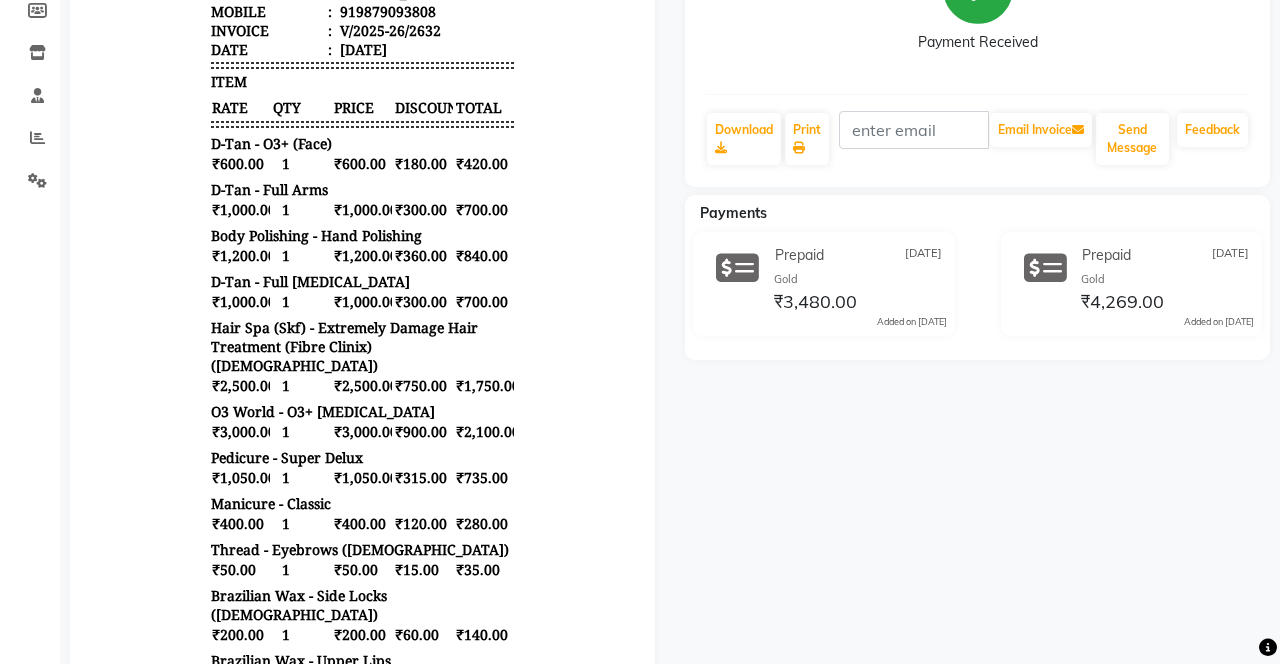 scroll, scrollTop: 0, scrollLeft: 0, axis: both 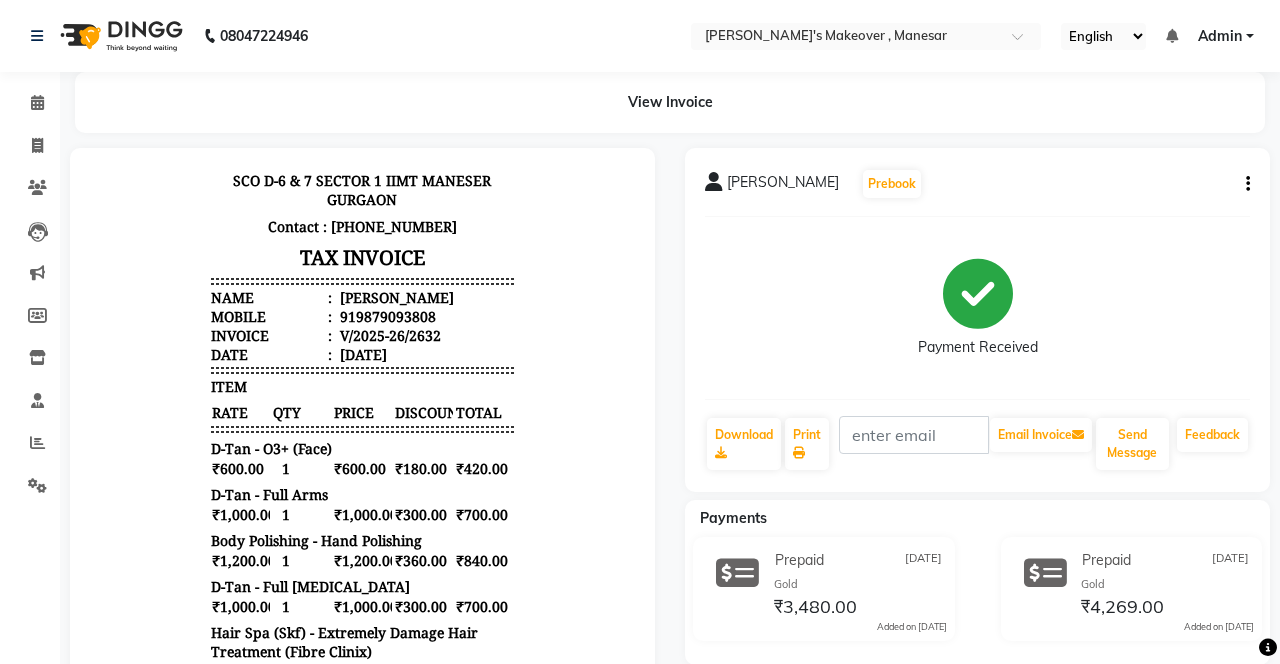 select on "service" 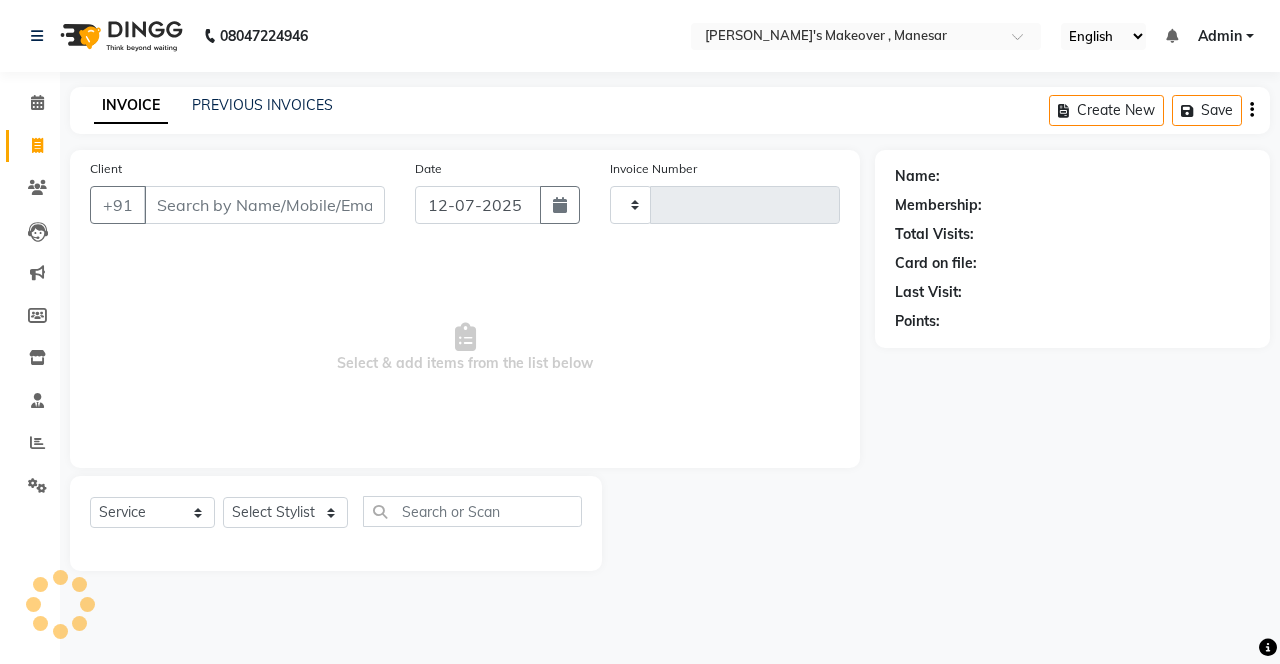 type on "2633" 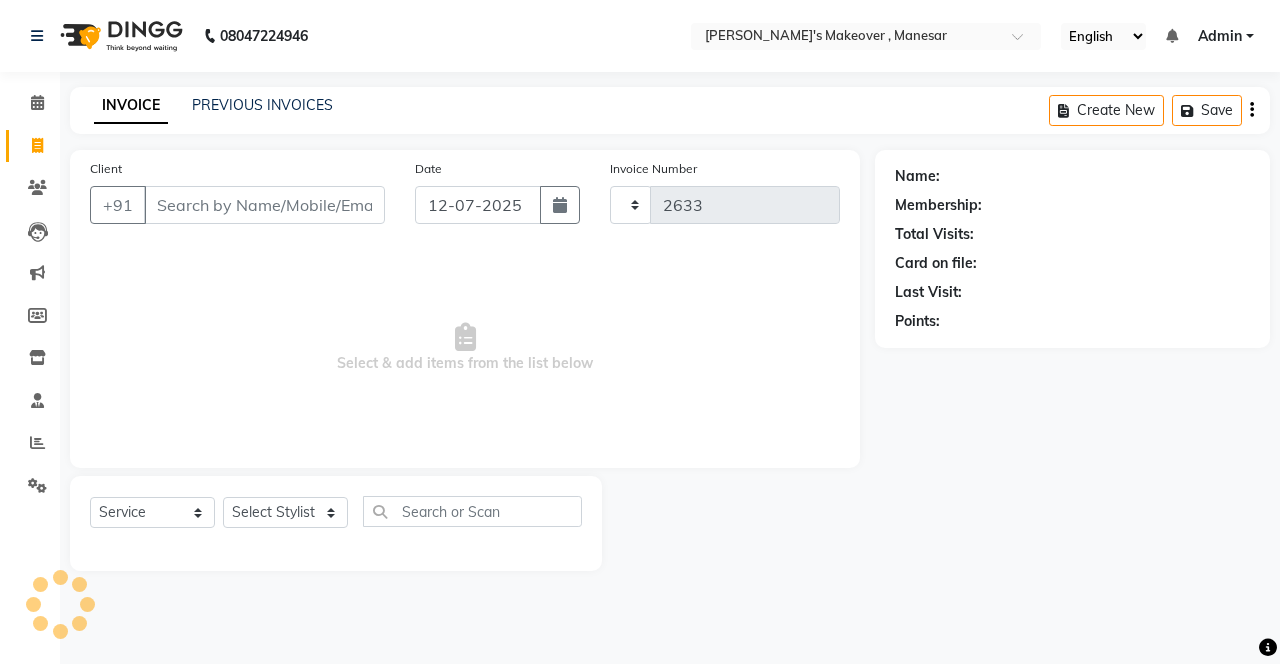 select on "820" 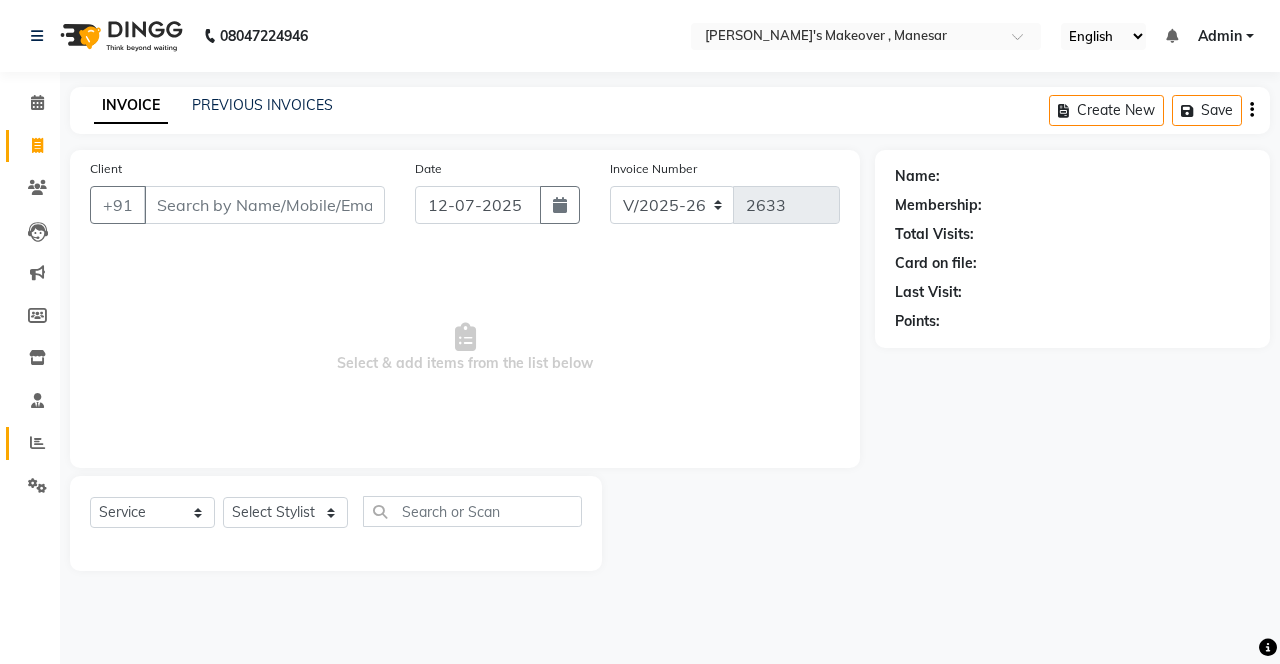 click on "Reports" 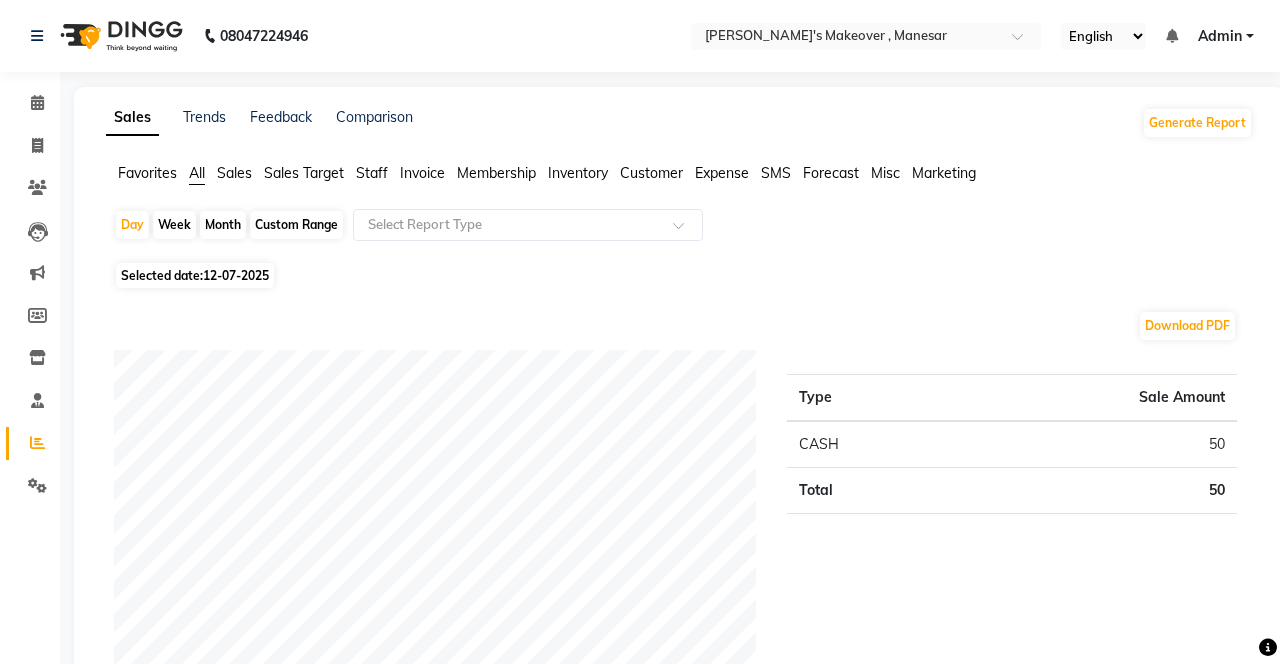 select on "service" 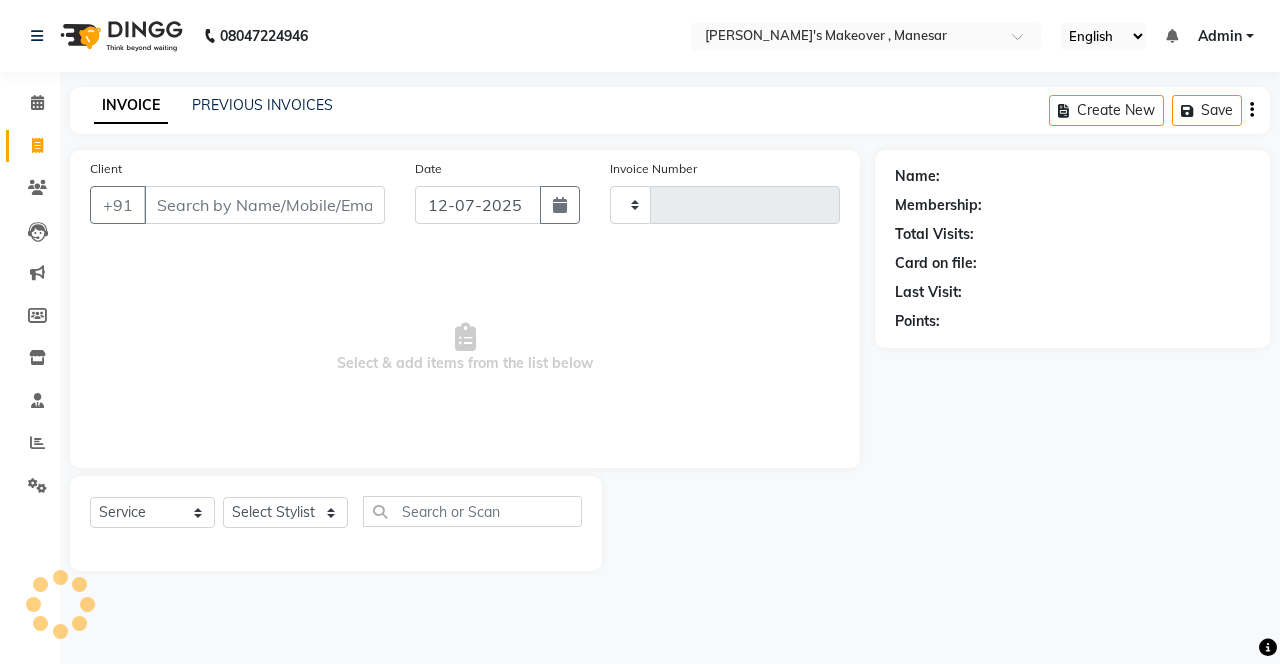 type on "2633" 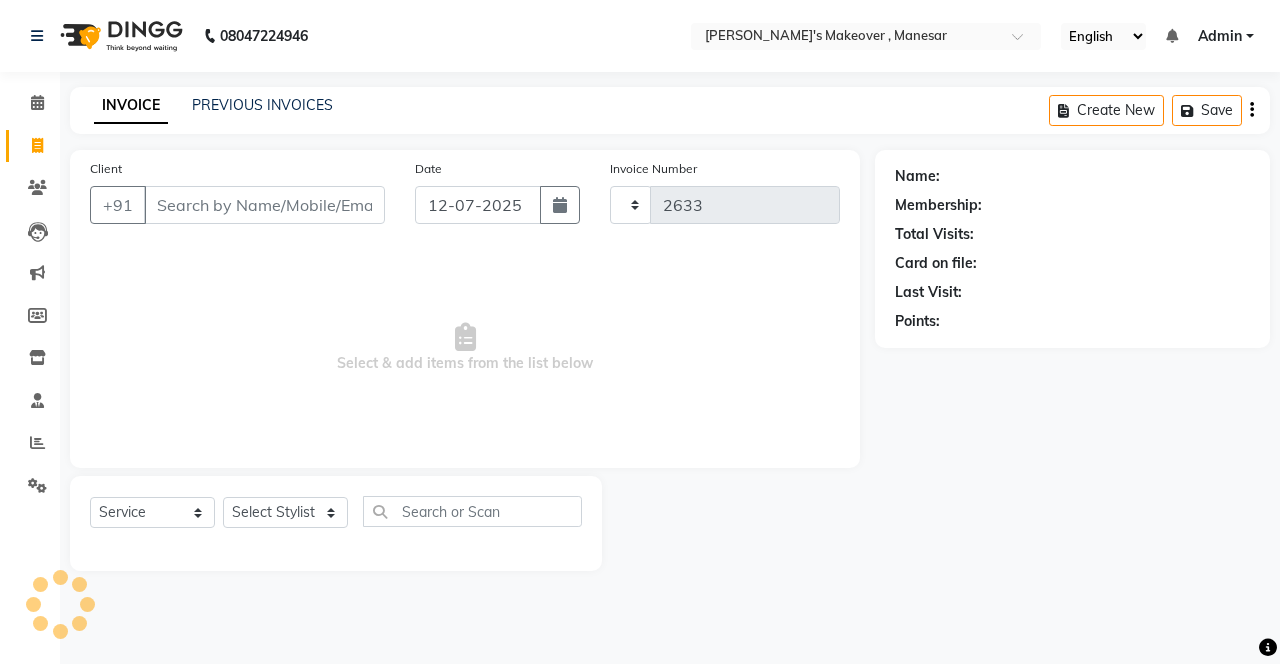 select on "820" 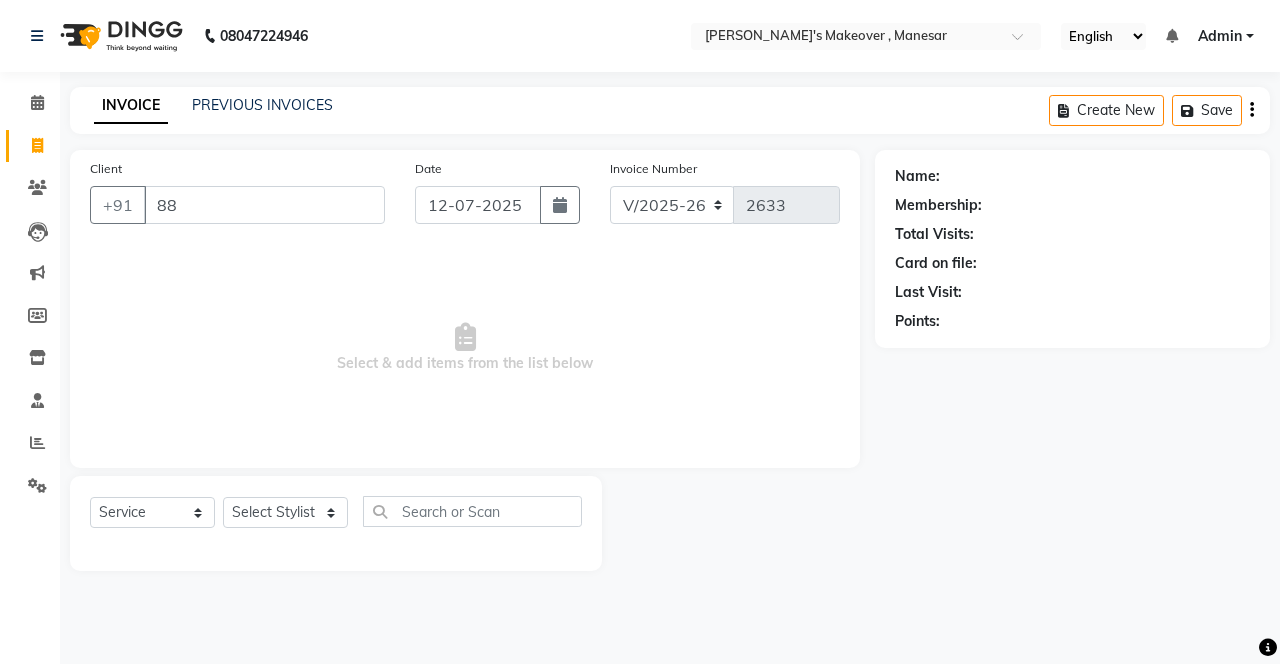 type on "8" 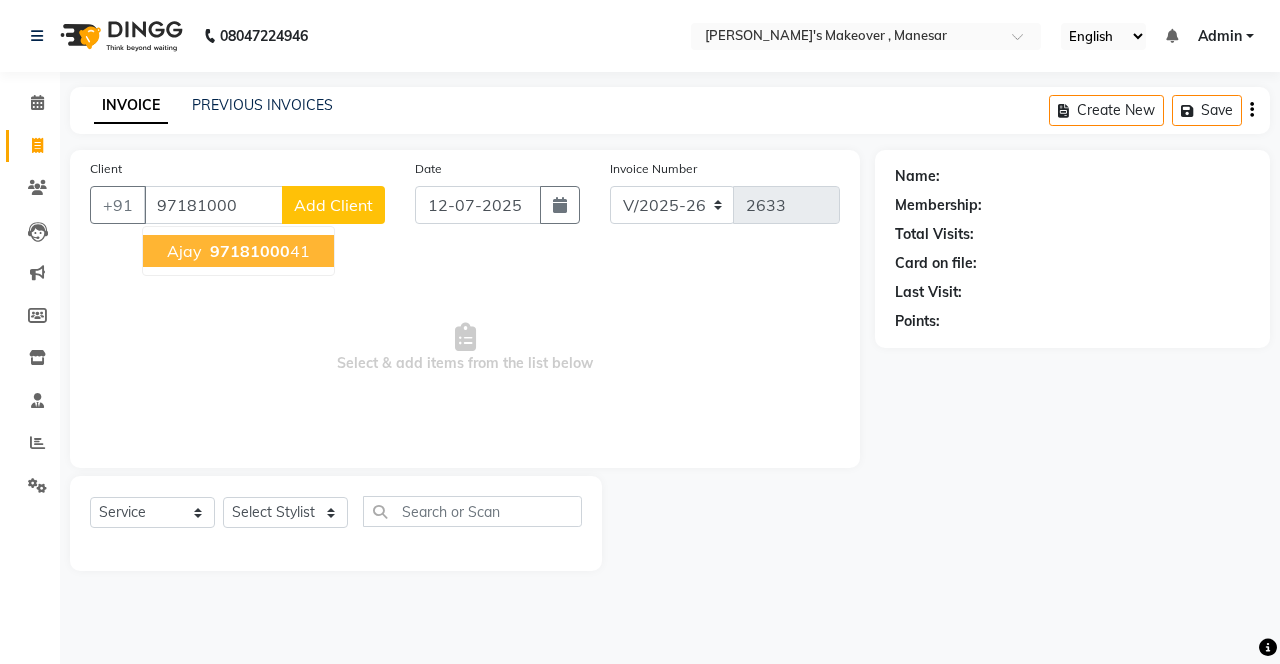 click on "97181000 41" at bounding box center (258, 251) 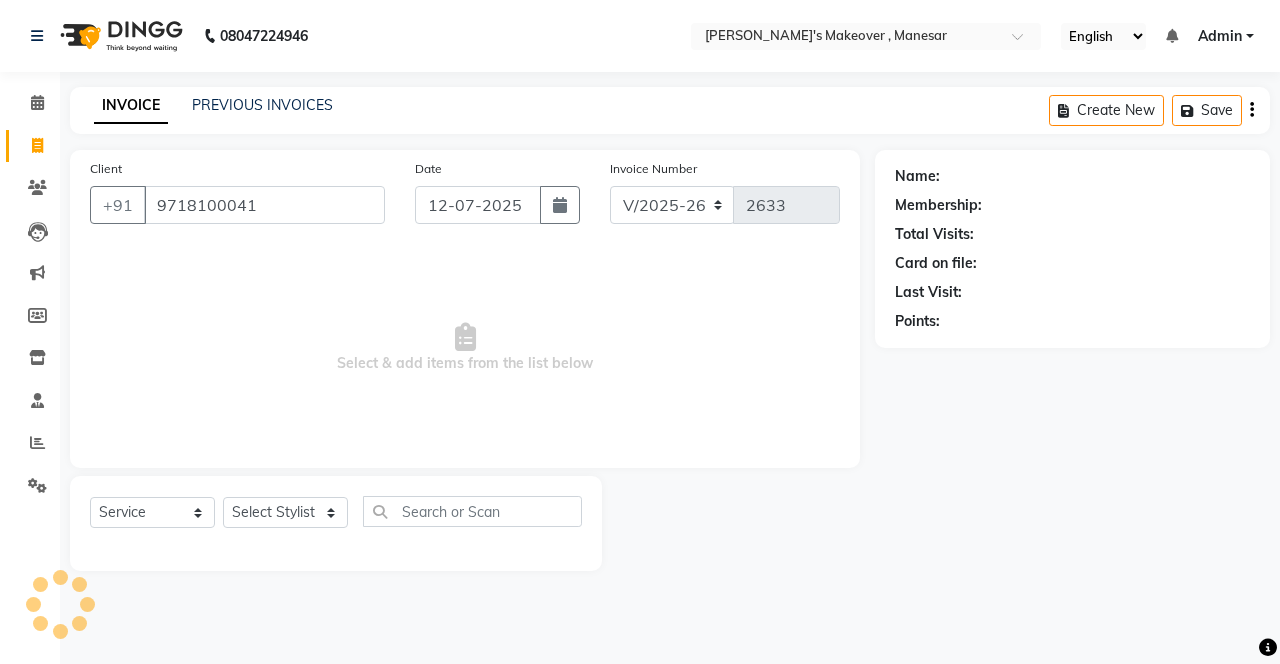 type on "9718100041" 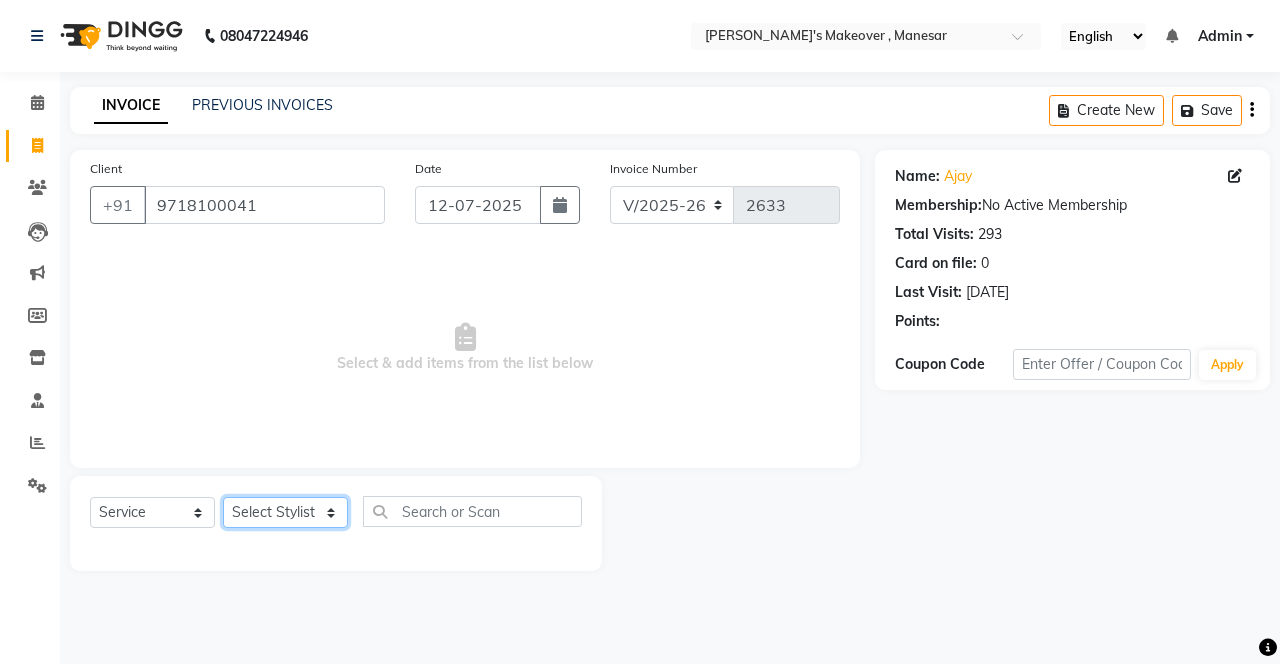 click on "Select Stylist Danish Shavej [PERSON_NAME] Krishna [PERSON_NAME] [PERSON_NAME] Mdm [PERSON_NAME] [PERSON_NAME] [MEDICAL_DATA] Pooja [PERSON_NAME] [PERSON_NAME] ([DATE])" 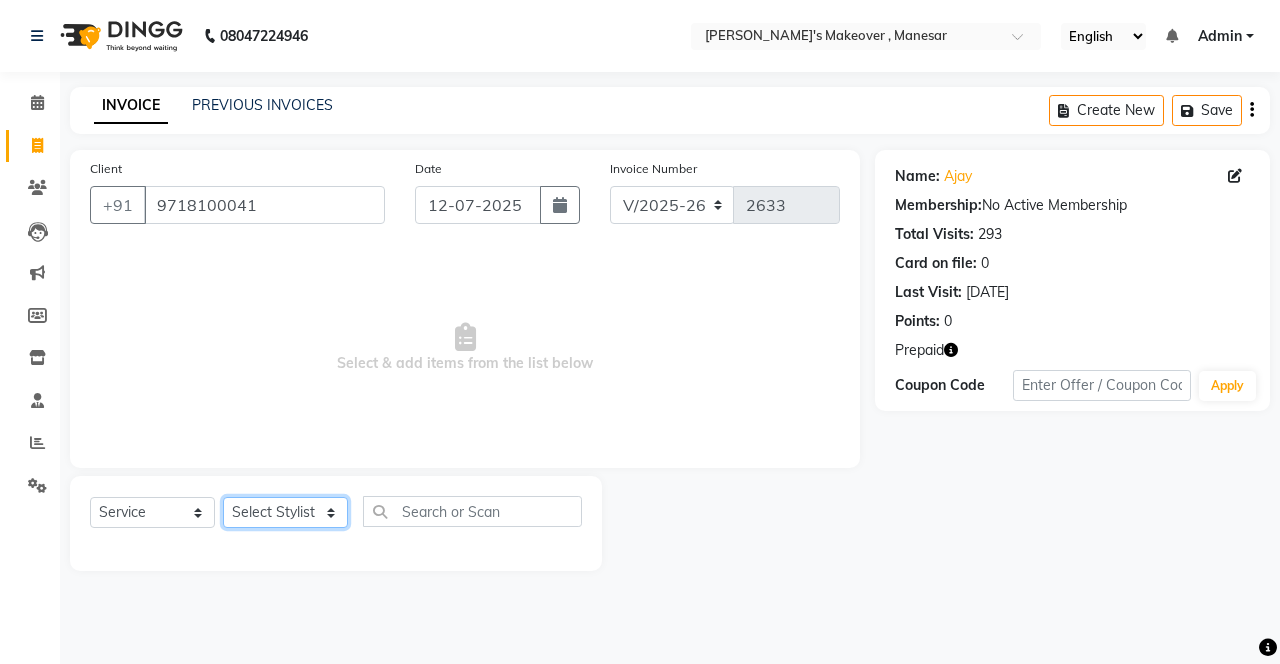 select on "63321" 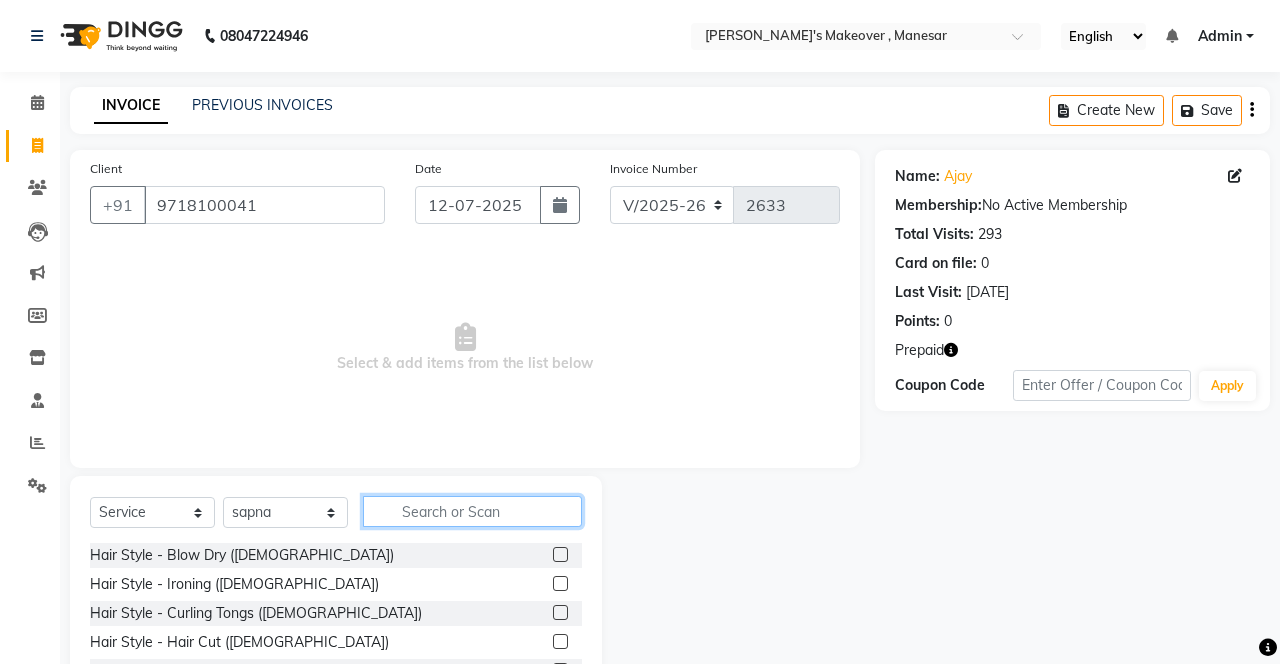 click 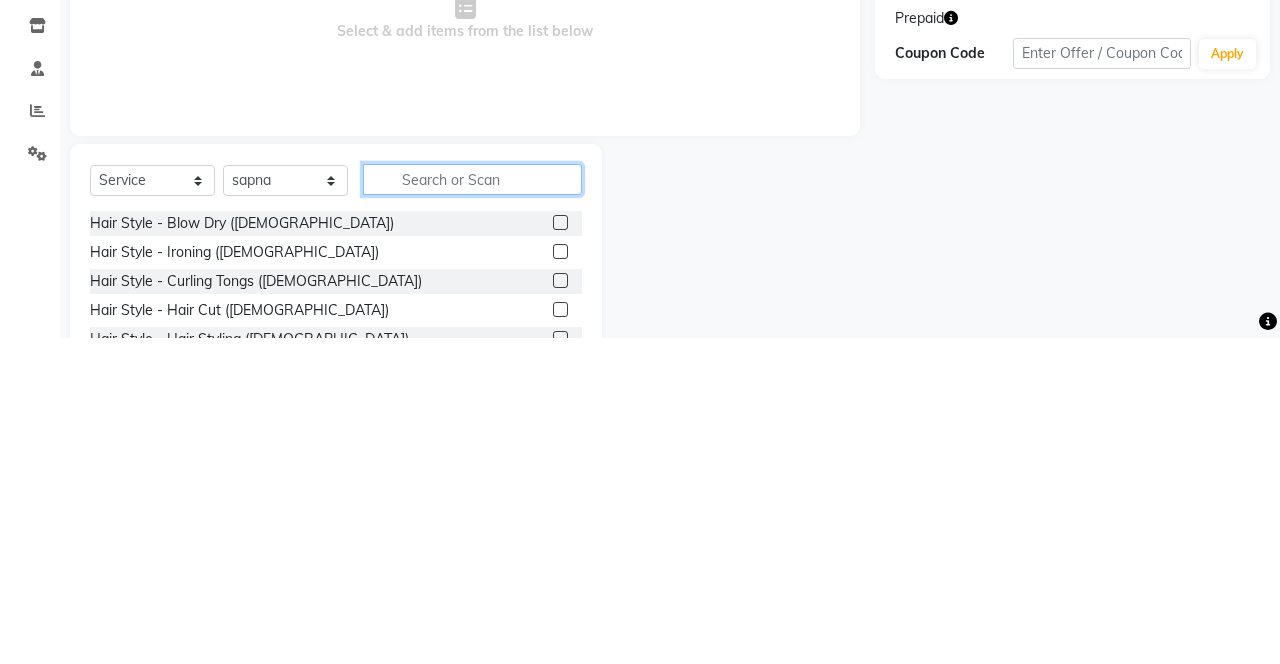 scroll, scrollTop: 15, scrollLeft: 0, axis: vertical 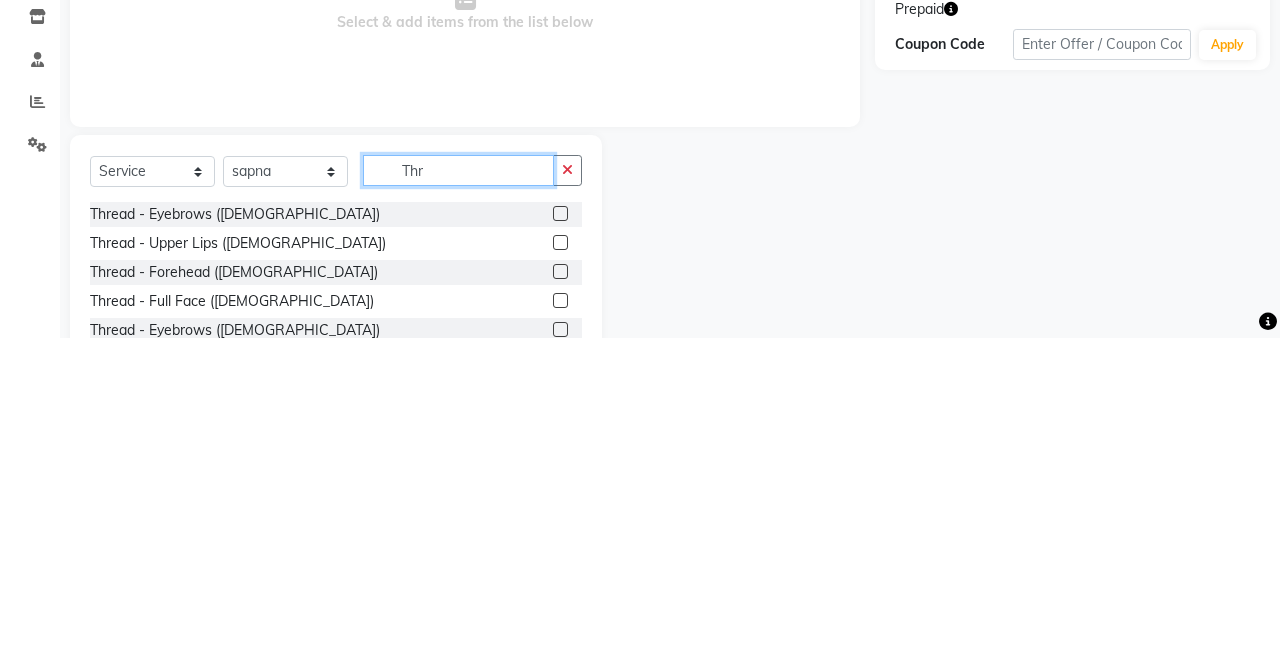 type on "Thr" 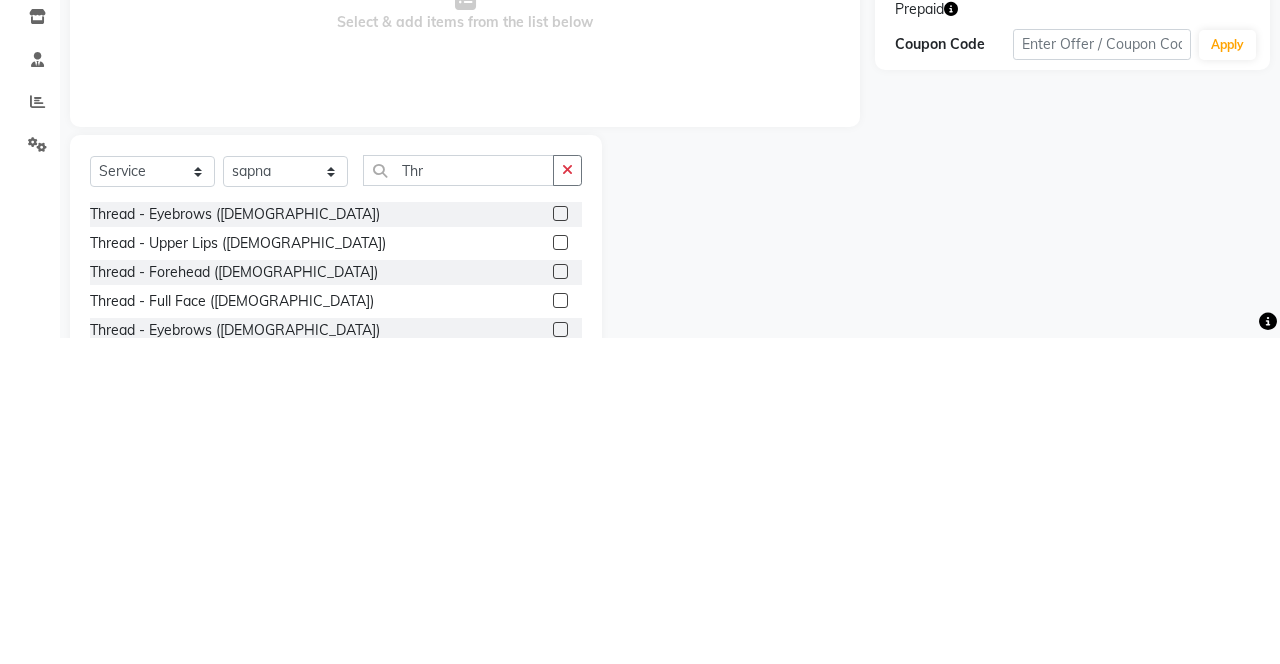 click 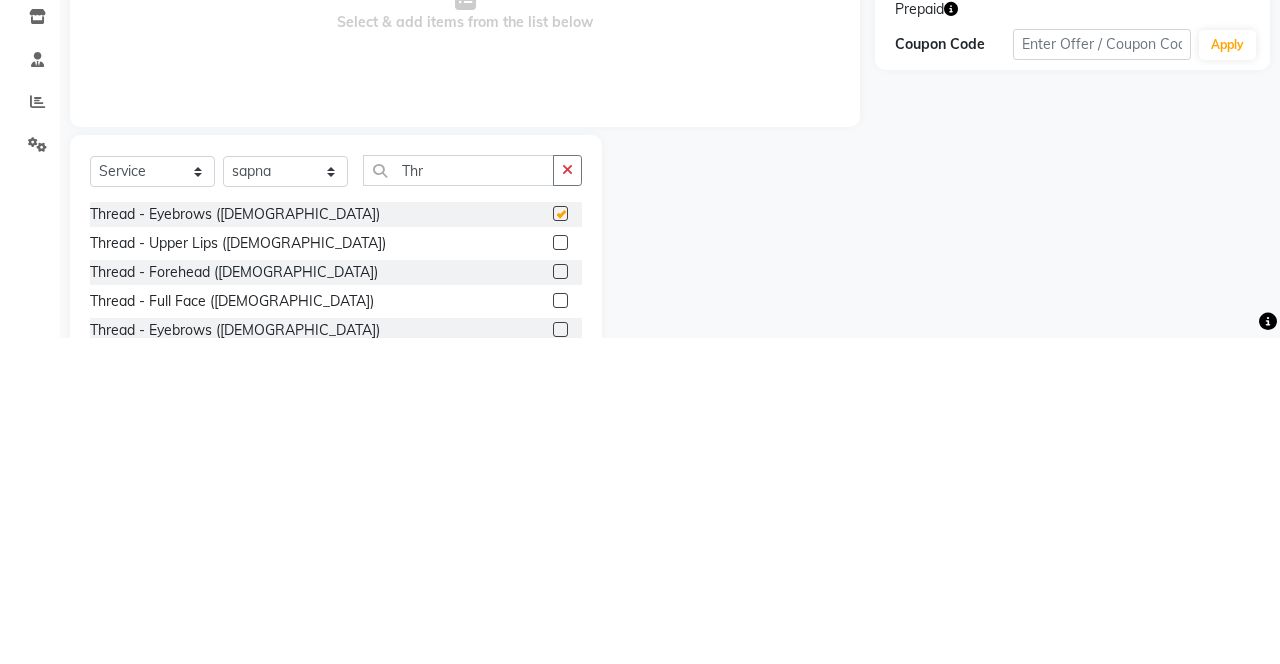scroll, scrollTop: 15, scrollLeft: 0, axis: vertical 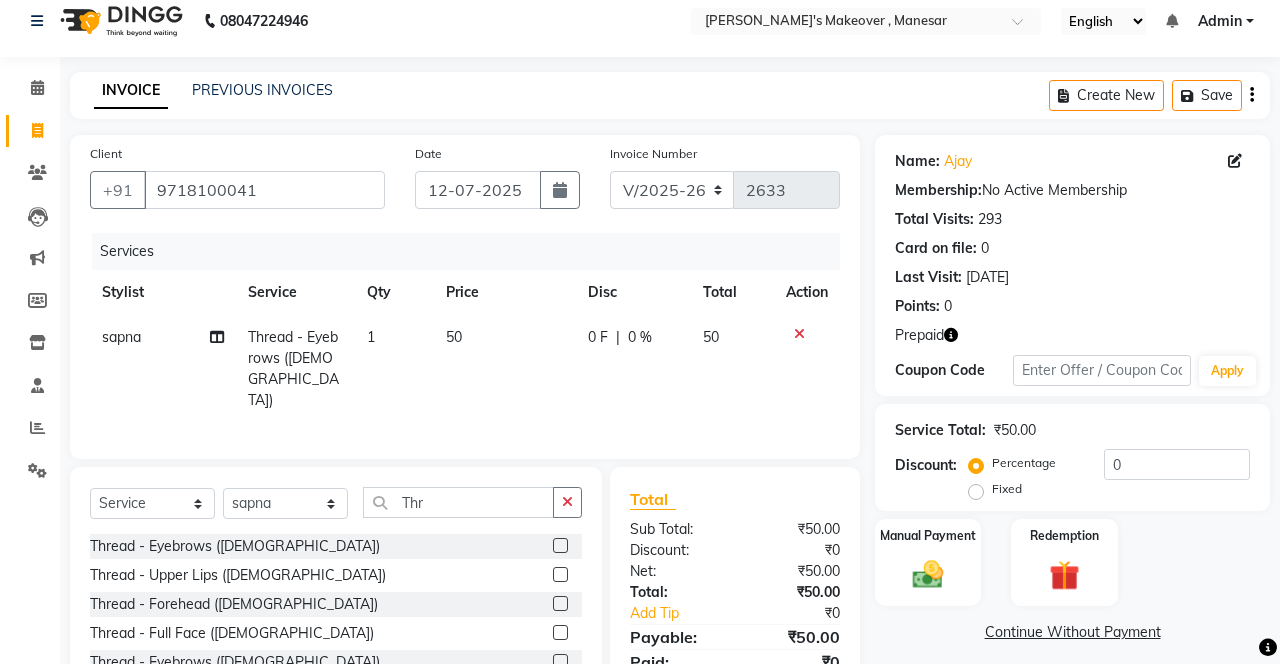 checkbox on "false" 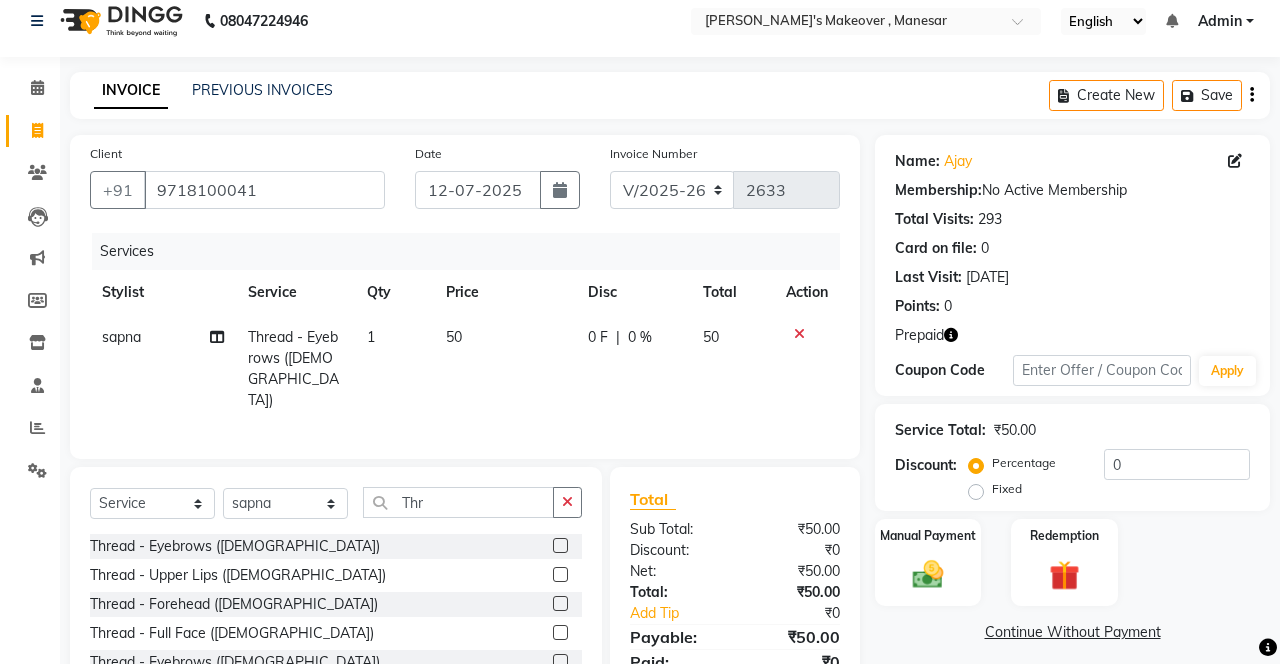 click 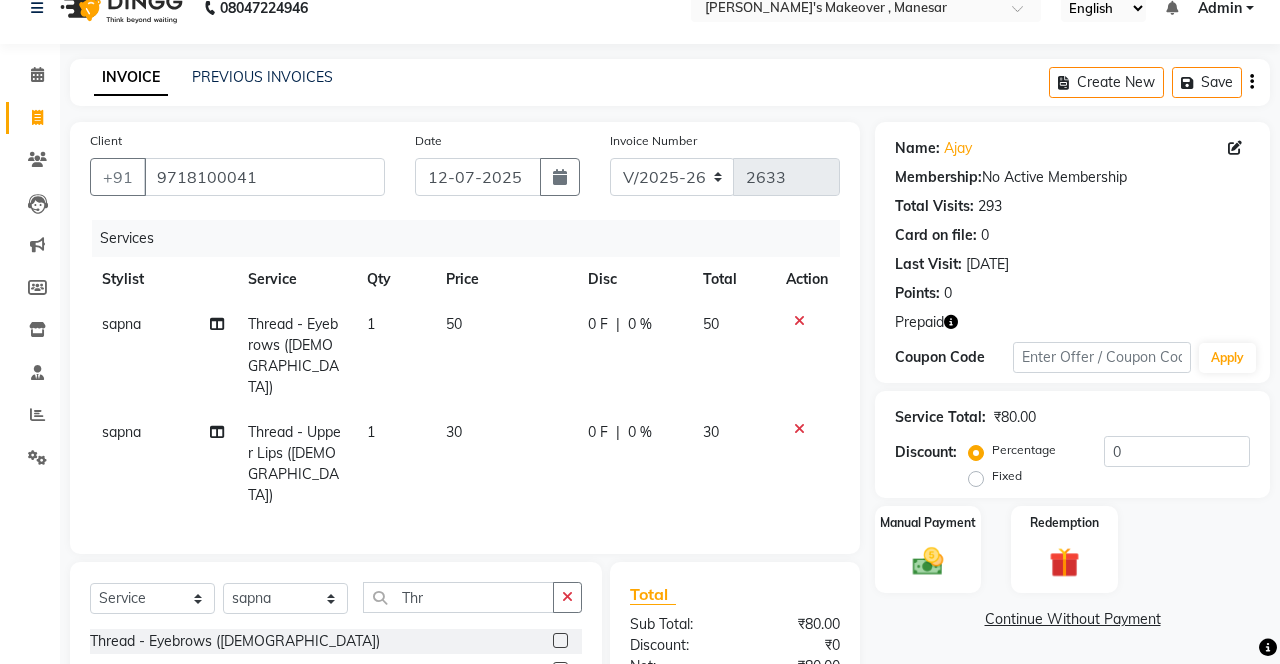 scroll, scrollTop: 102, scrollLeft: 0, axis: vertical 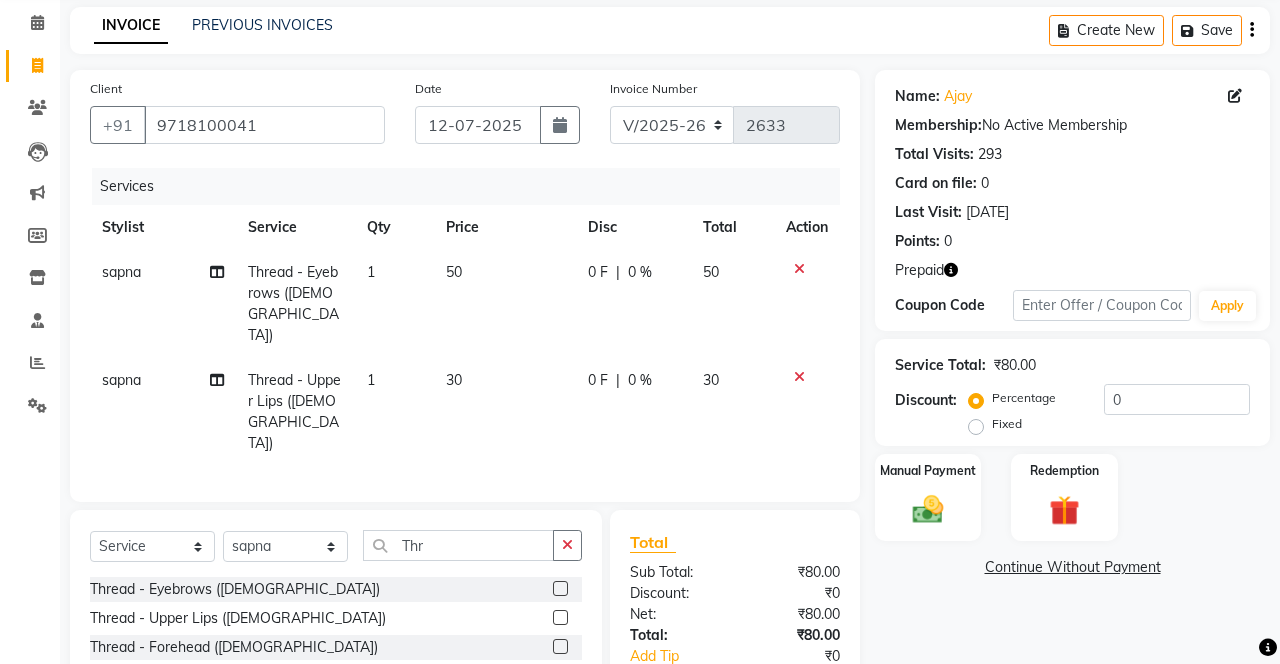 checkbox on "false" 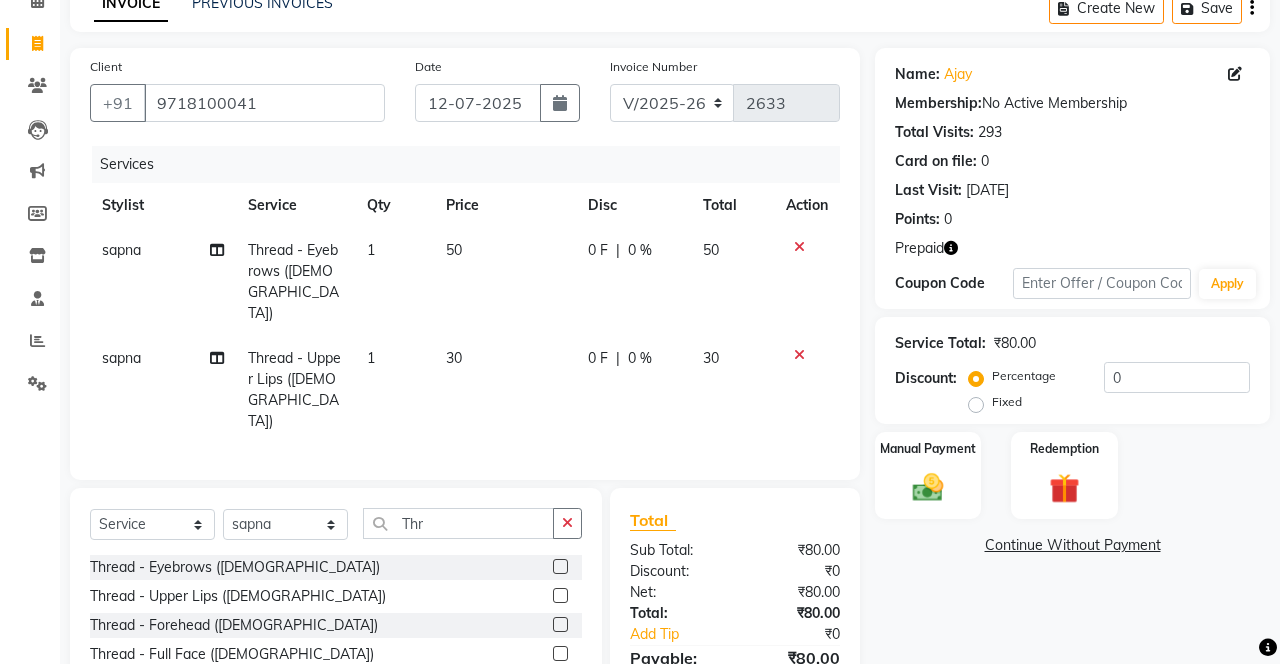 click 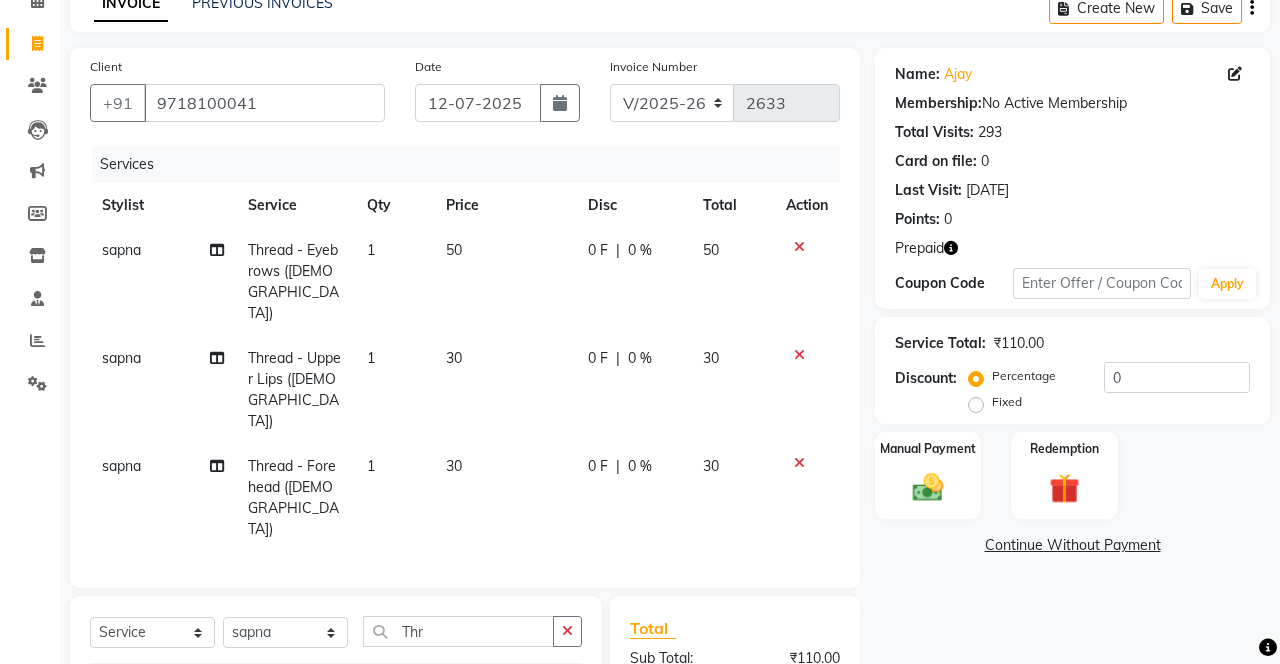 checkbox on "false" 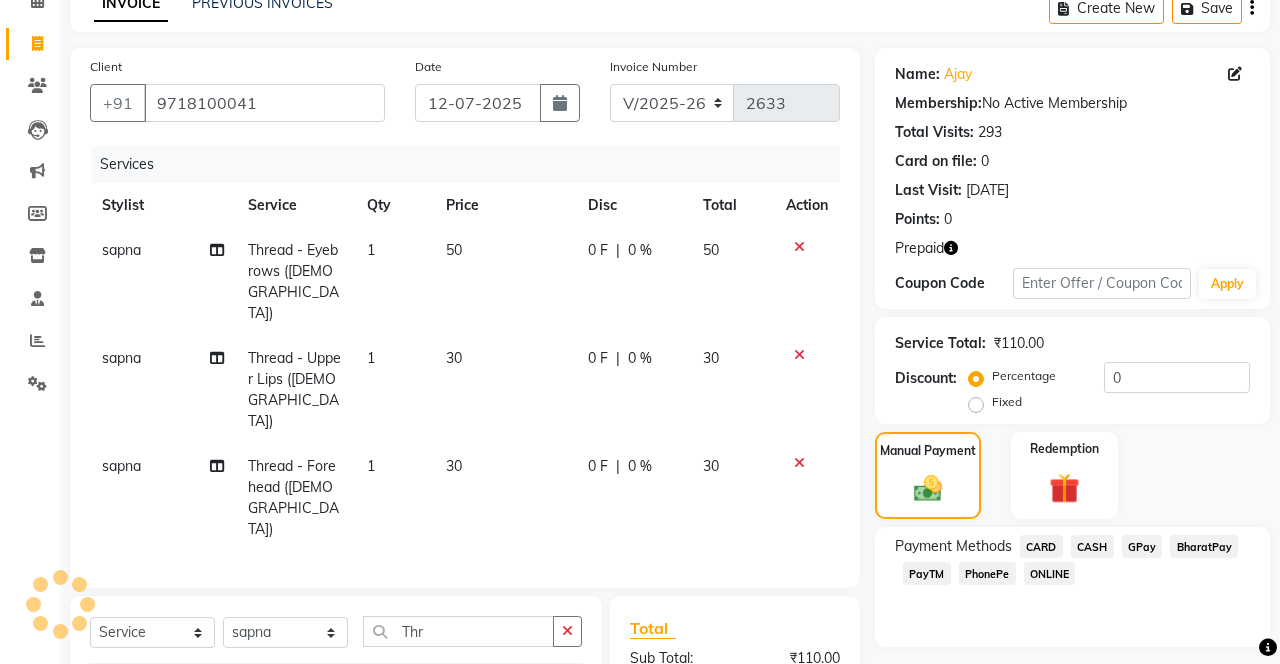 click on "PhonePe" 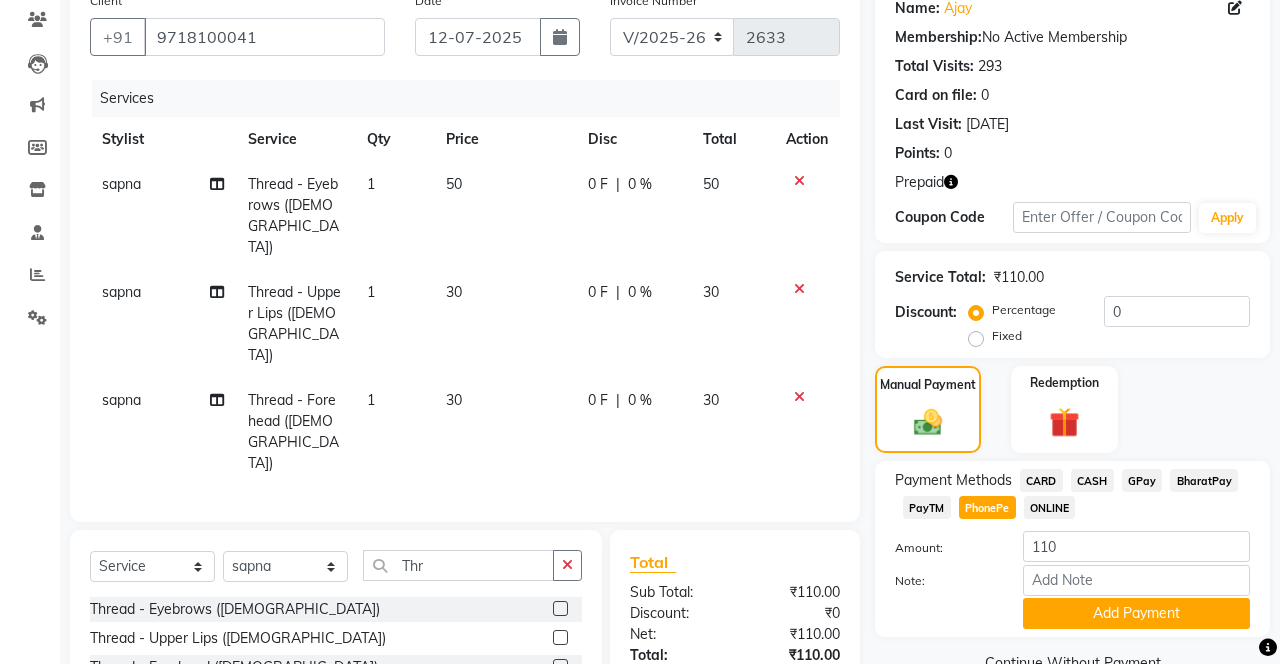 click on "Add Payment" 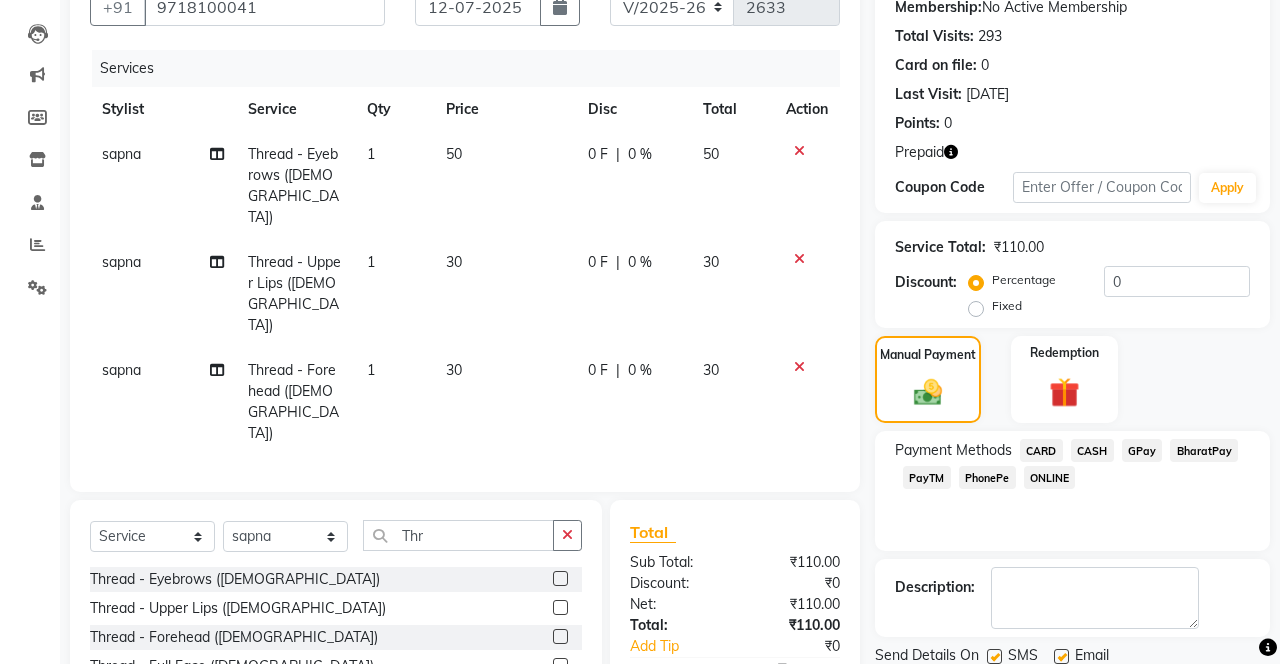 scroll, scrollTop: 204, scrollLeft: 0, axis: vertical 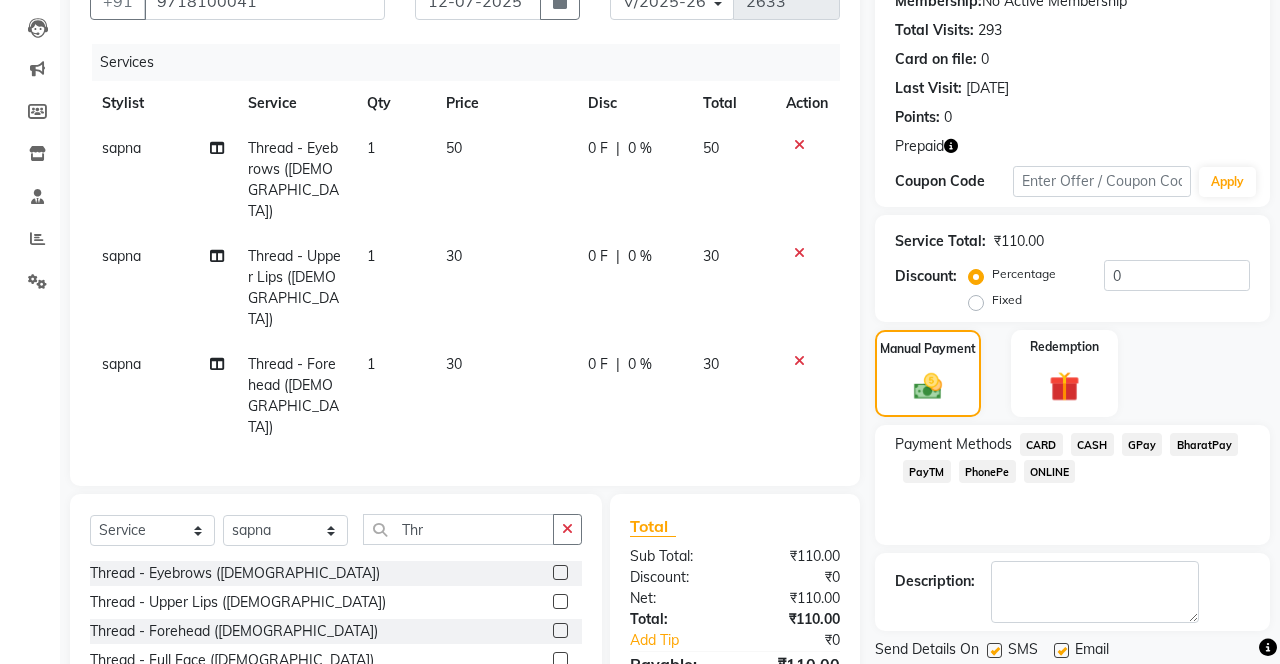 click 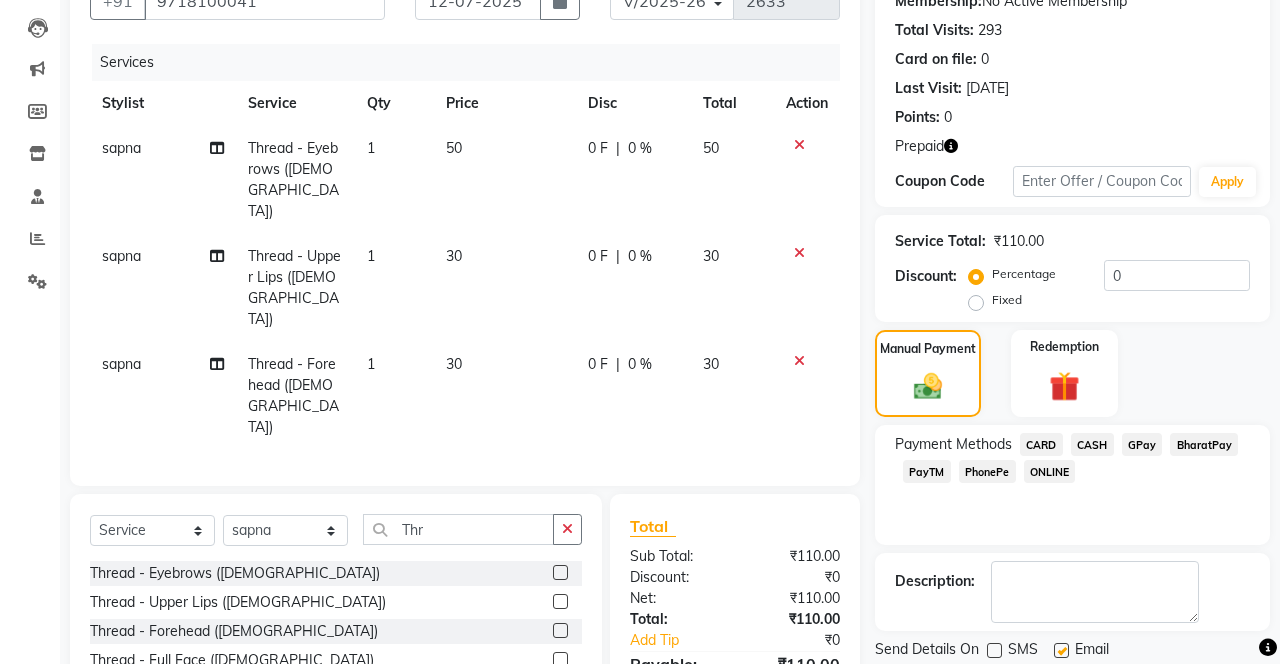 click on "Checkout" 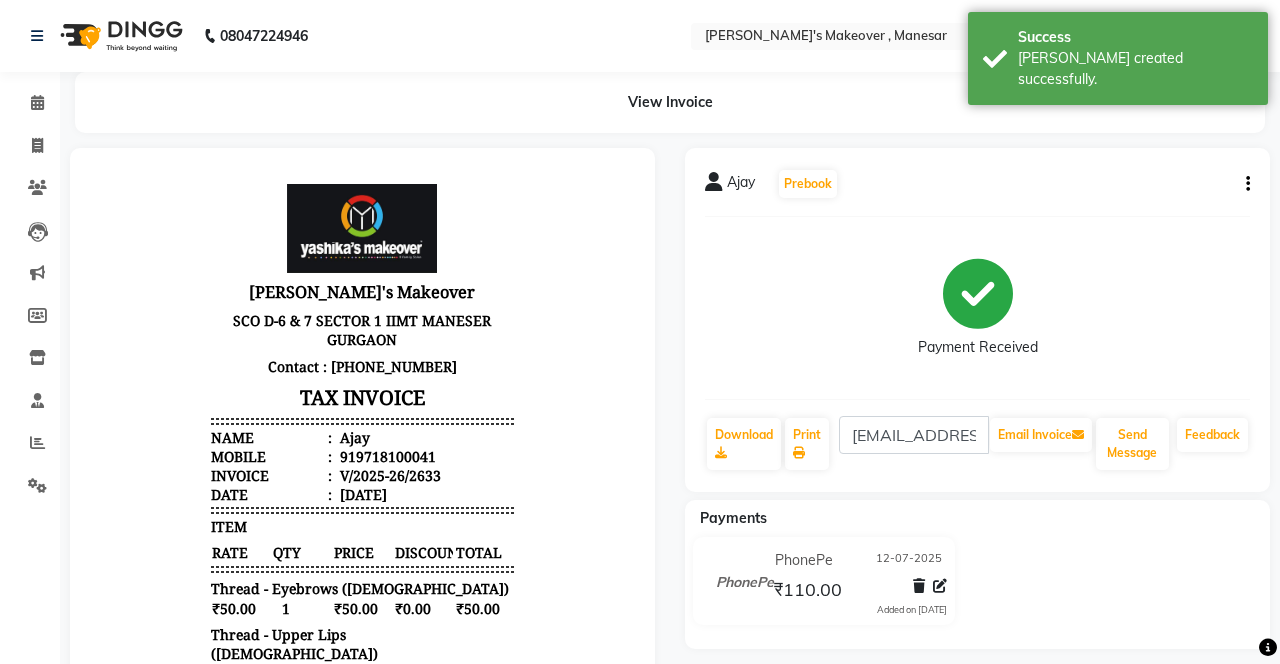 scroll, scrollTop: 0, scrollLeft: 0, axis: both 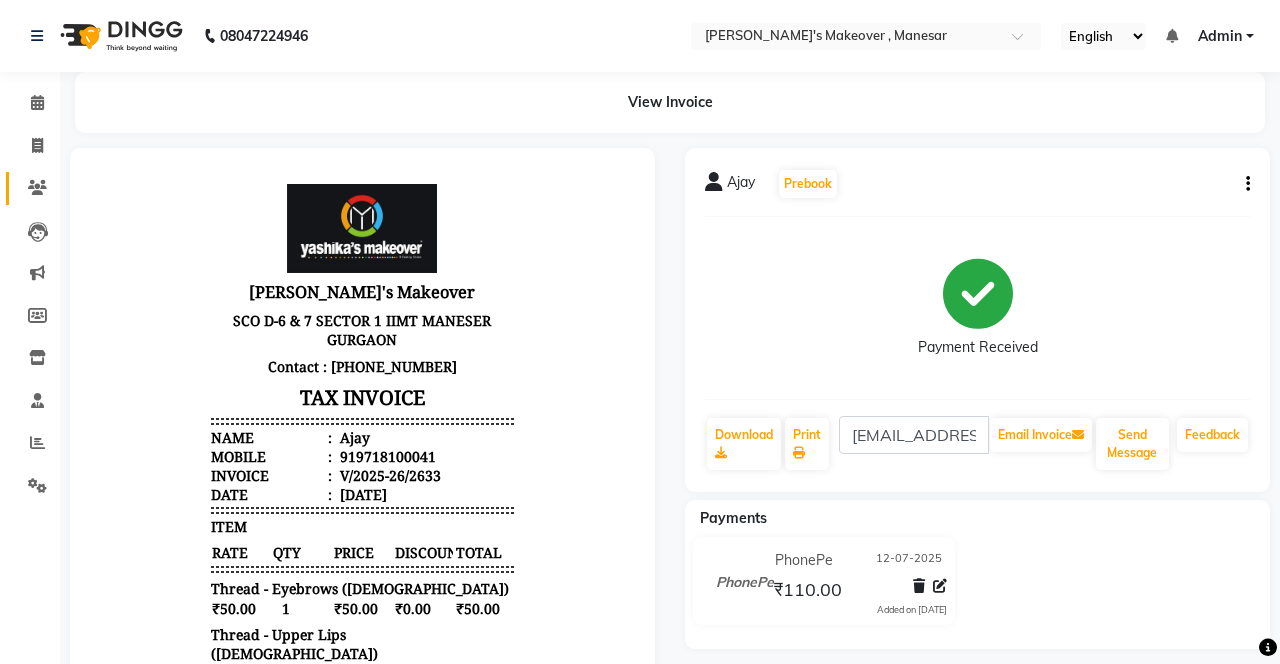 click 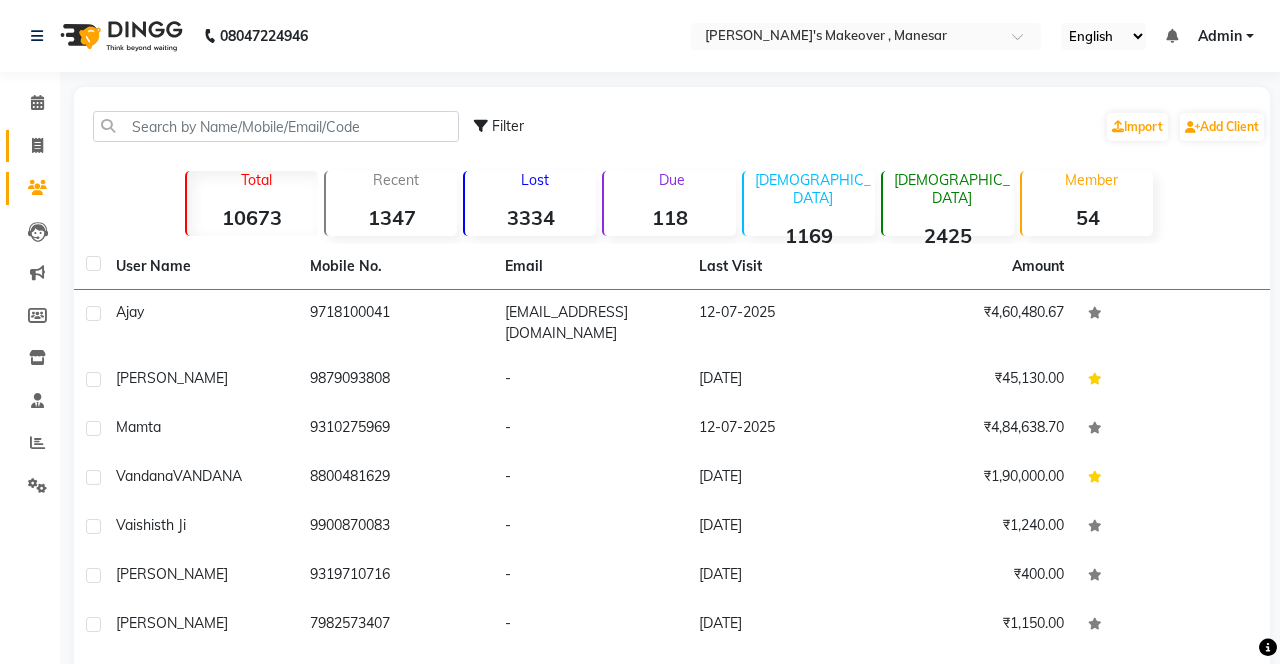 click 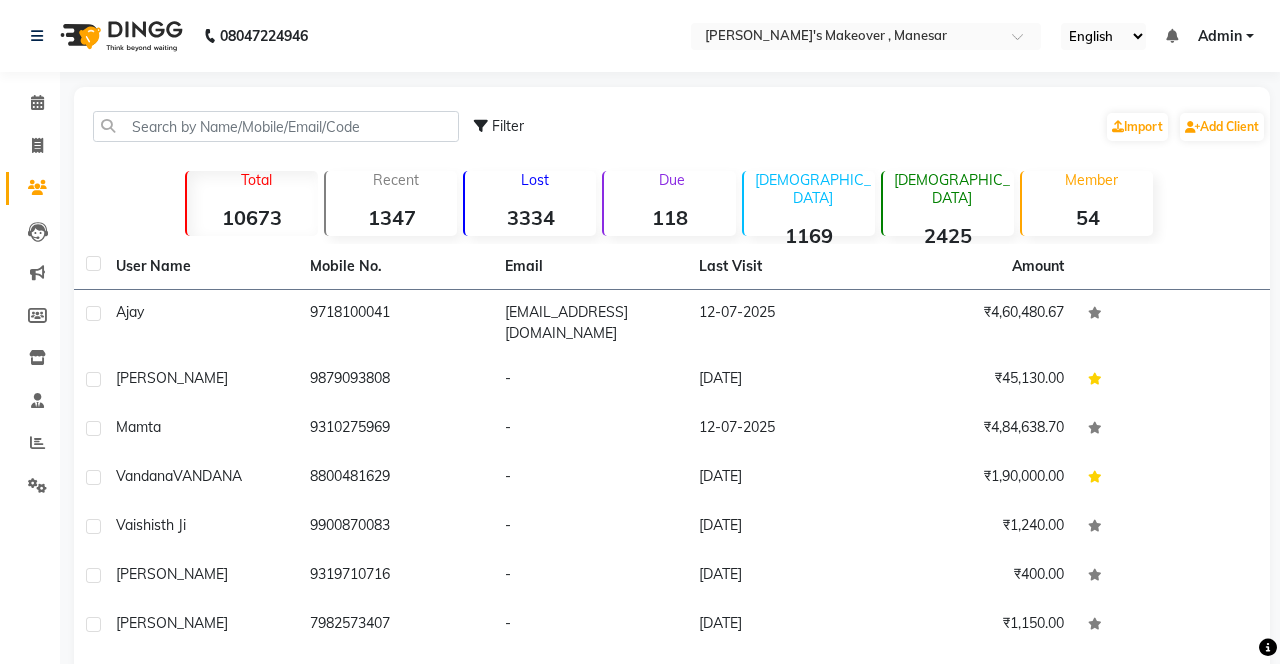 select on "service" 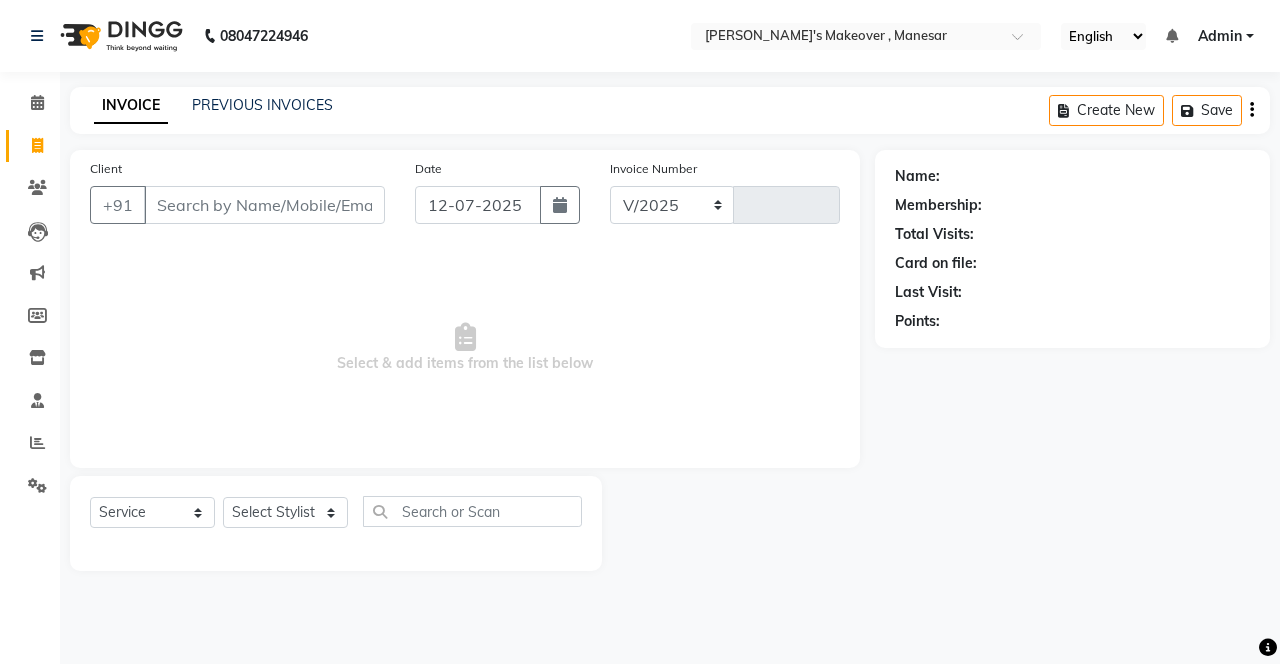 select on "820" 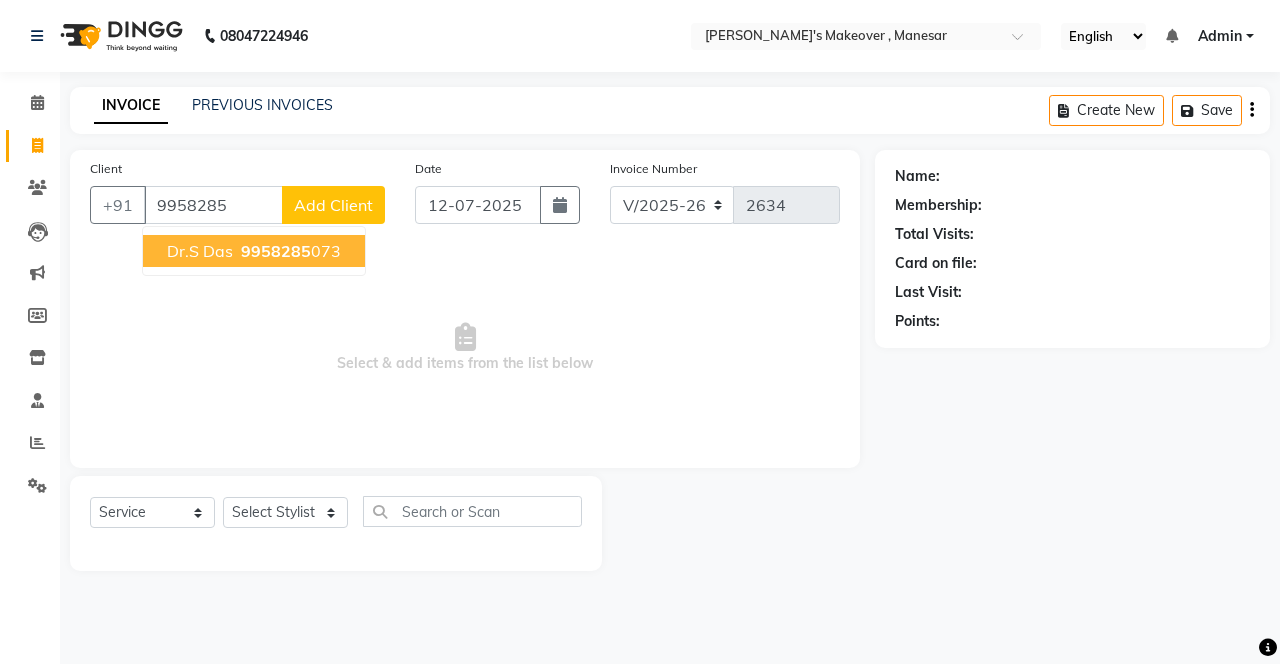 click on "9958285 073" at bounding box center (289, 251) 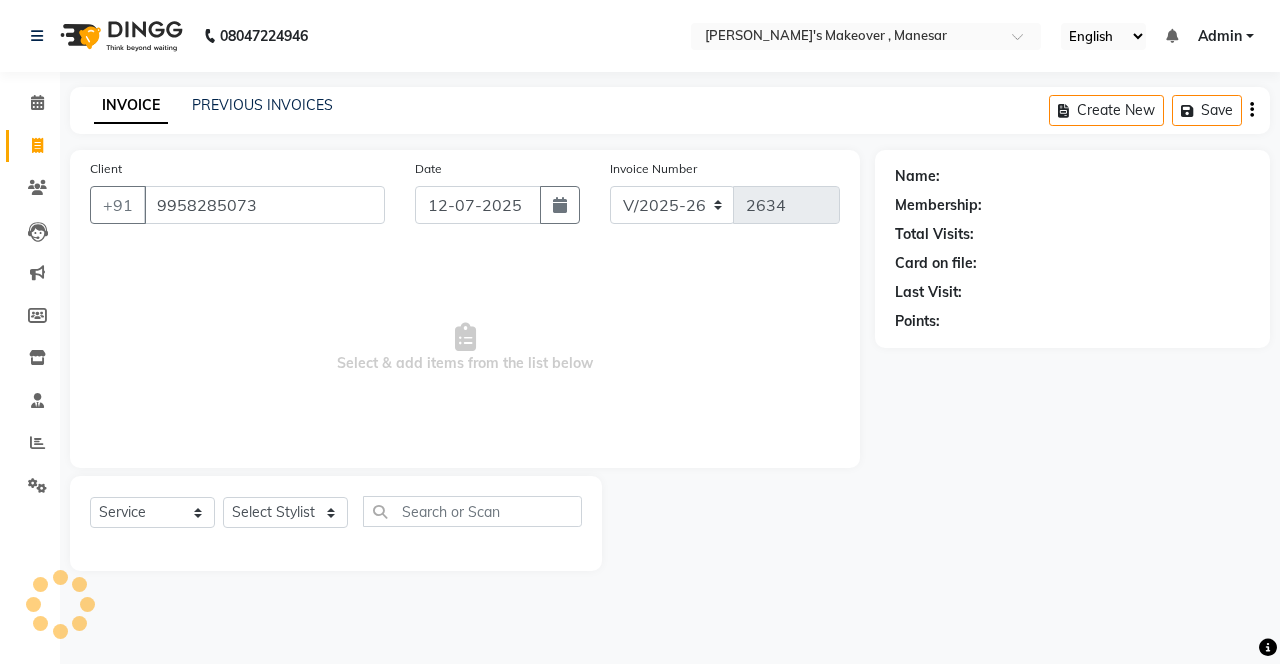 type on "9958285073" 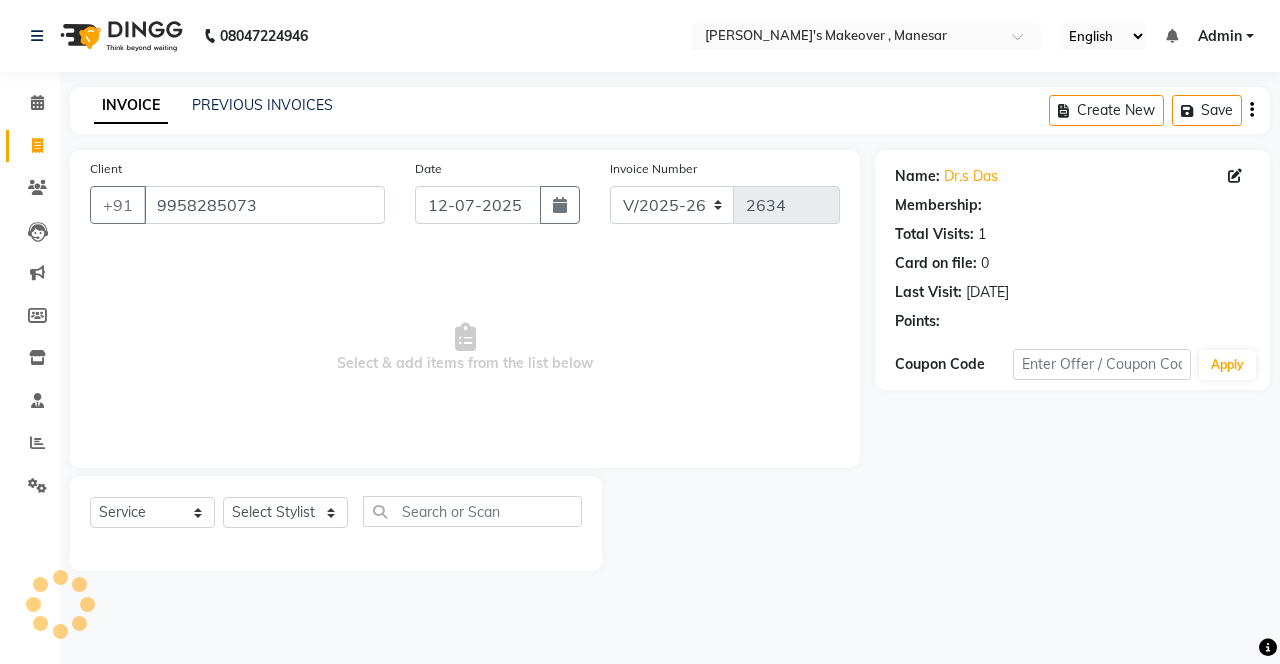 select on "1: Object" 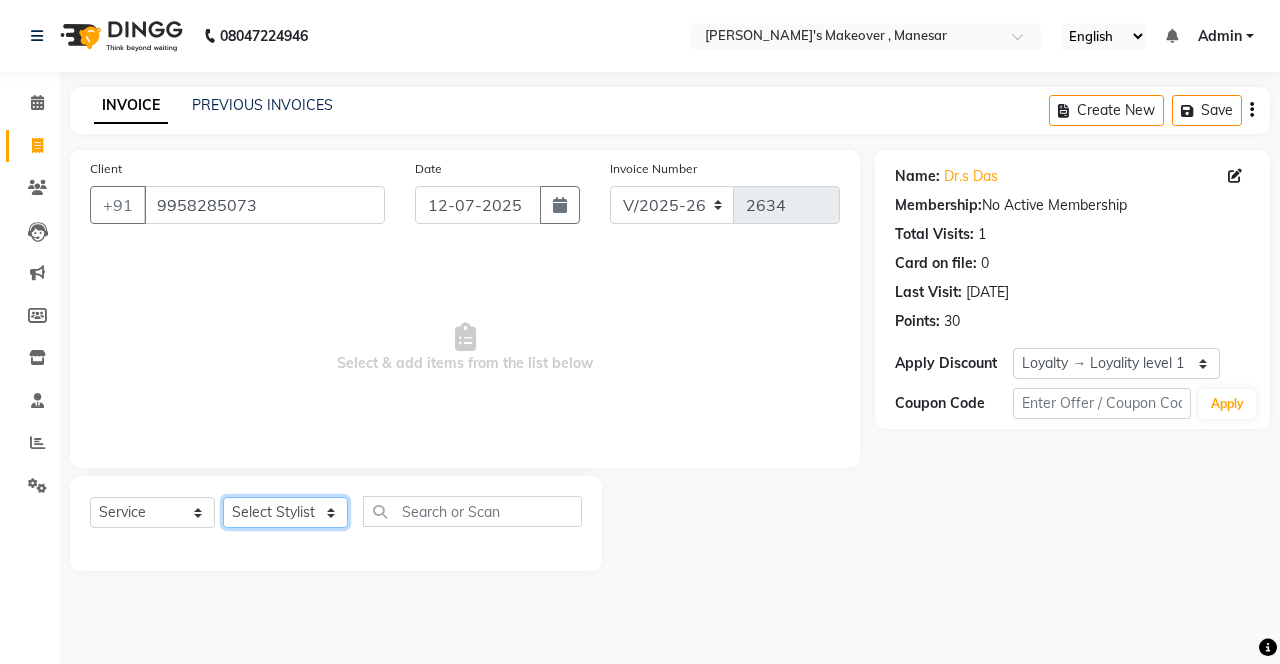 click on "Select Stylist Danish Shavej [PERSON_NAME] Krishna [PERSON_NAME] [PERSON_NAME] Mdm [PERSON_NAME] [PERSON_NAME] [MEDICAL_DATA] Pooja [PERSON_NAME] [PERSON_NAME] ([DATE])" 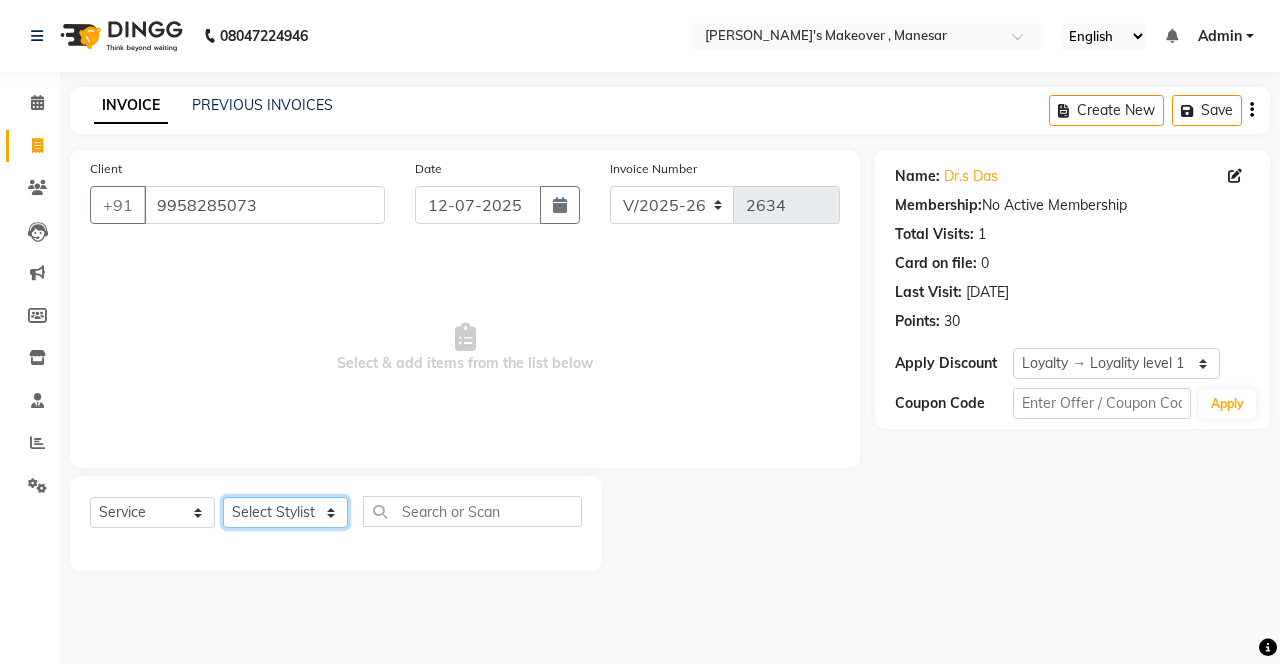 select on "14429" 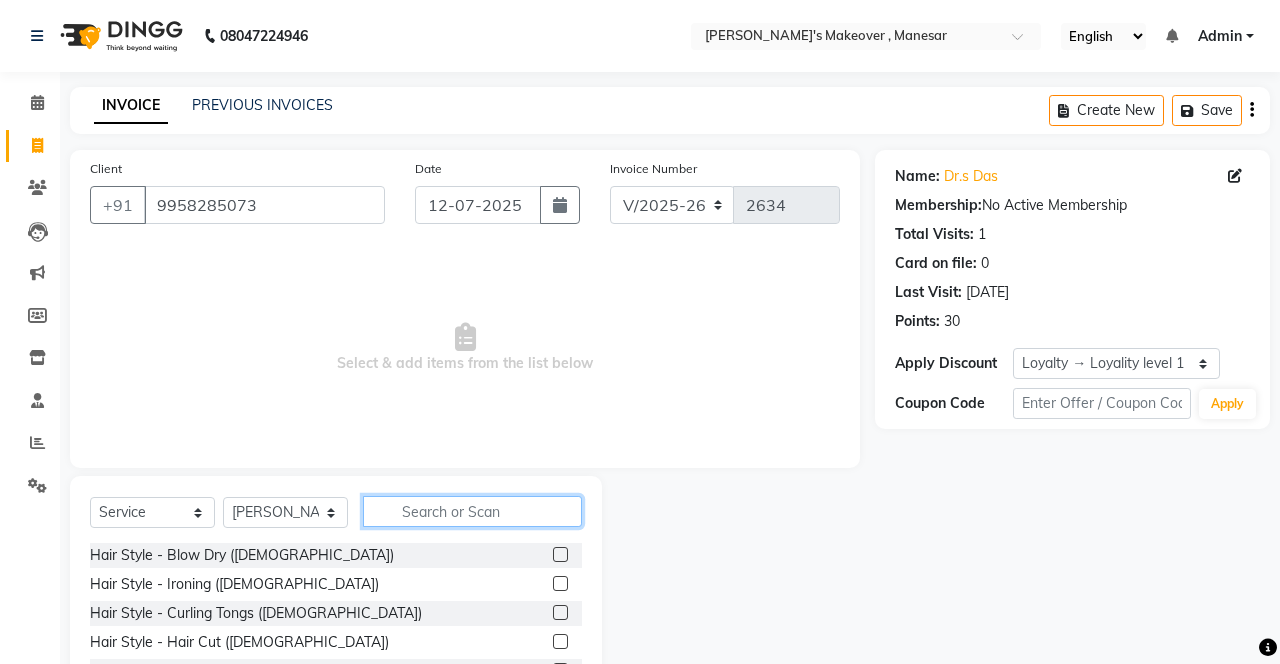 click 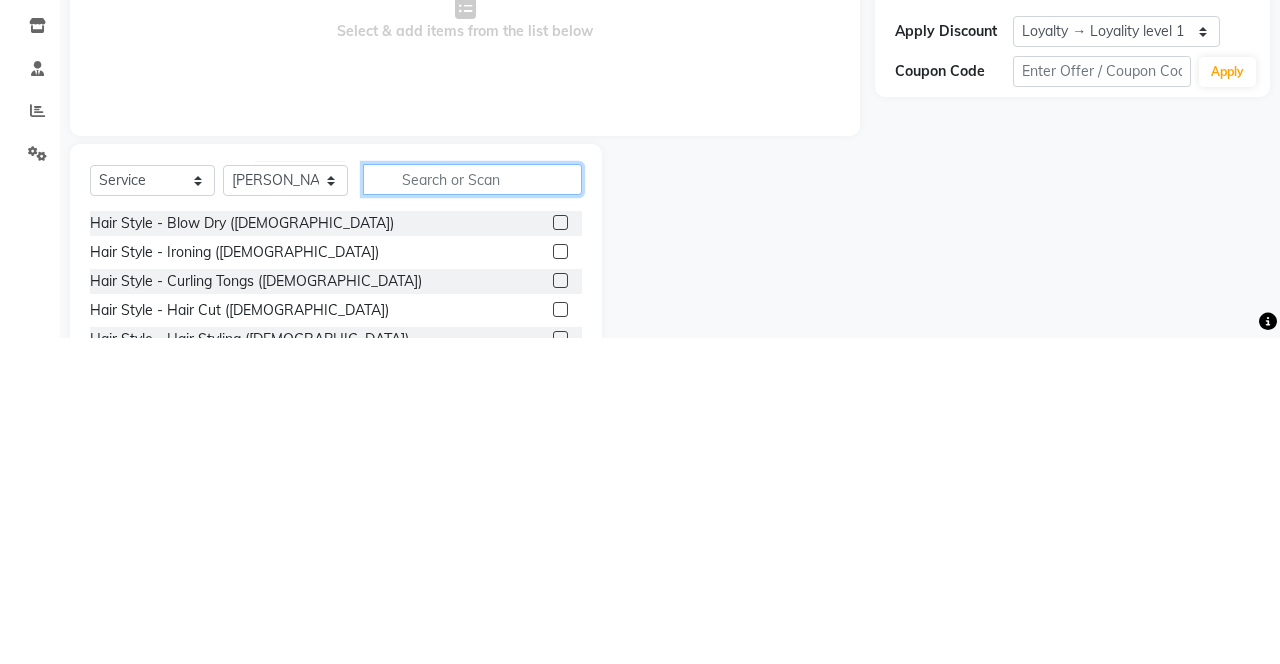 scroll, scrollTop: 15, scrollLeft: 0, axis: vertical 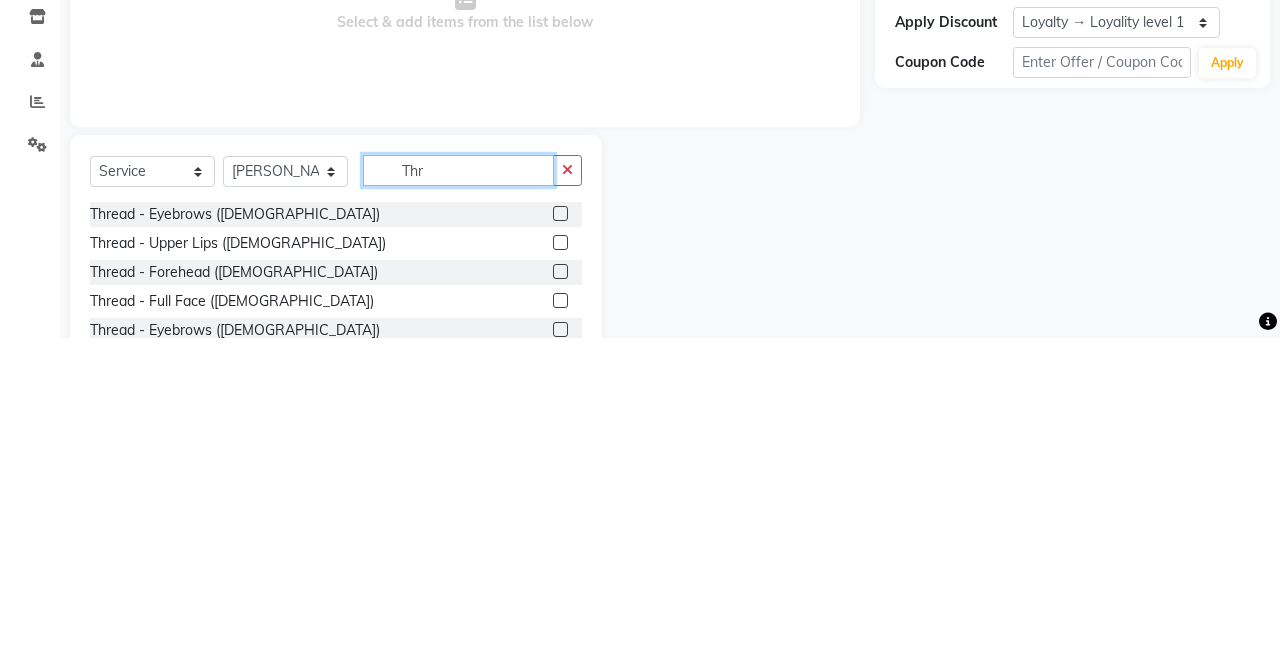 type on "Thr" 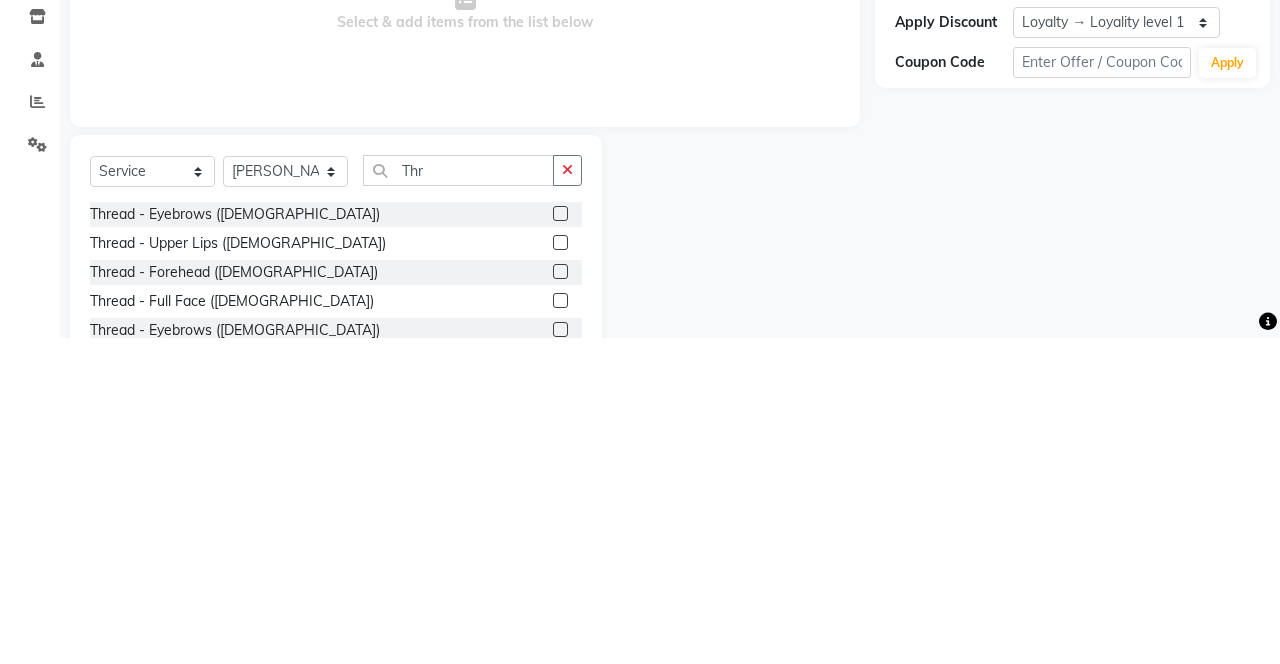 click 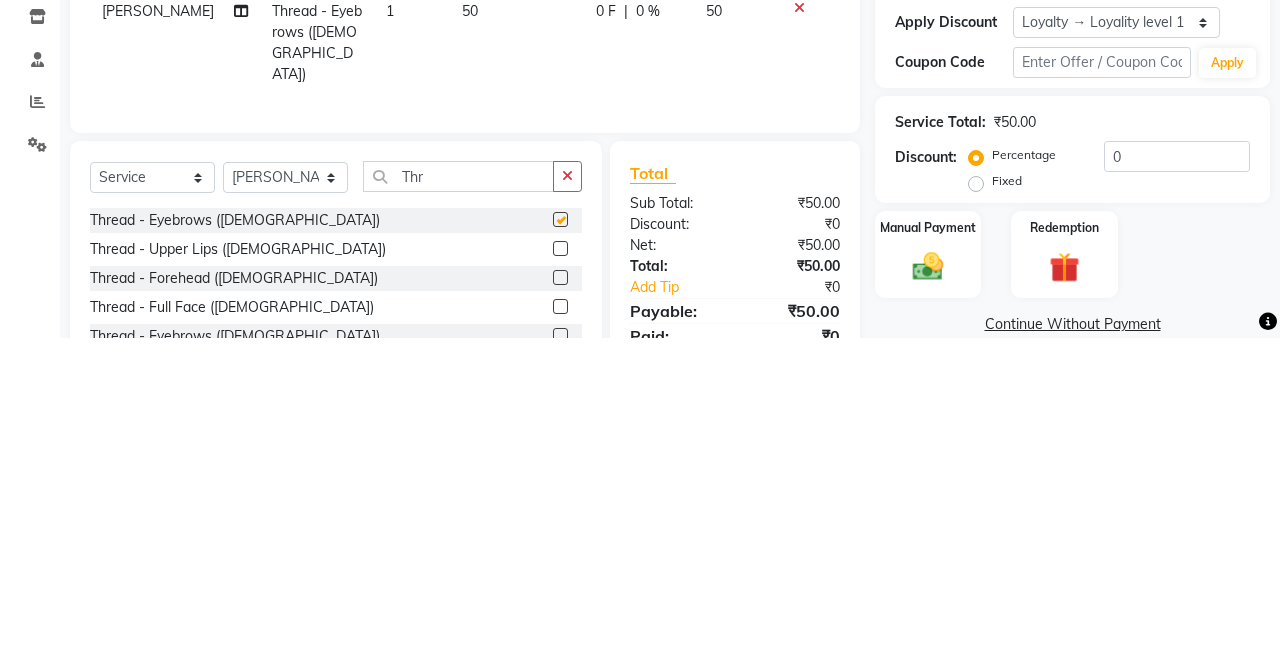 scroll, scrollTop: 15, scrollLeft: 0, axis: vertical 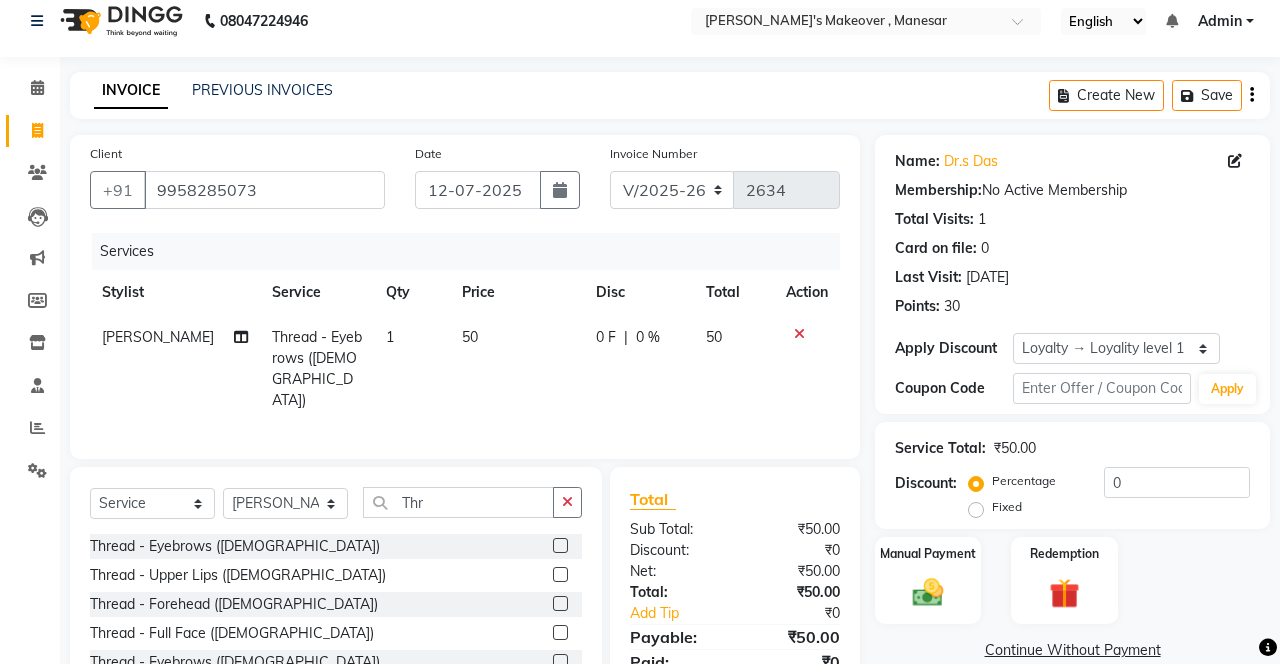 checkbox on "false" 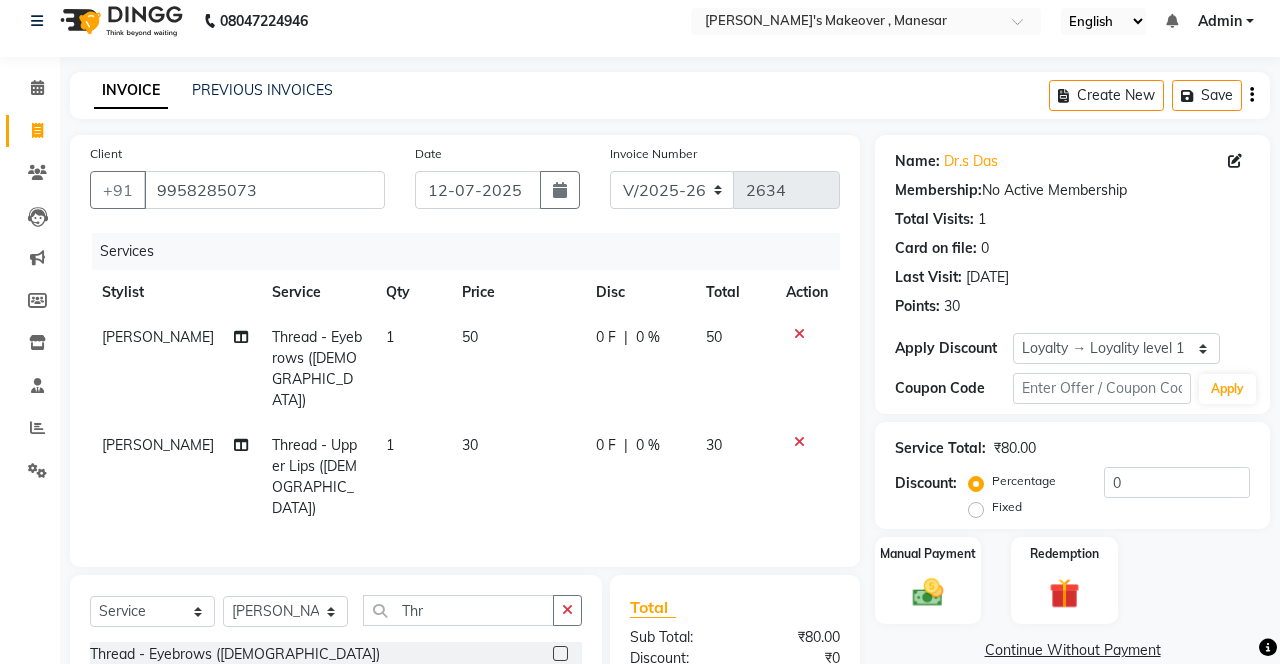 checkbox on "false" 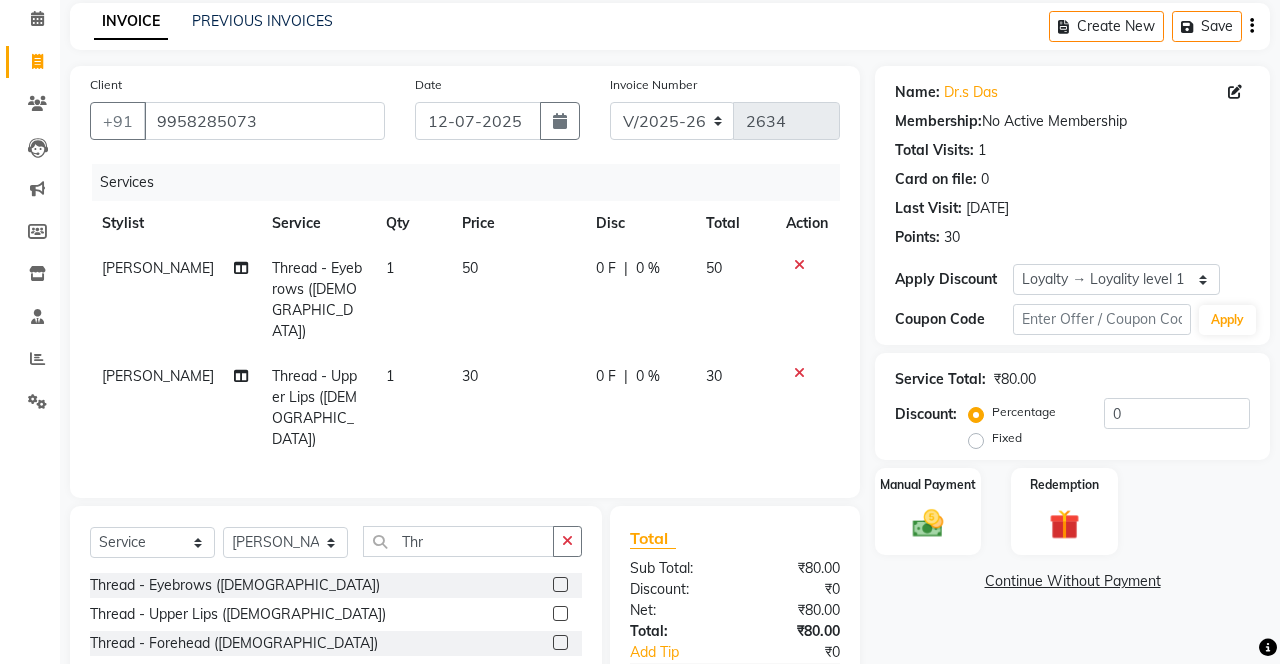 scroll, scrollTop: 102, scrollLeft: 0, axis: vertical 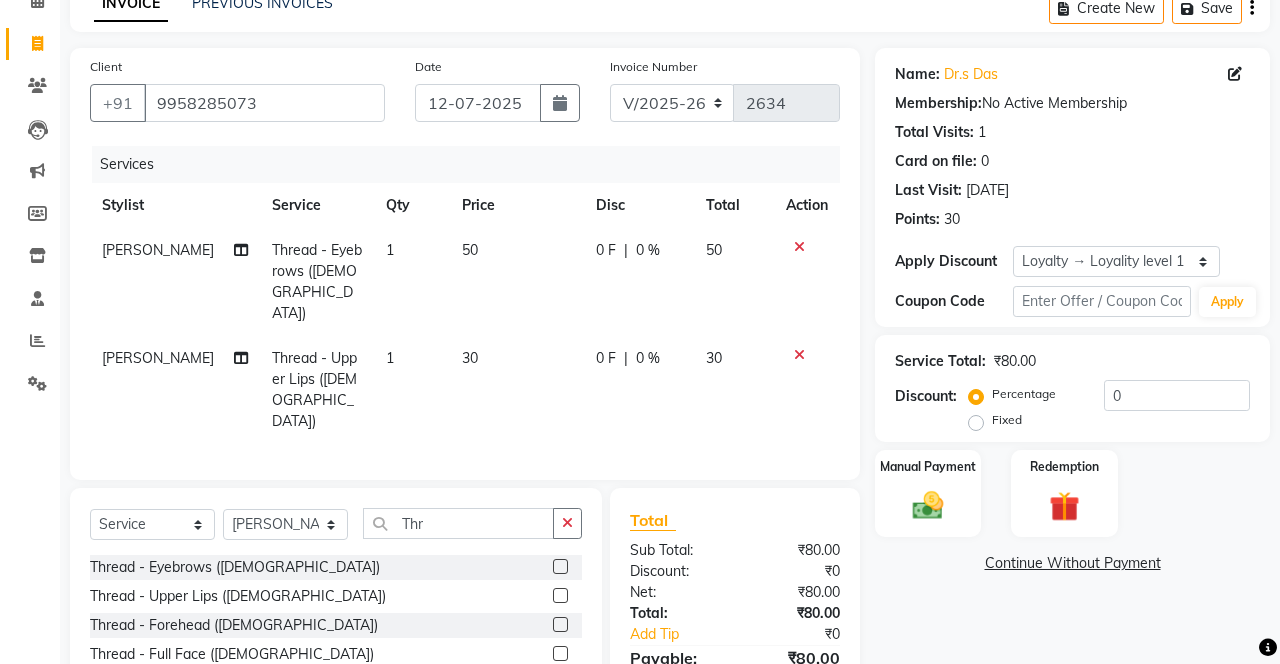 click on "Manual Payment" 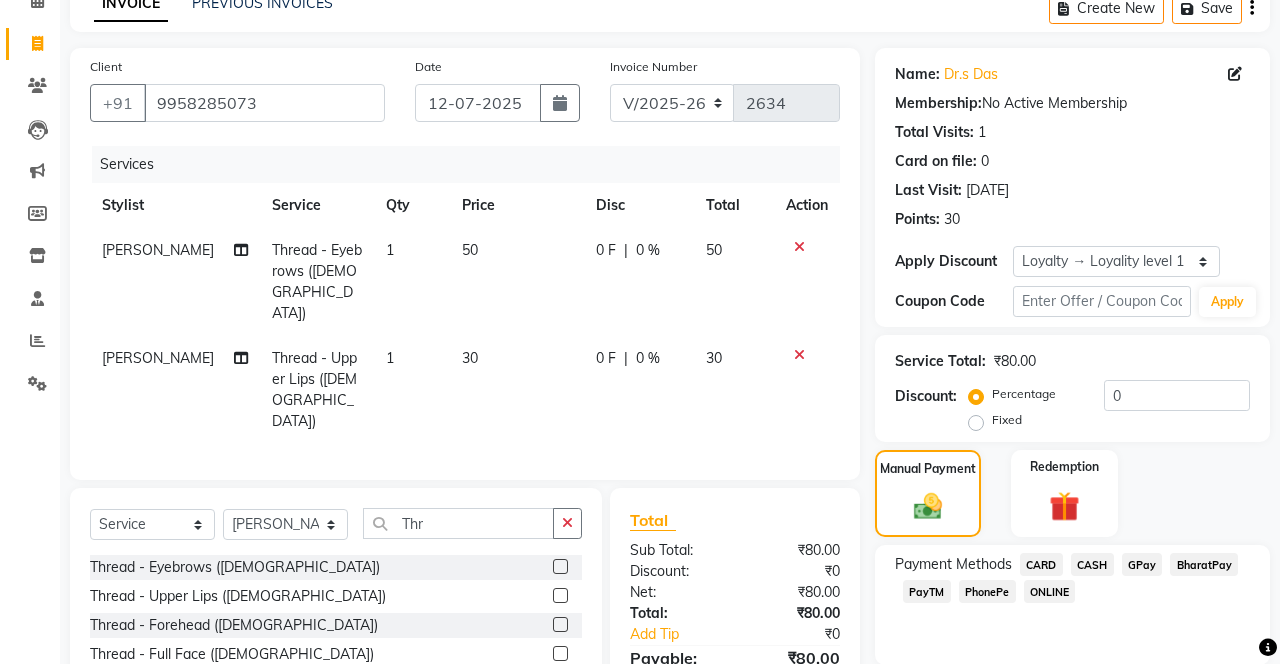 click on "CASH" 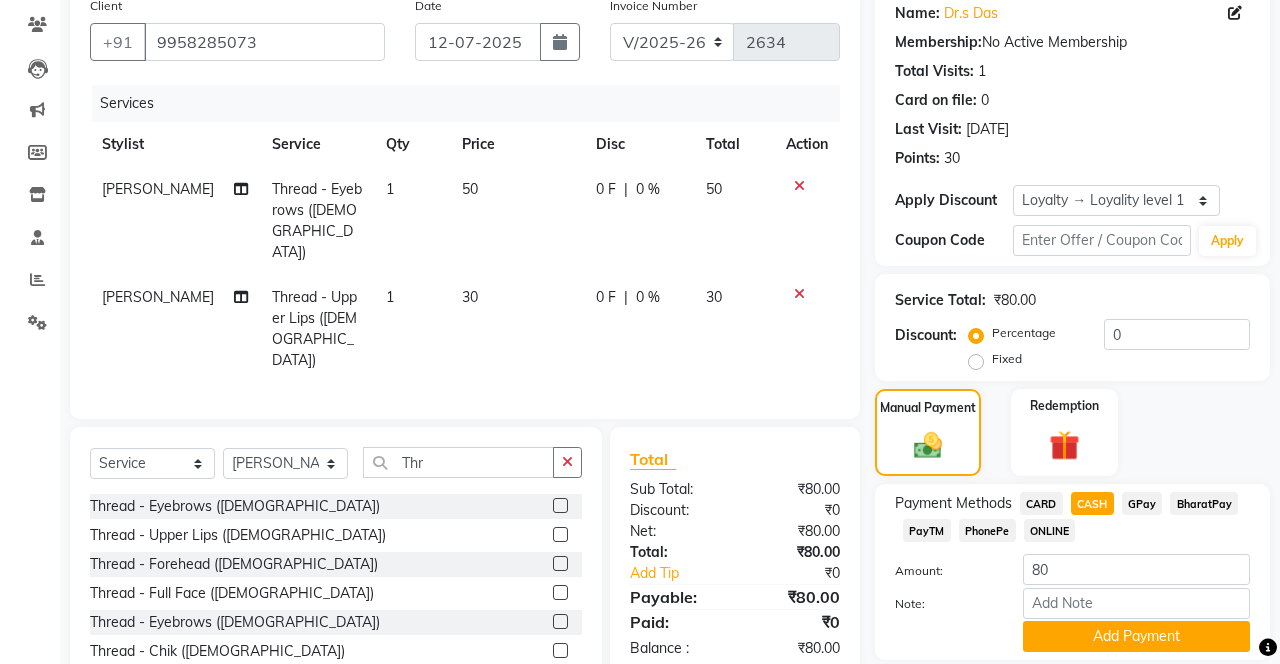 click on "Add Payment" 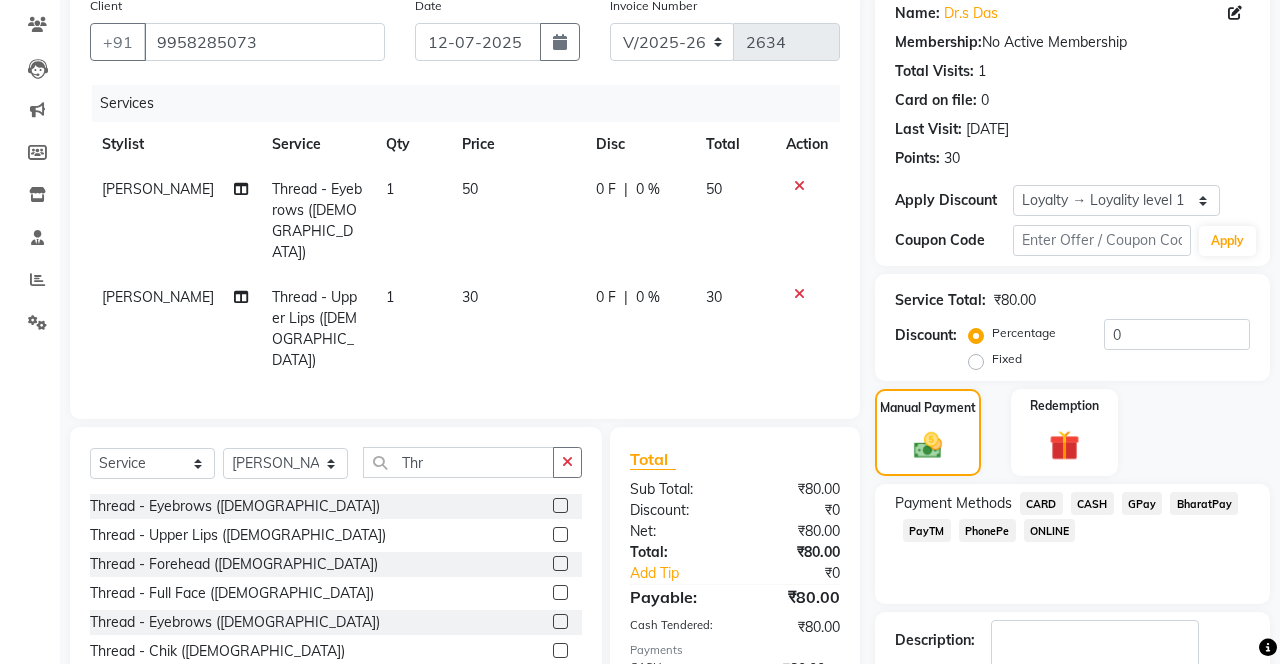 scroll, scrollTop: 269, scrollLeft: 0, axis: vertical 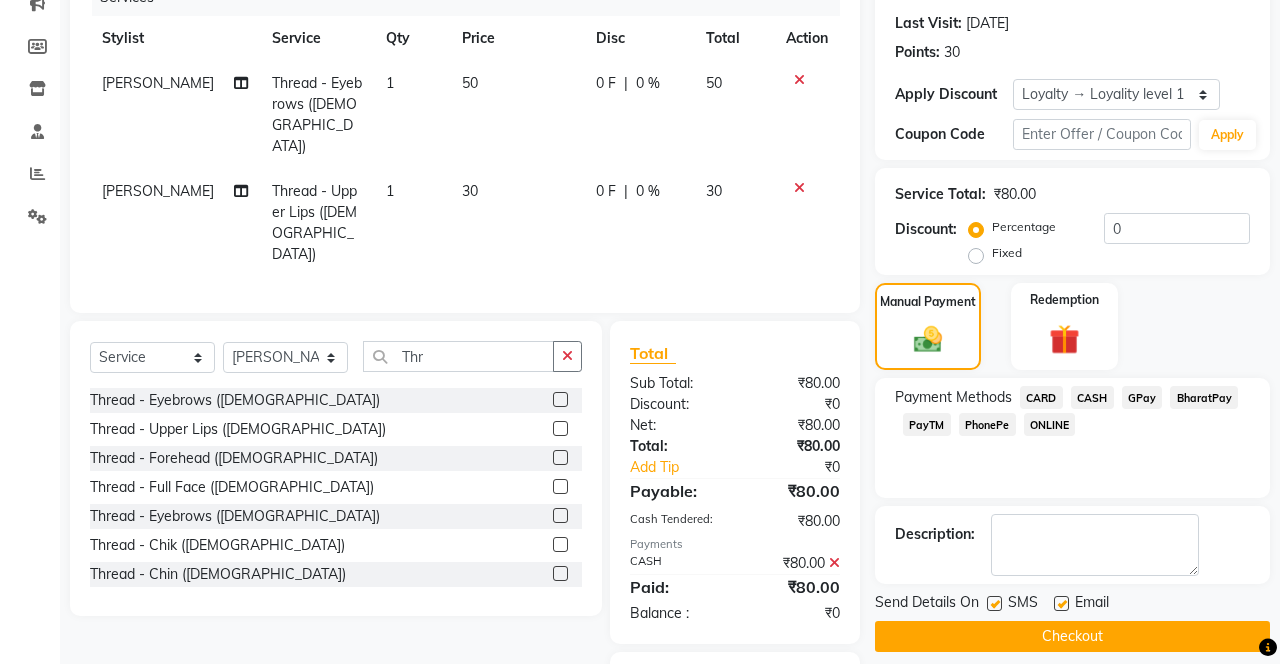 click 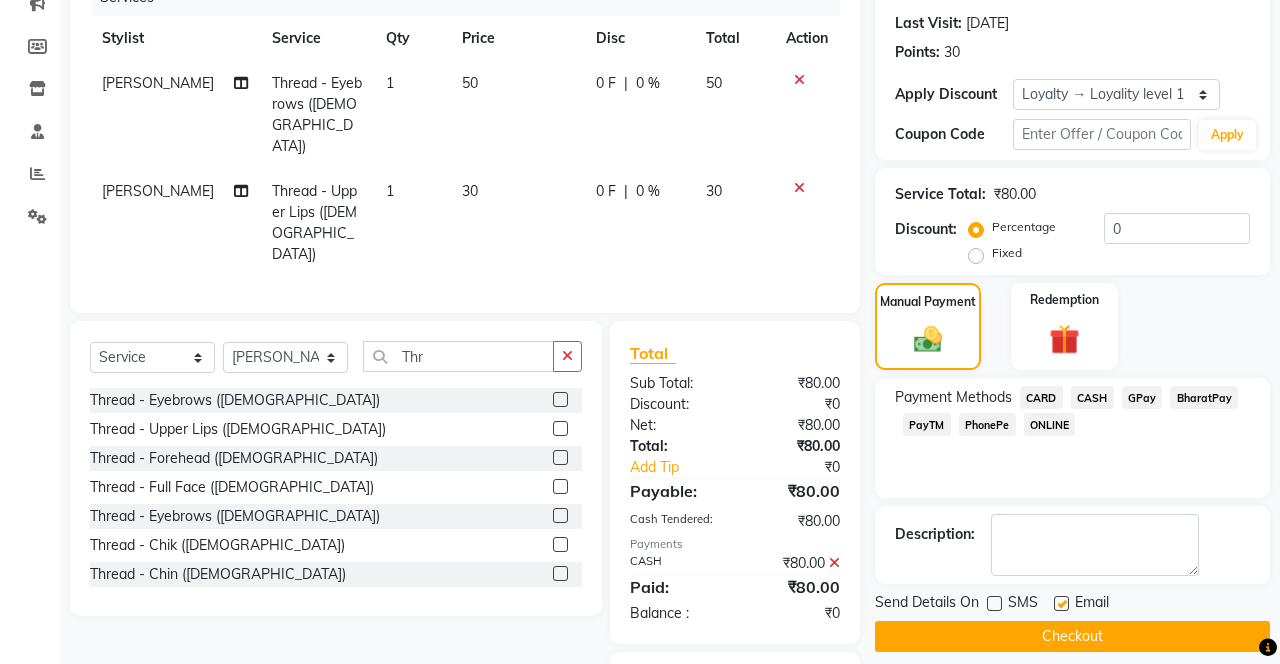 click on "Checkout" 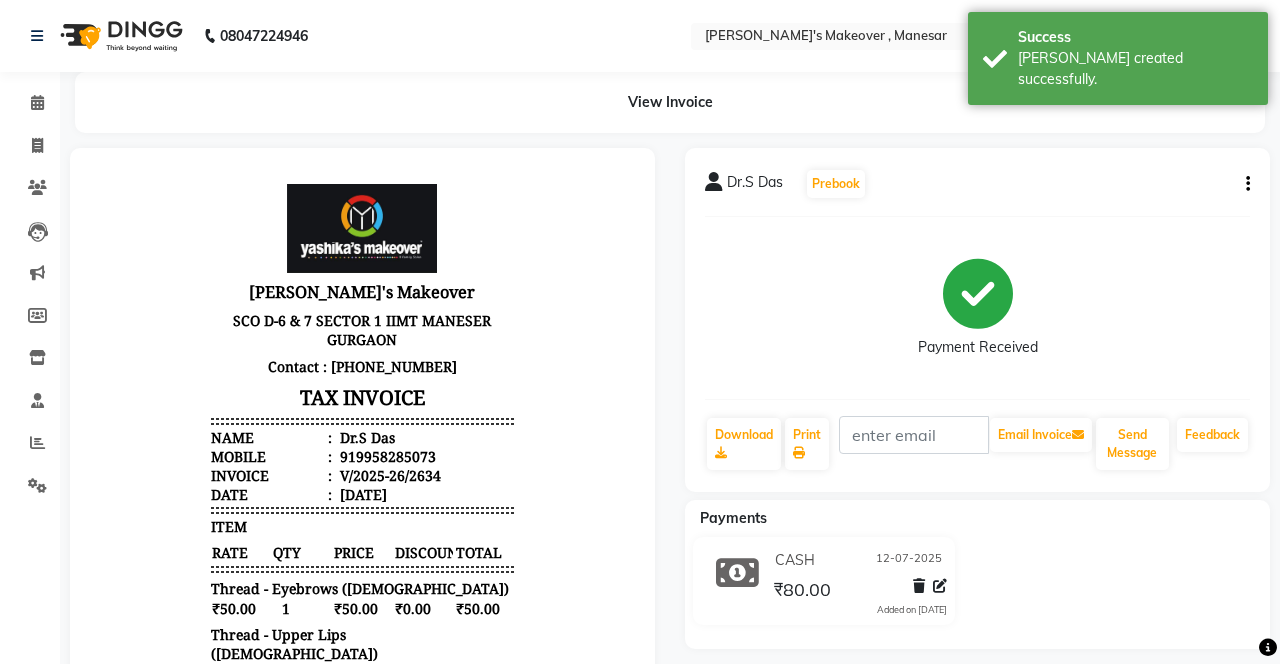 scroll, scrollTop: 0, scrollLeft: 0, axis: both 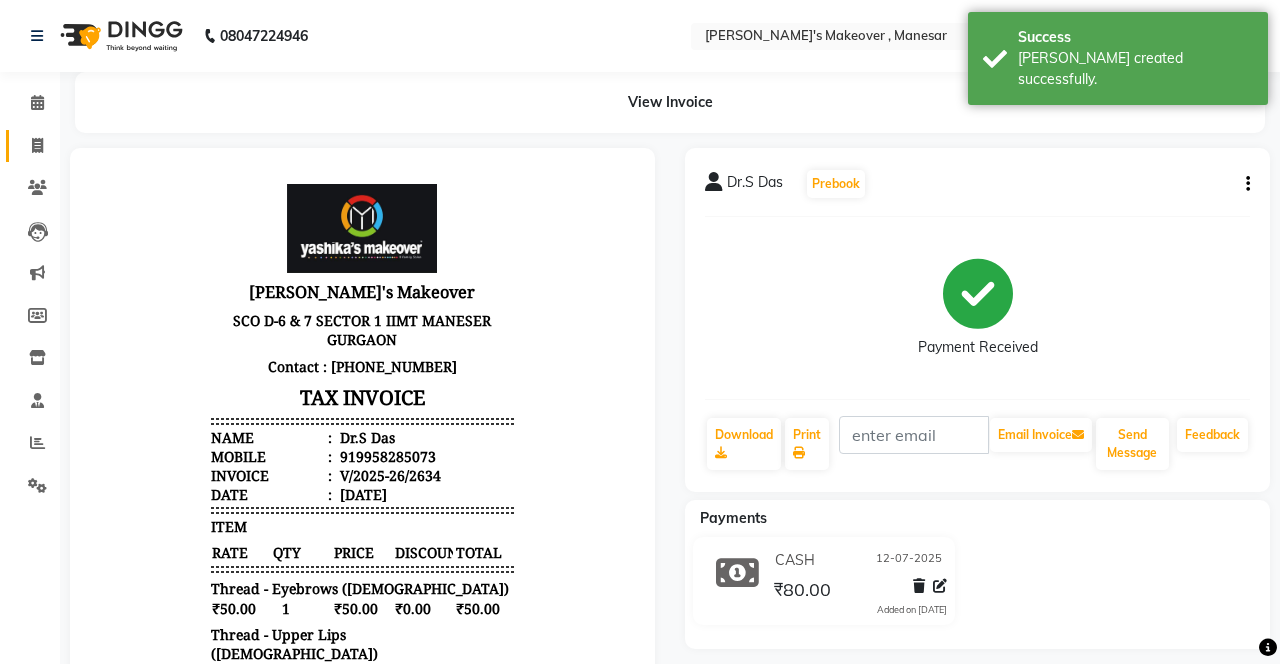 click 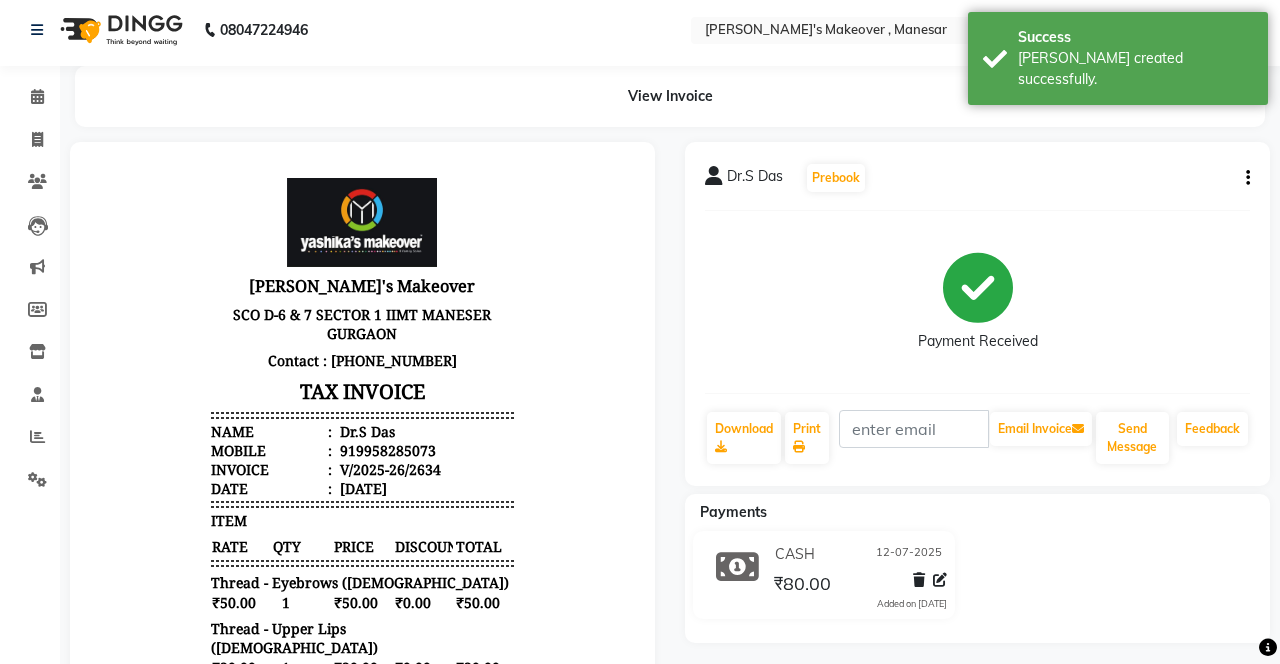 scroll, scrollTop: 38, scrollLeft: 0, axis: vertical 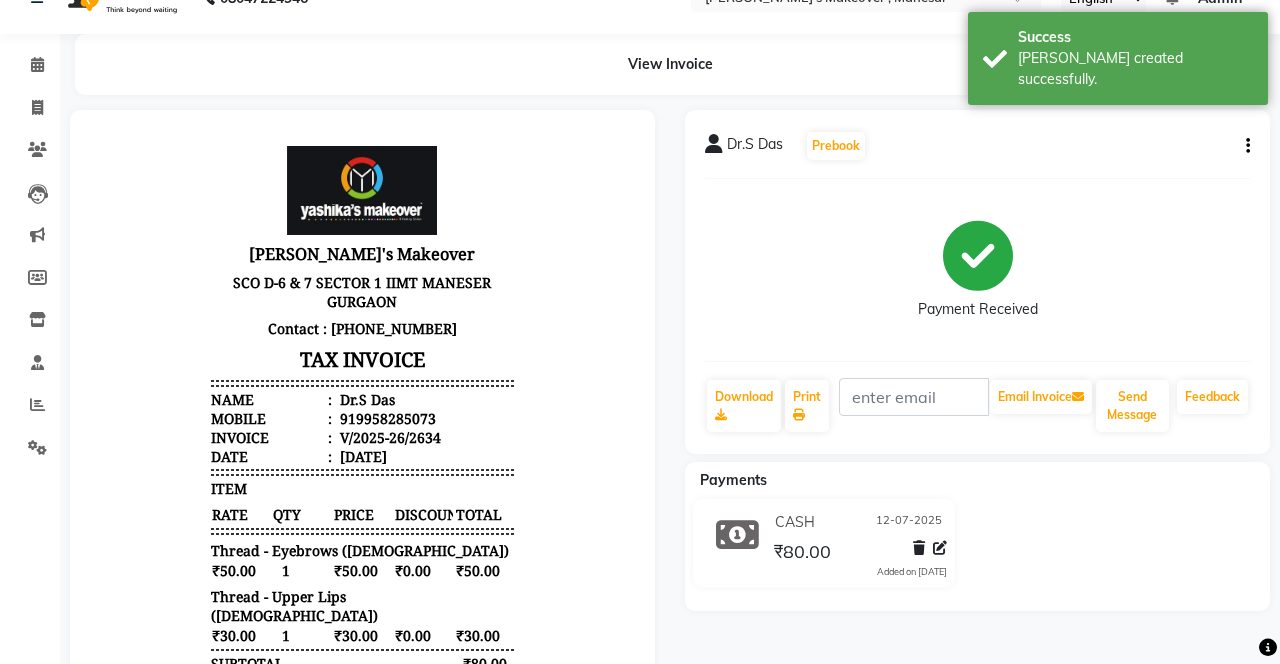 select on "service" 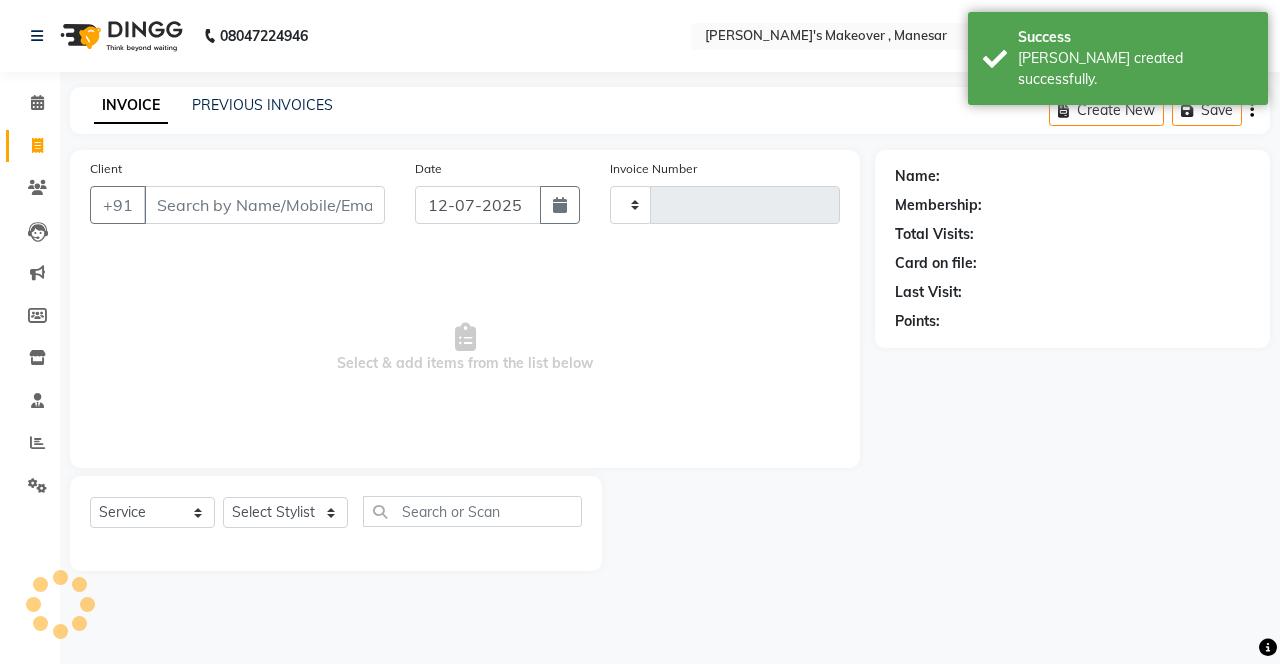 scroll, scrollTop: 0, scrollLeft: 0, axis: both 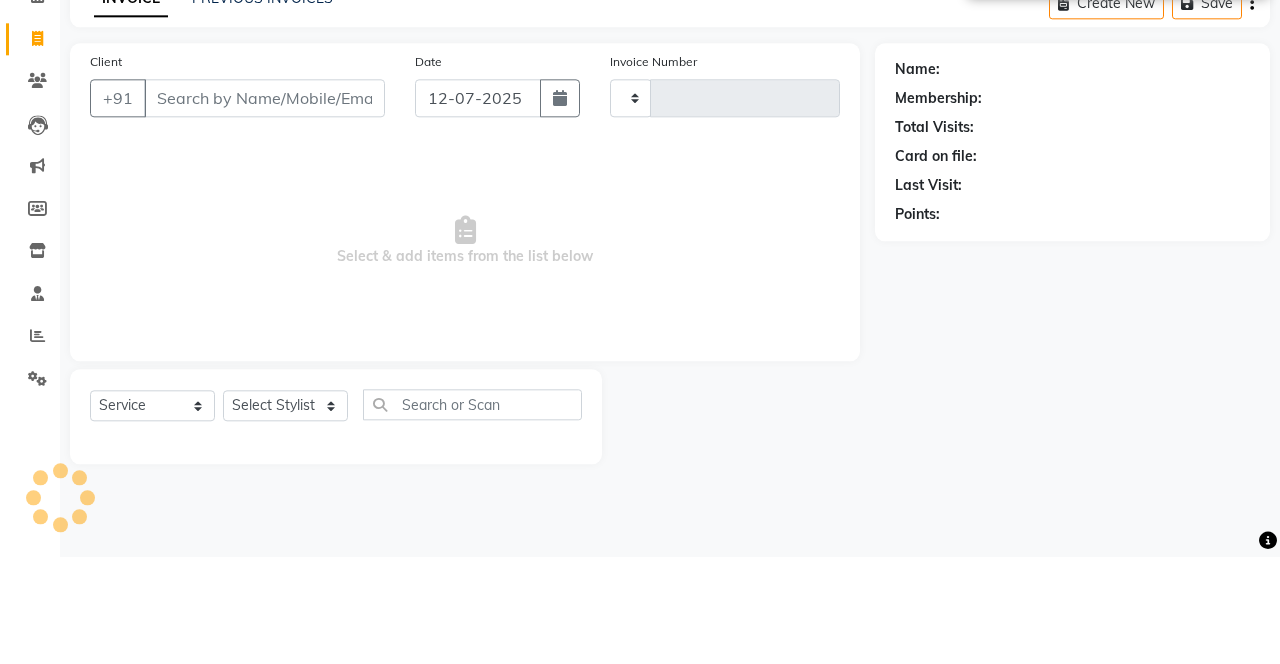 type on "2635" 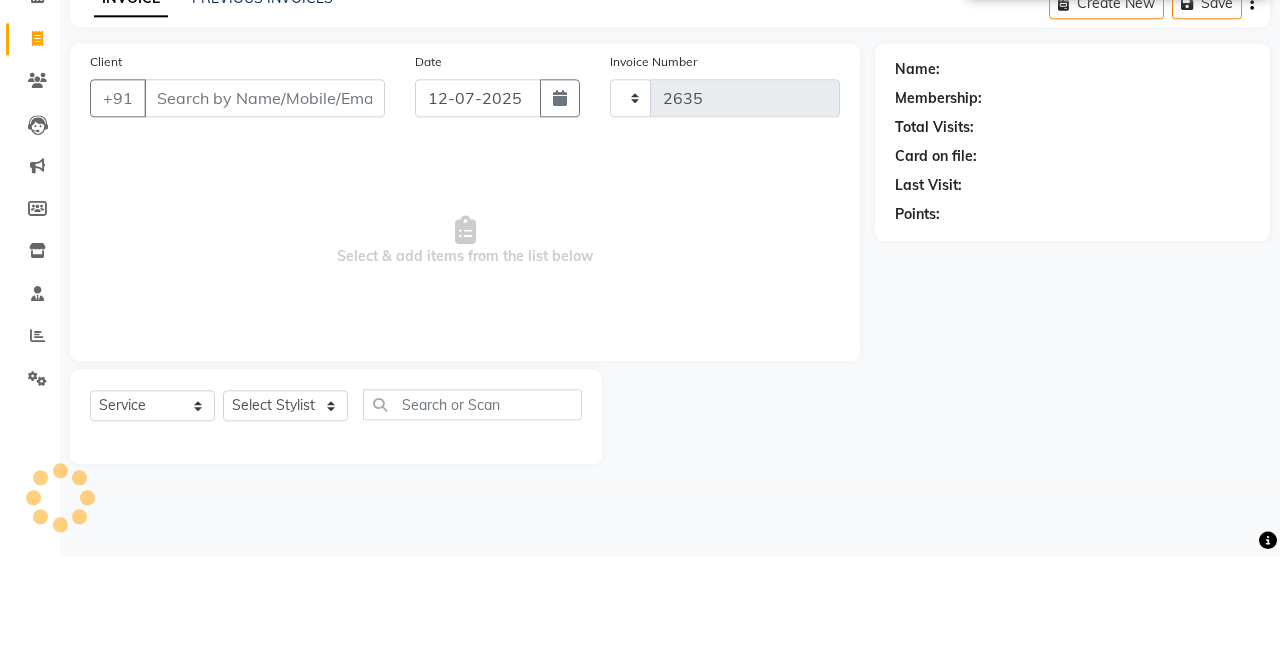 select on "820" 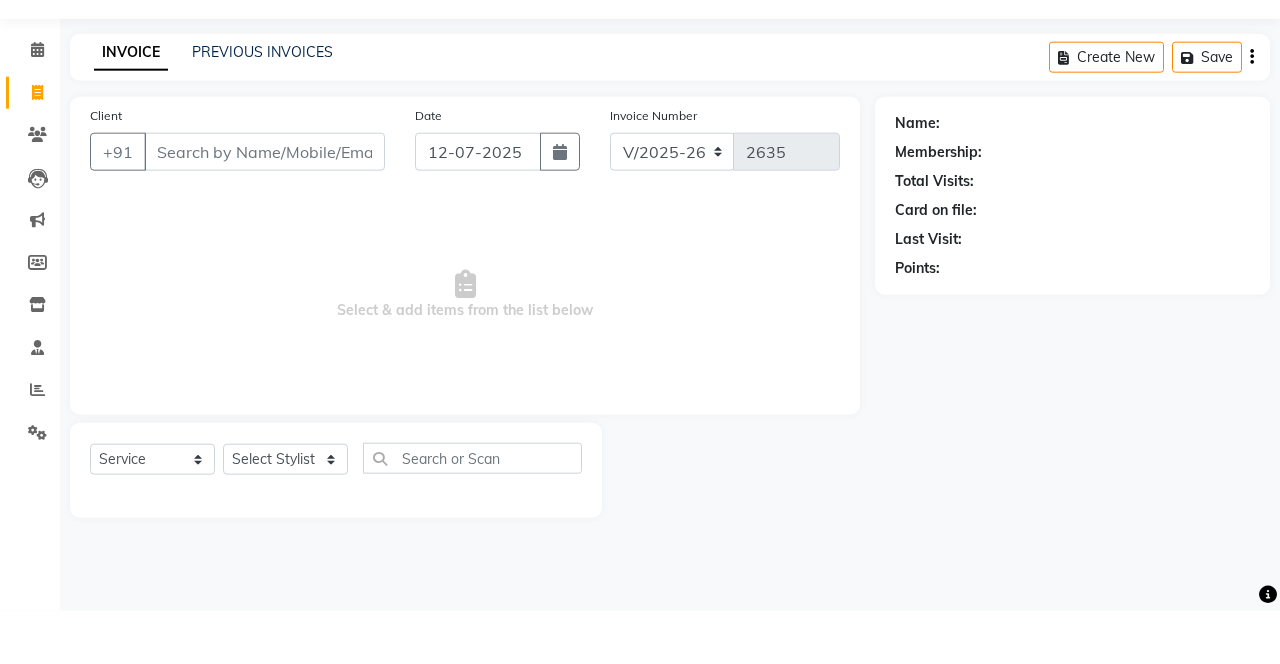 click on "Select & add items from the list below" at bounding box center (465, 348) 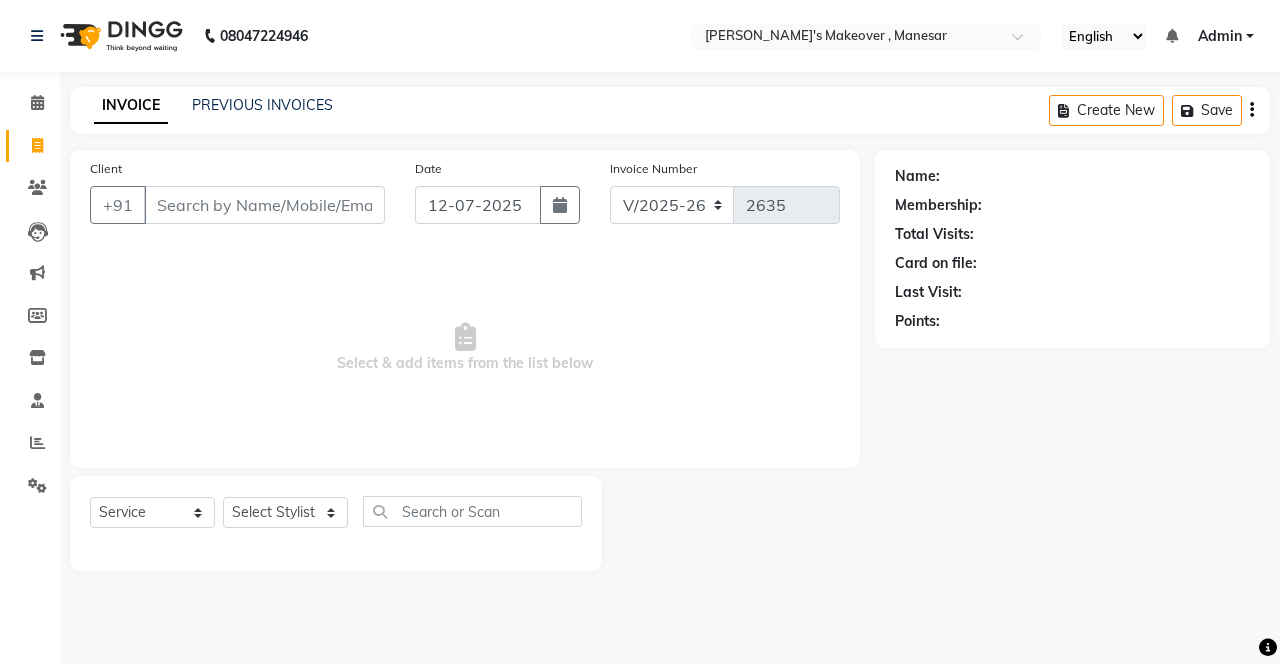 click on "Calendar  Invoice  Clients  Leads   Marketing  Members  Inventory  Staff  Reports  Settings Completed InProgress Upcoming Dropped Tentative Check-In Confirm Bookings Generate Report Segments Page Builder" 